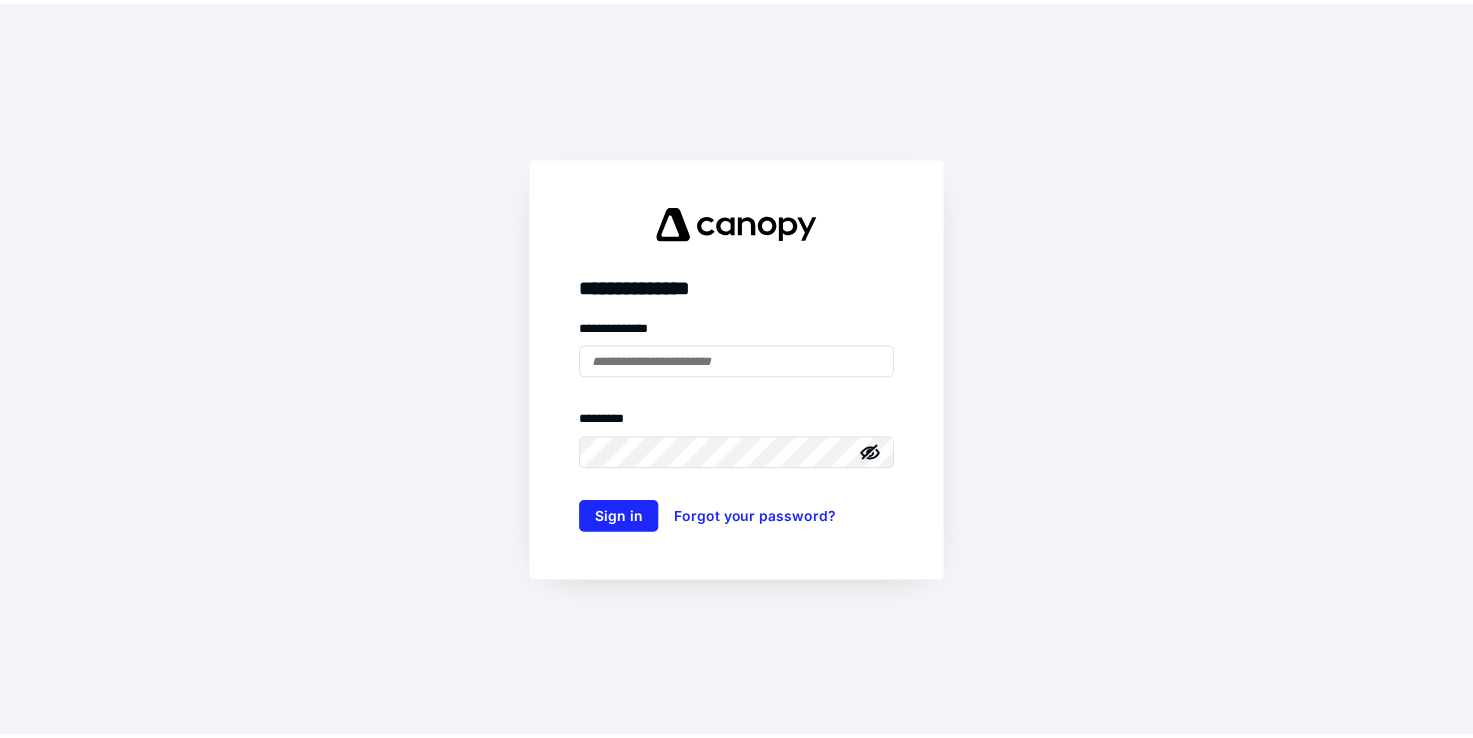 scroll, scrollTop: 0, scrollLeft: 0, axis: both 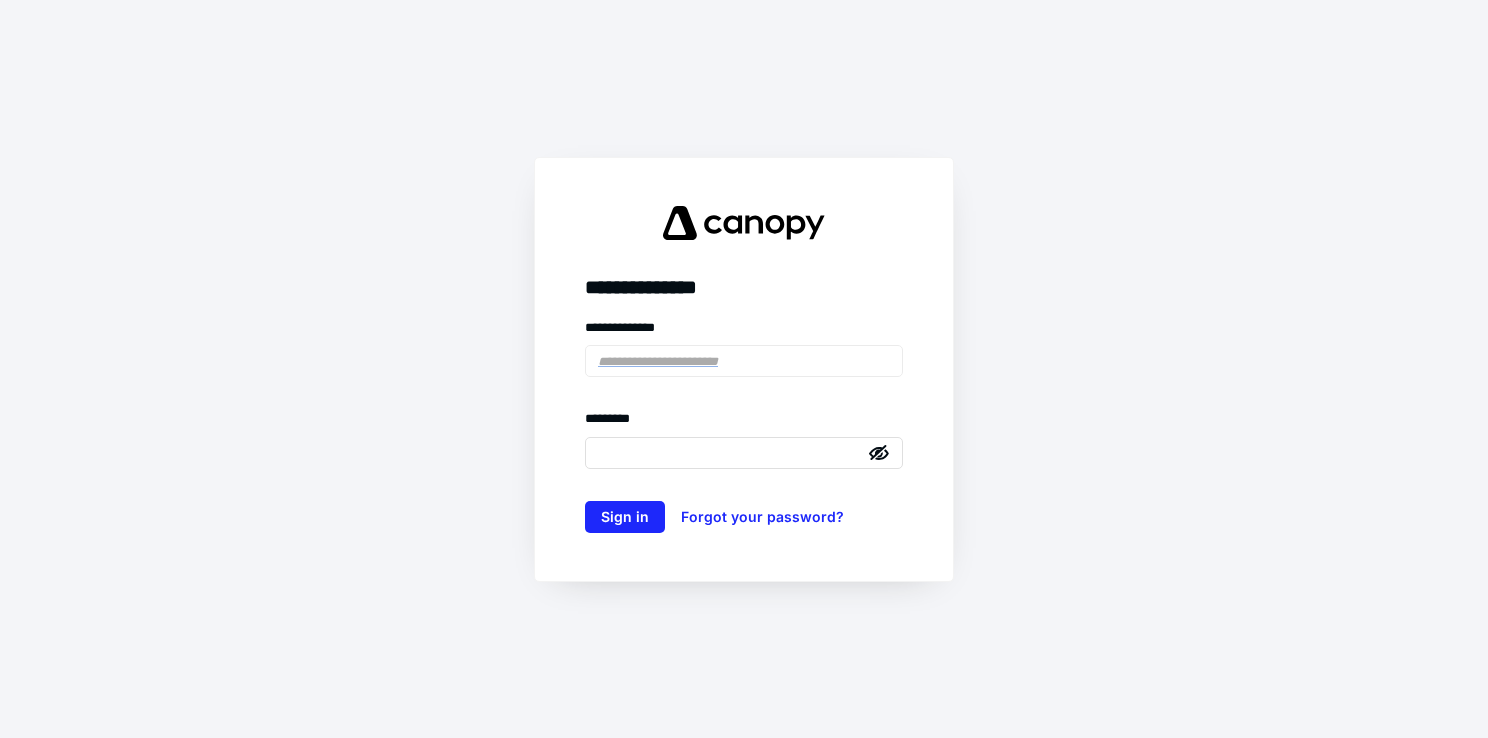 type on "**********" 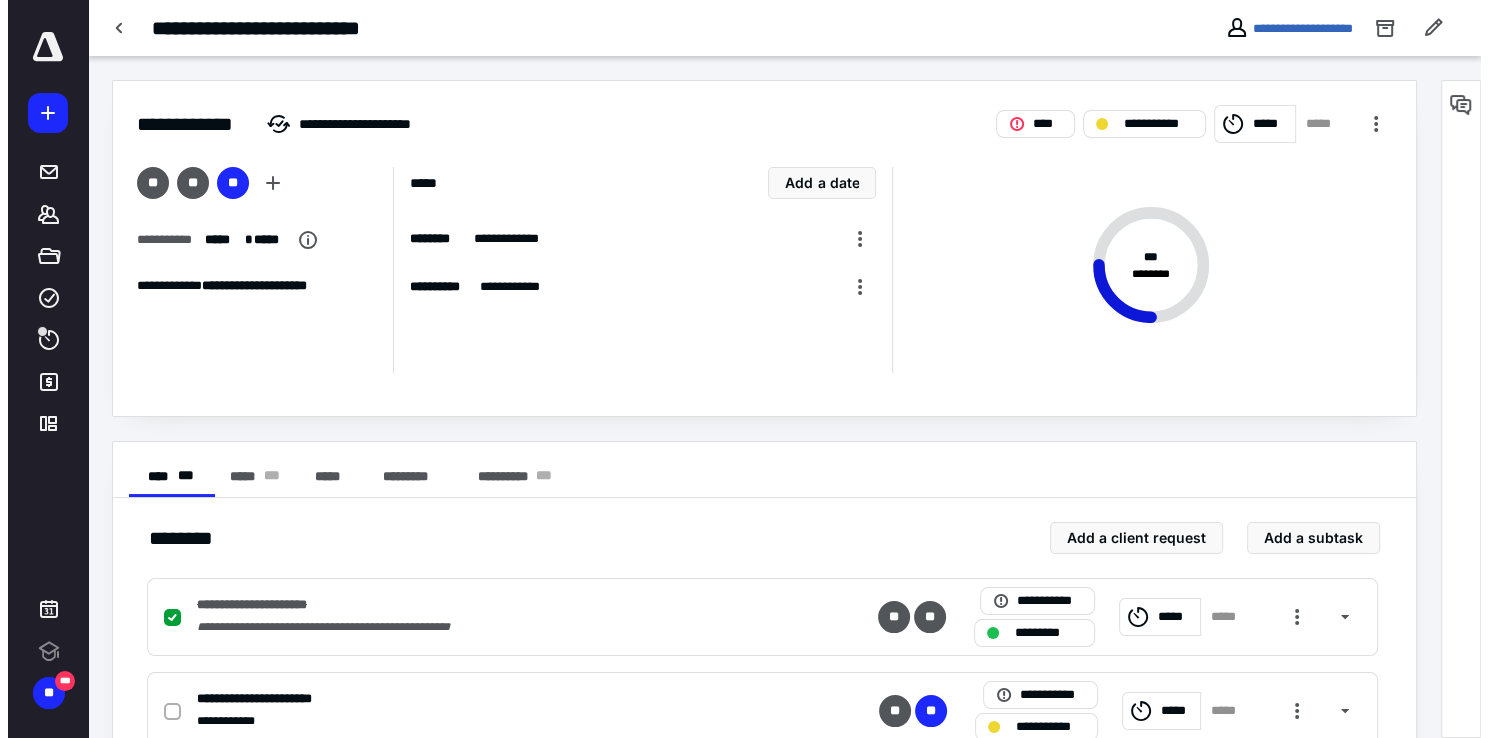 scroll, scrollTop: 0, scrollLeft: 0, axis: both 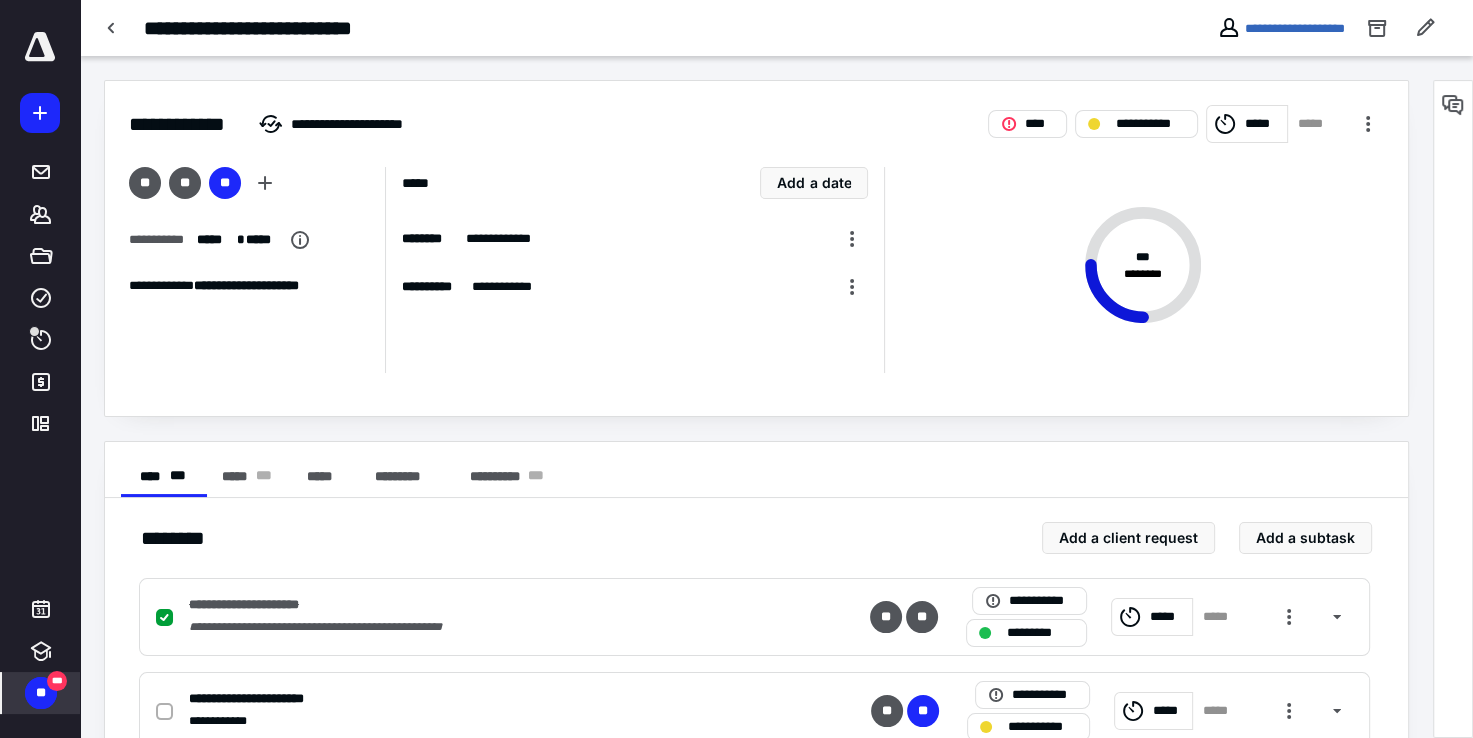 click on "**" at bounding box center [41, 693] 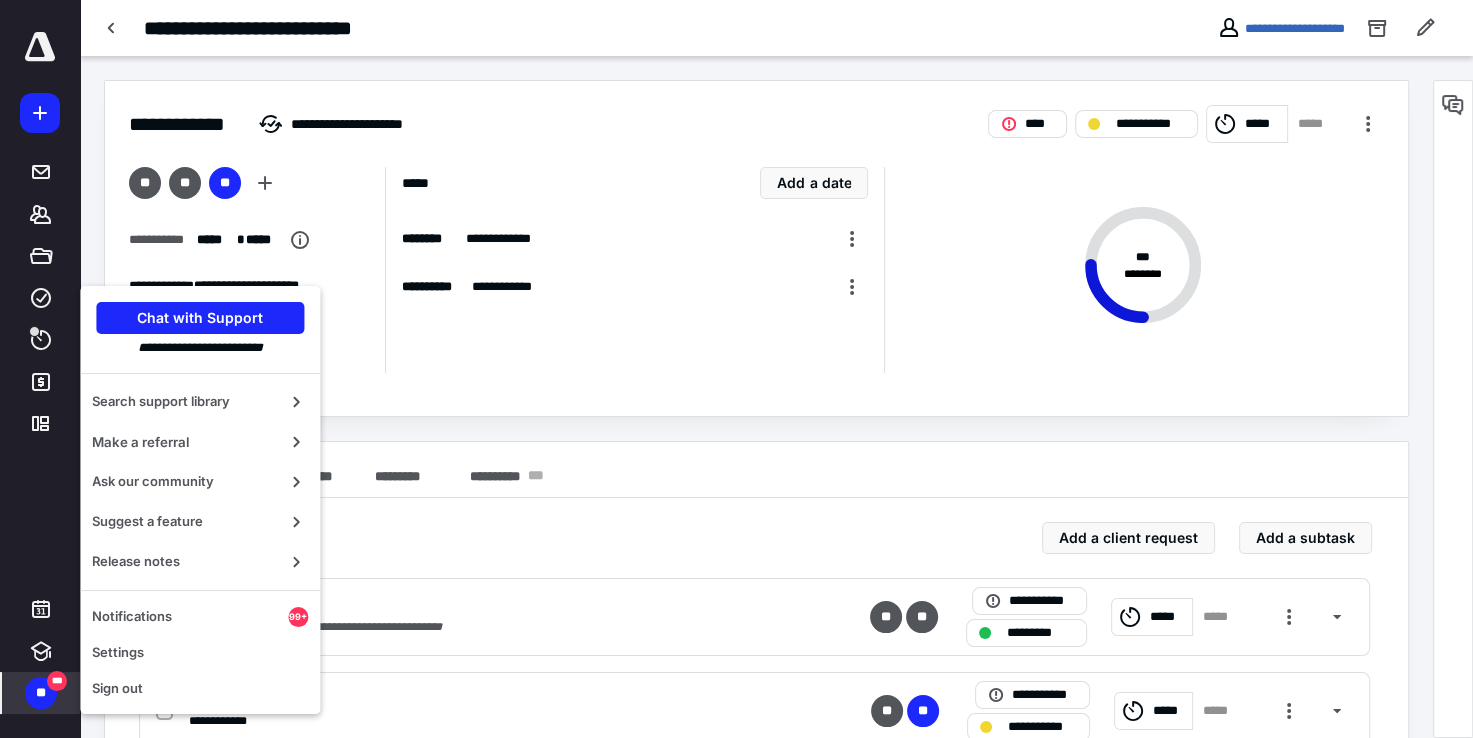 click on "**" at bounding box center (41, 693) 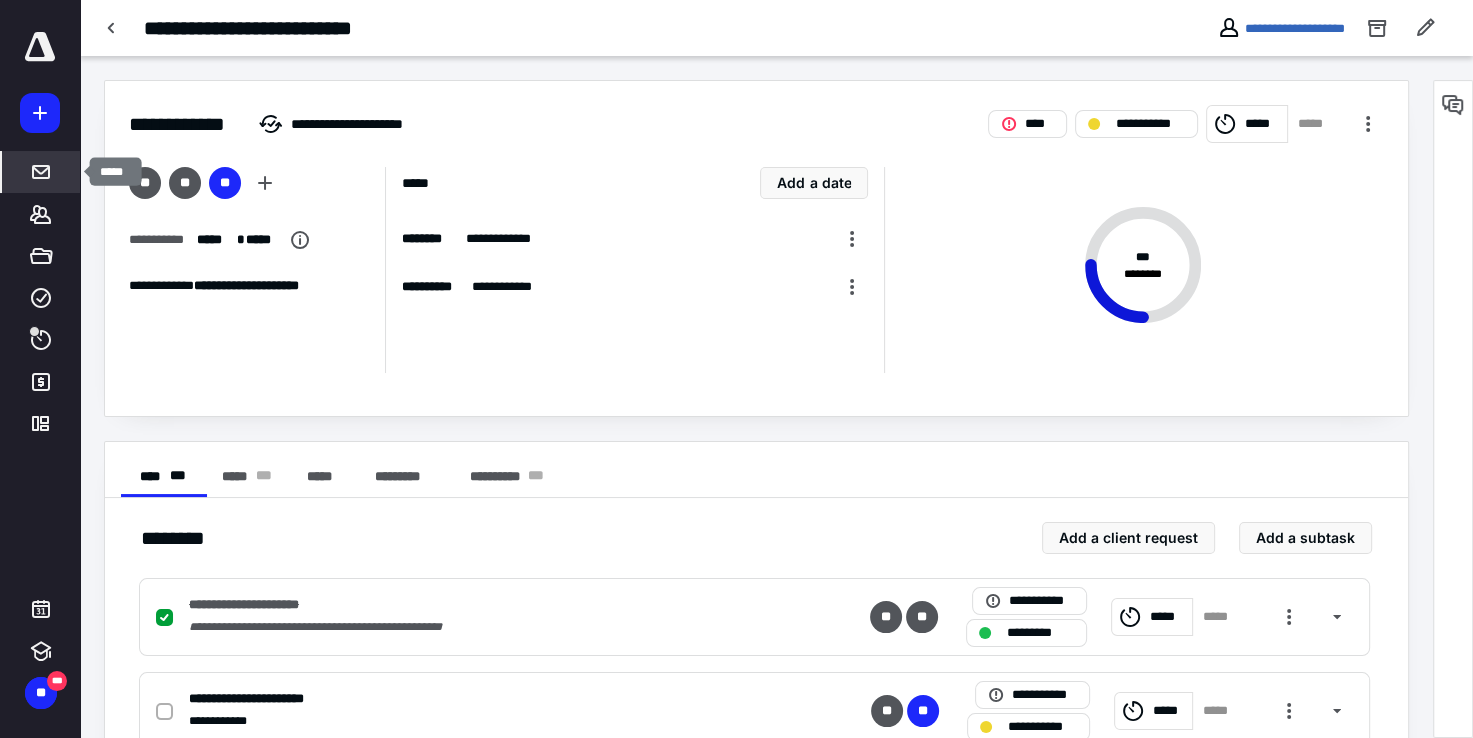 click 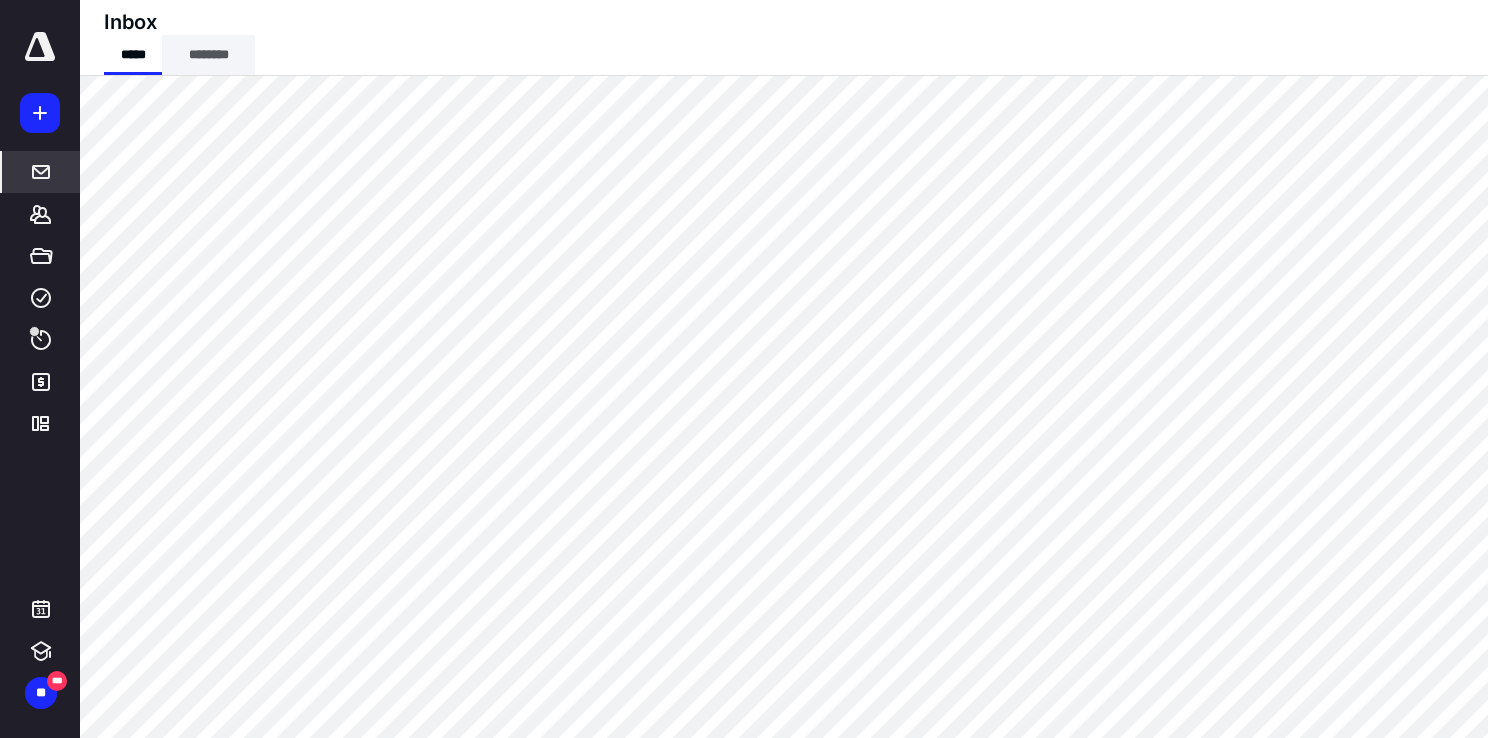 click on "********" at bounding box center [208, 55] 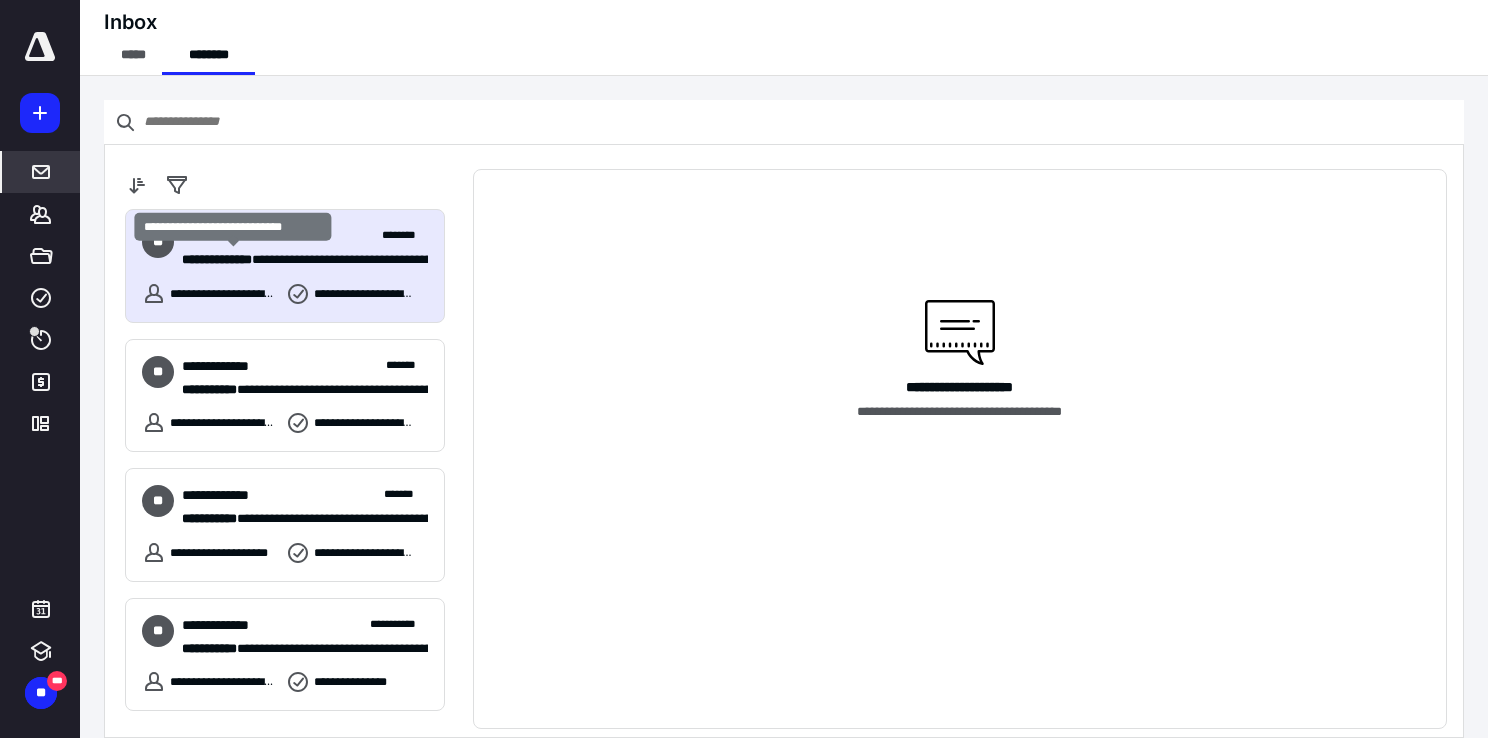 click on "**********" at bounding box center [217, 259] 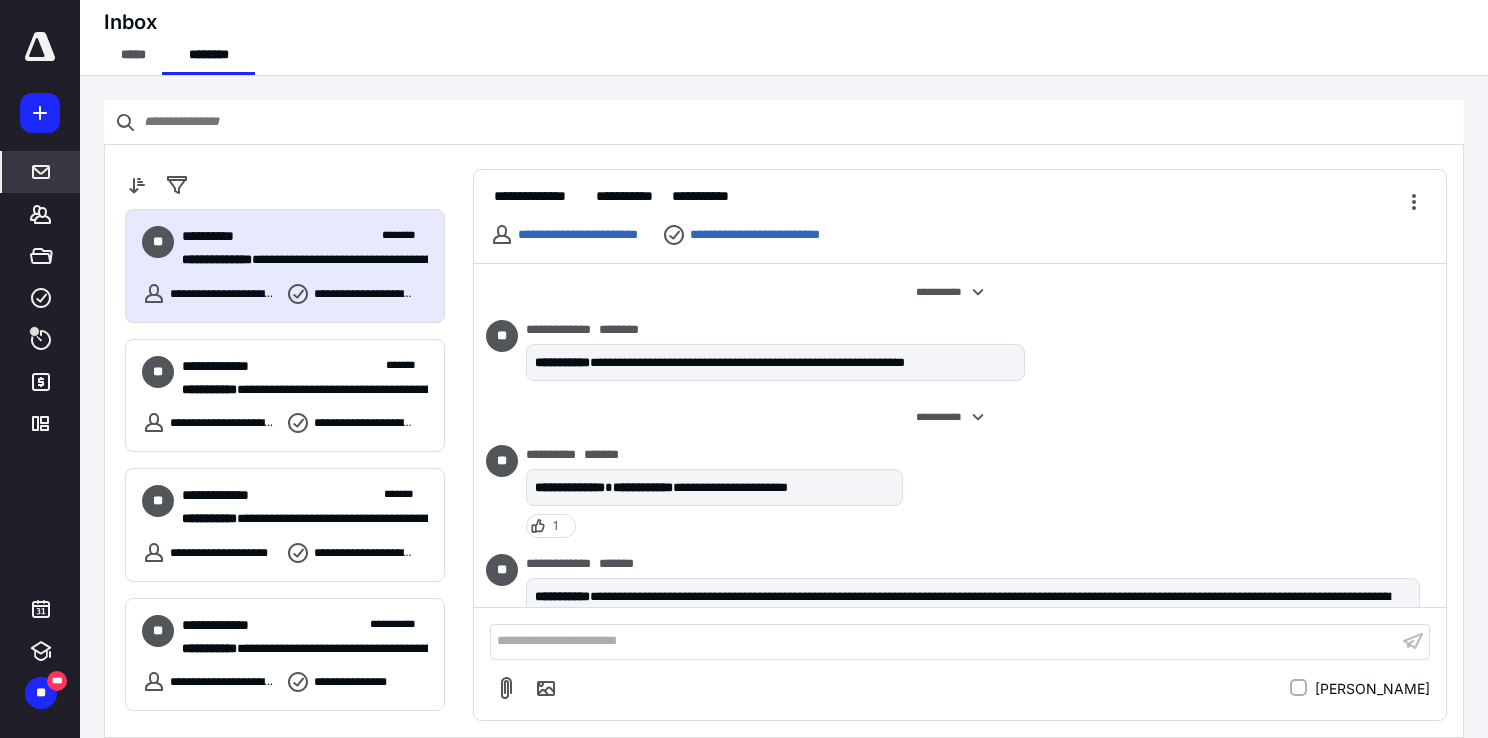 scroll, scrollTop: 504, scrollLeft: 0, axis: vertical 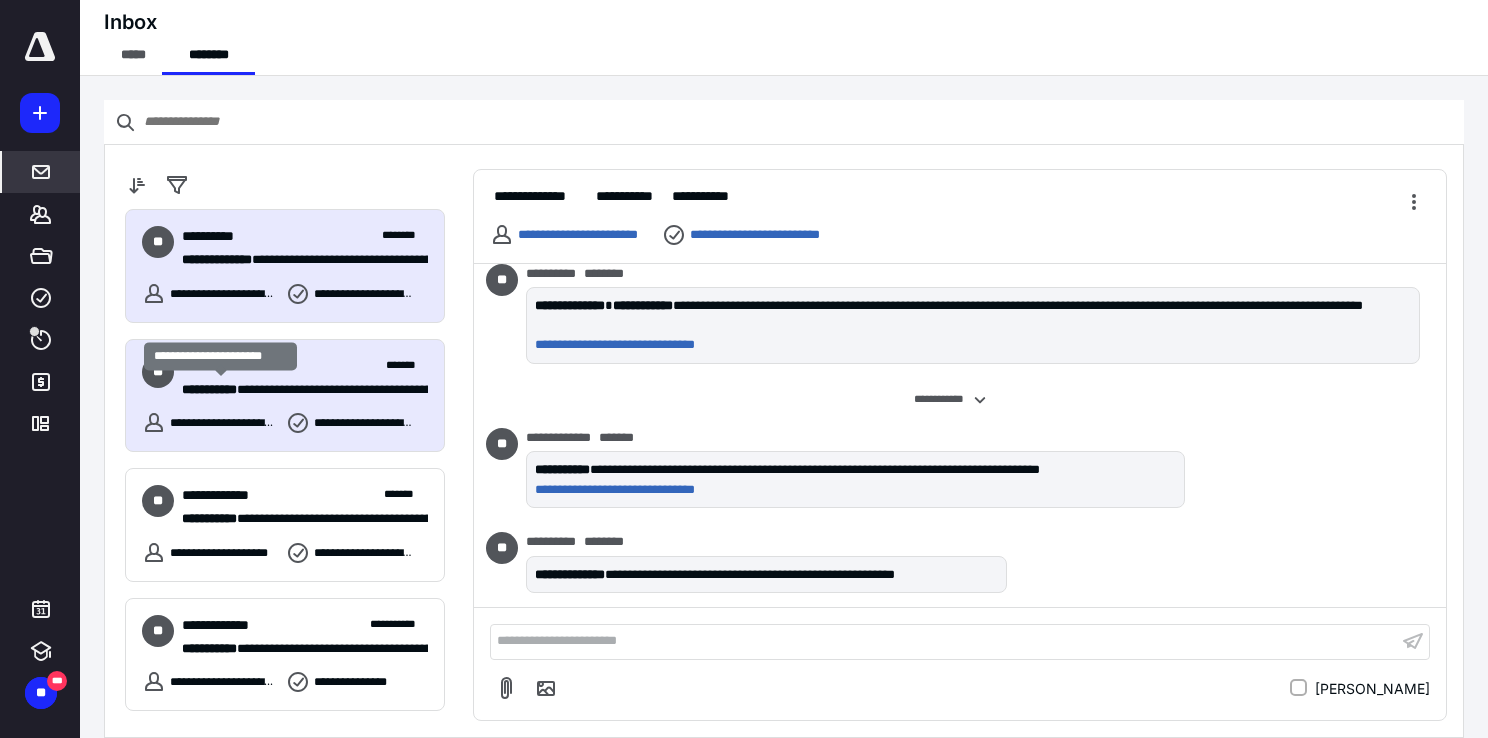 click on "**********" at bounding box center [209, 389] 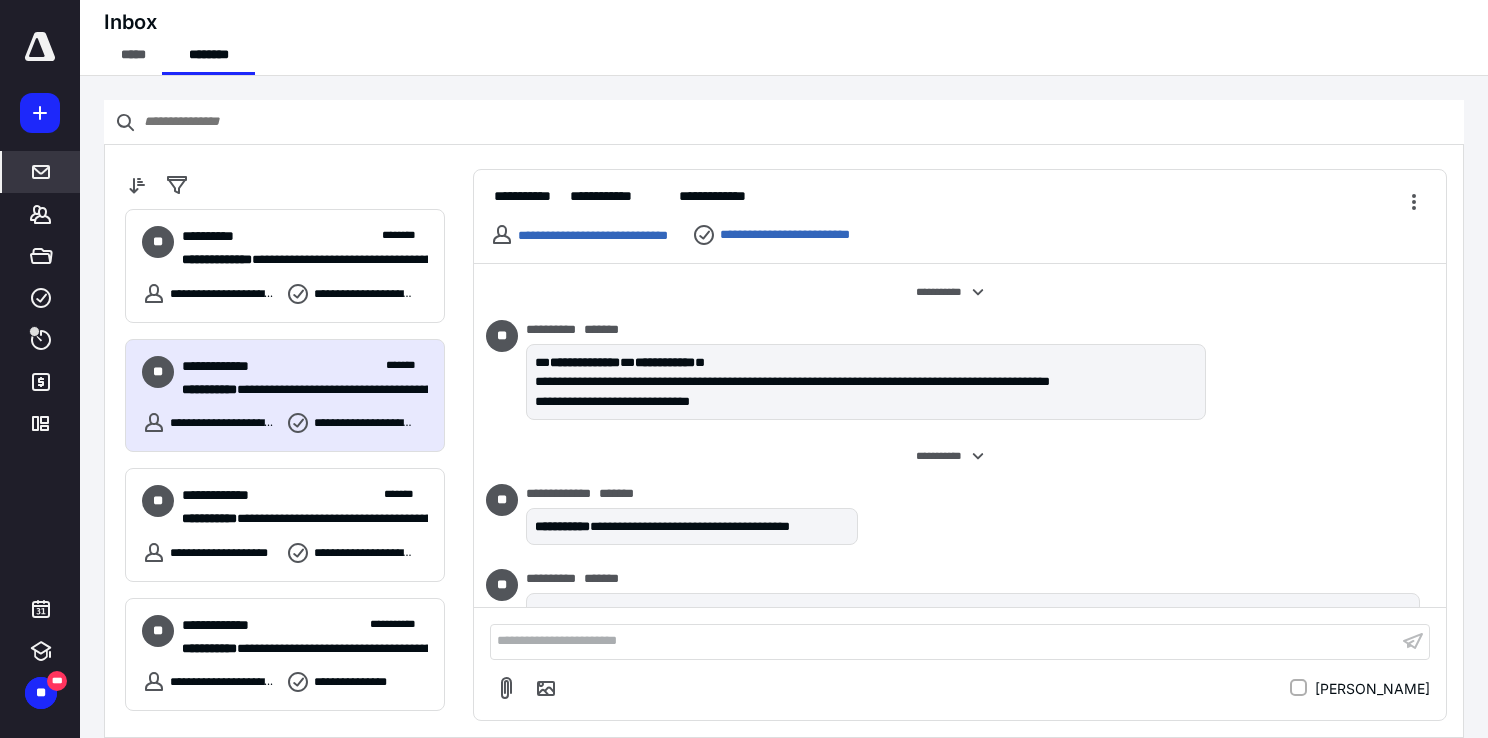 scroll, scrollTop: 528, scrollLeft: 0, axis: vertical 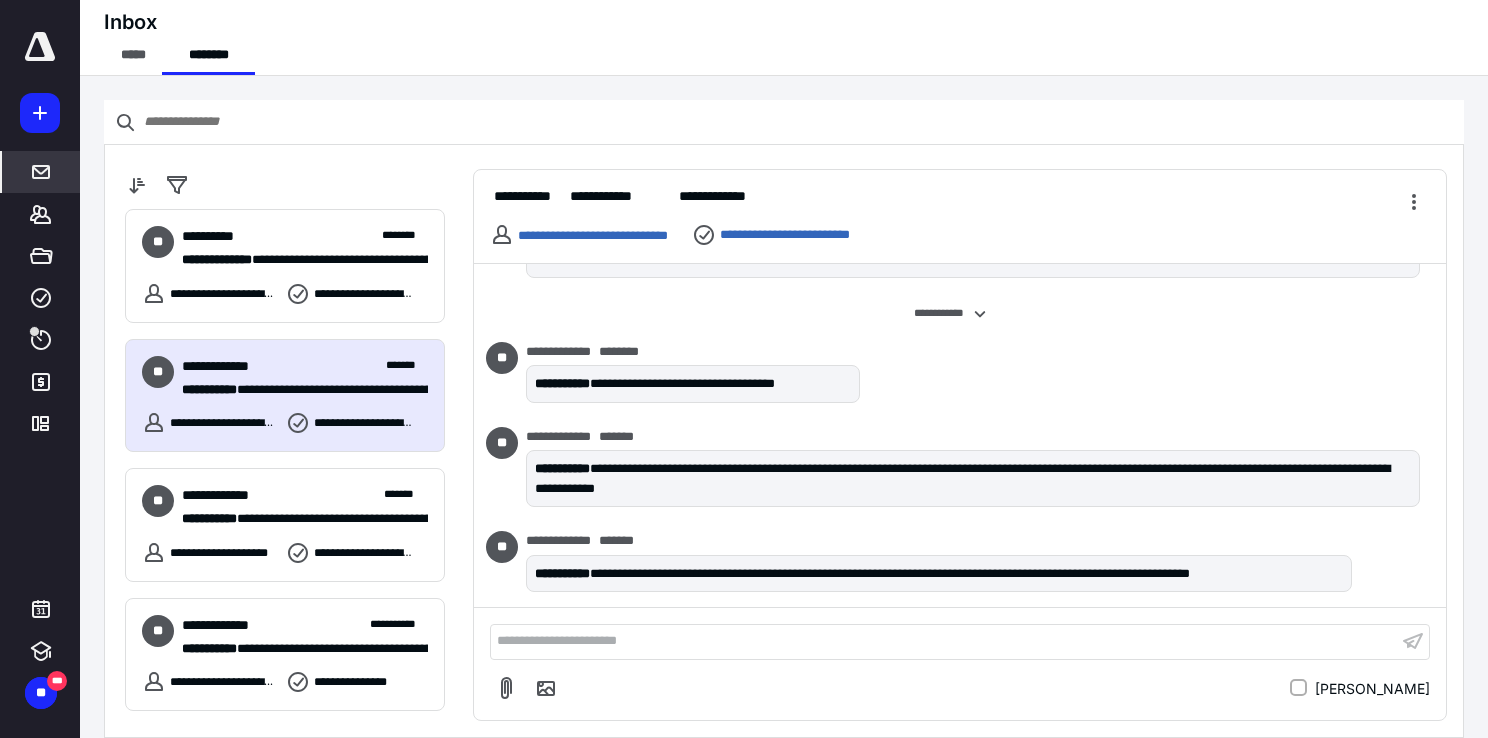 click at bounding box center [40, 47] 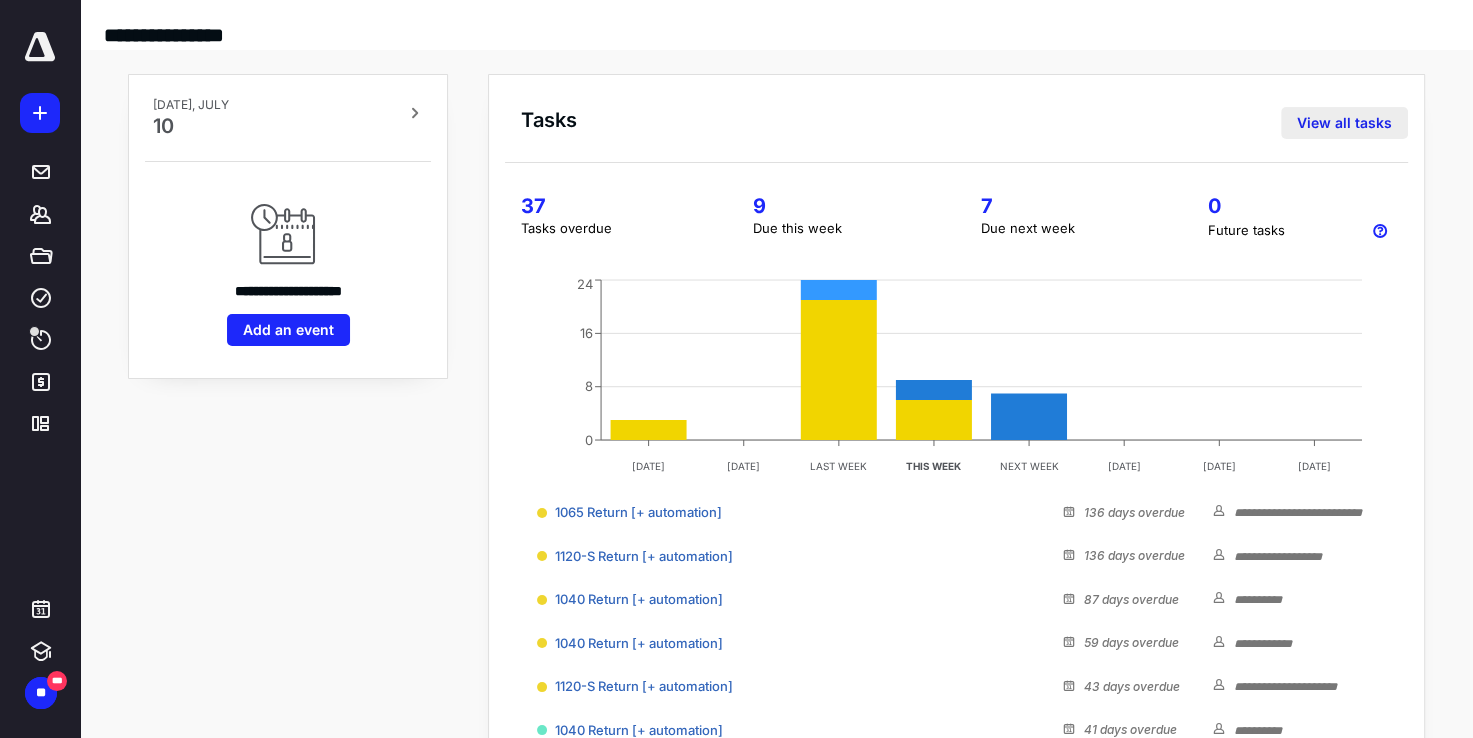 click on "View all tasks" at bounding box center [1344, 123] 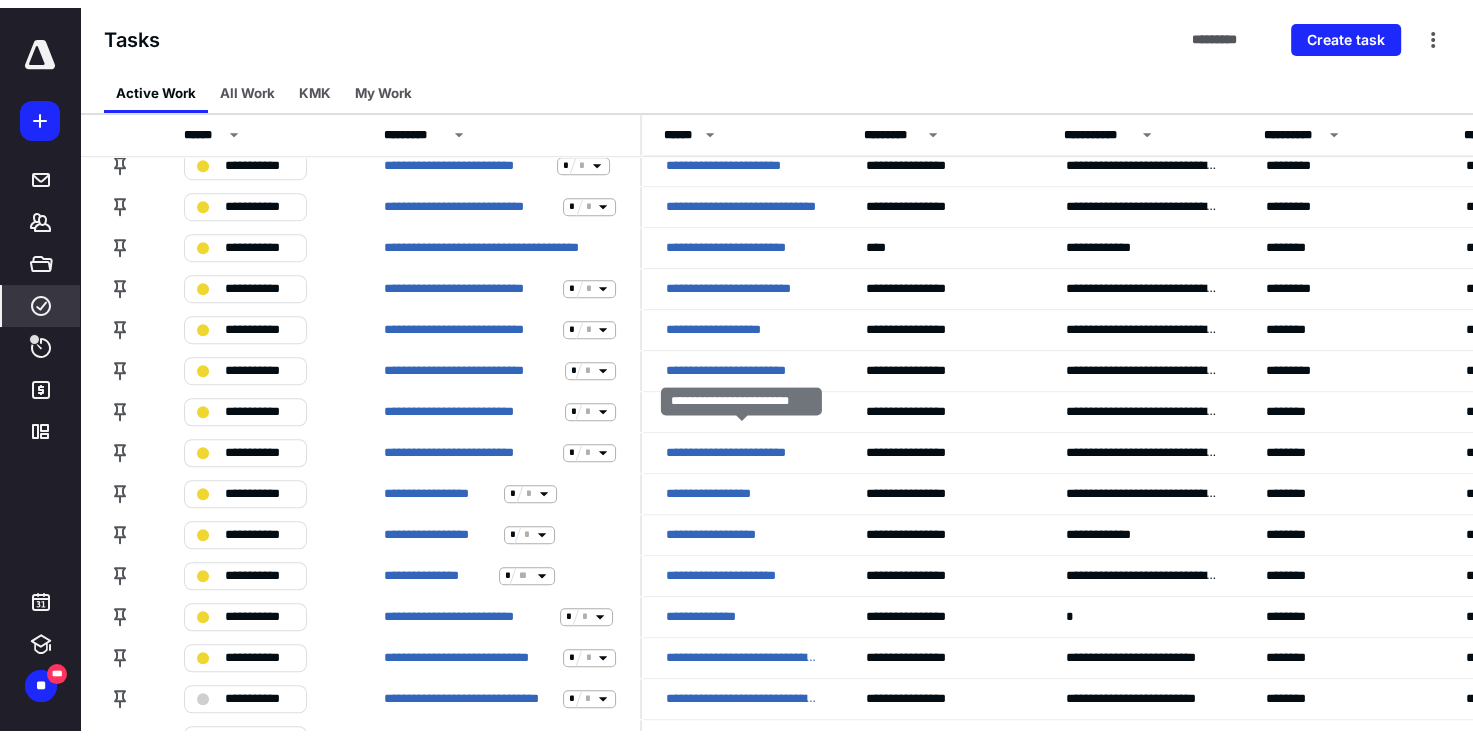 scroll, scrollTop: 0, scrollLeft: 0, axis: both 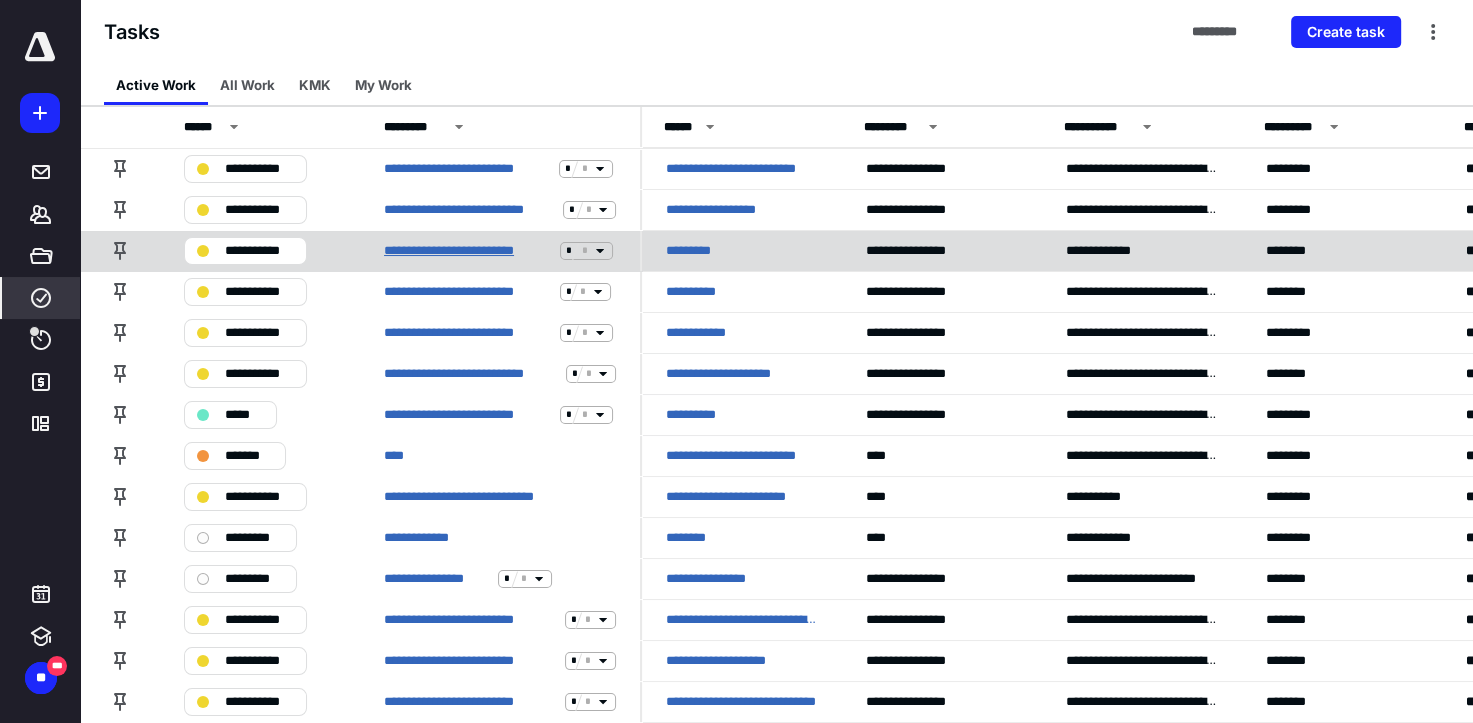 click on "**********" at bounding box center (468, 251) 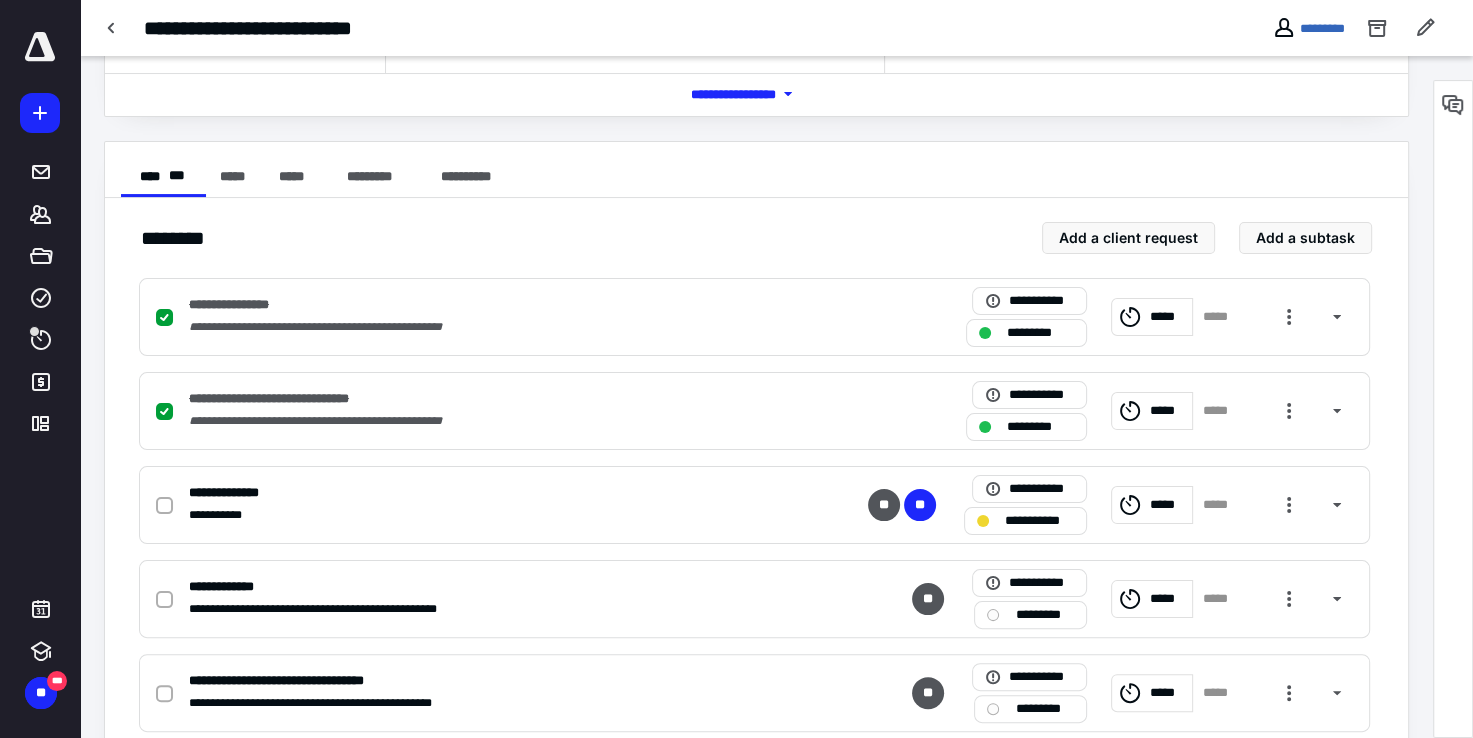 scroll, scrollTop: 400, scrollLeft: 0, axis: vertical 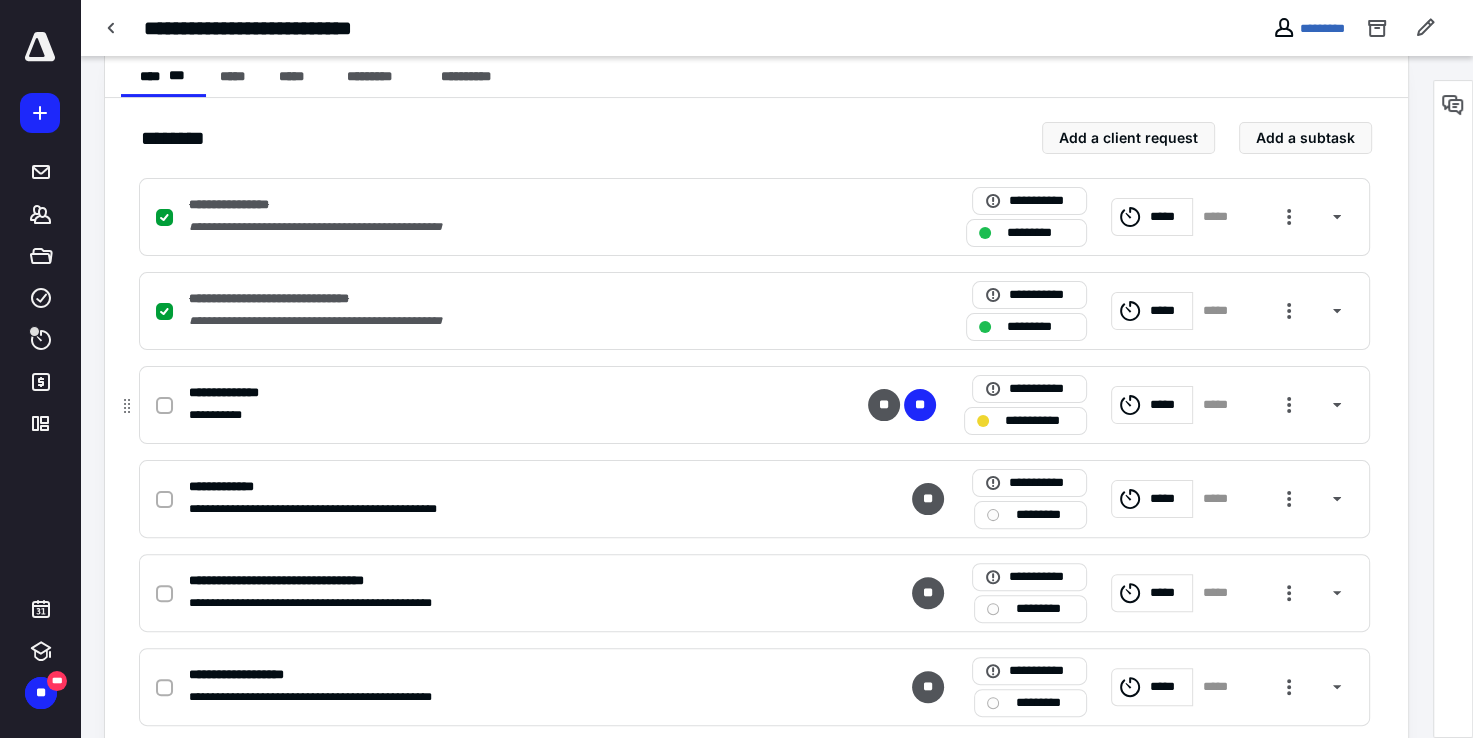 click on "**********" at bounding box center [492, 415] 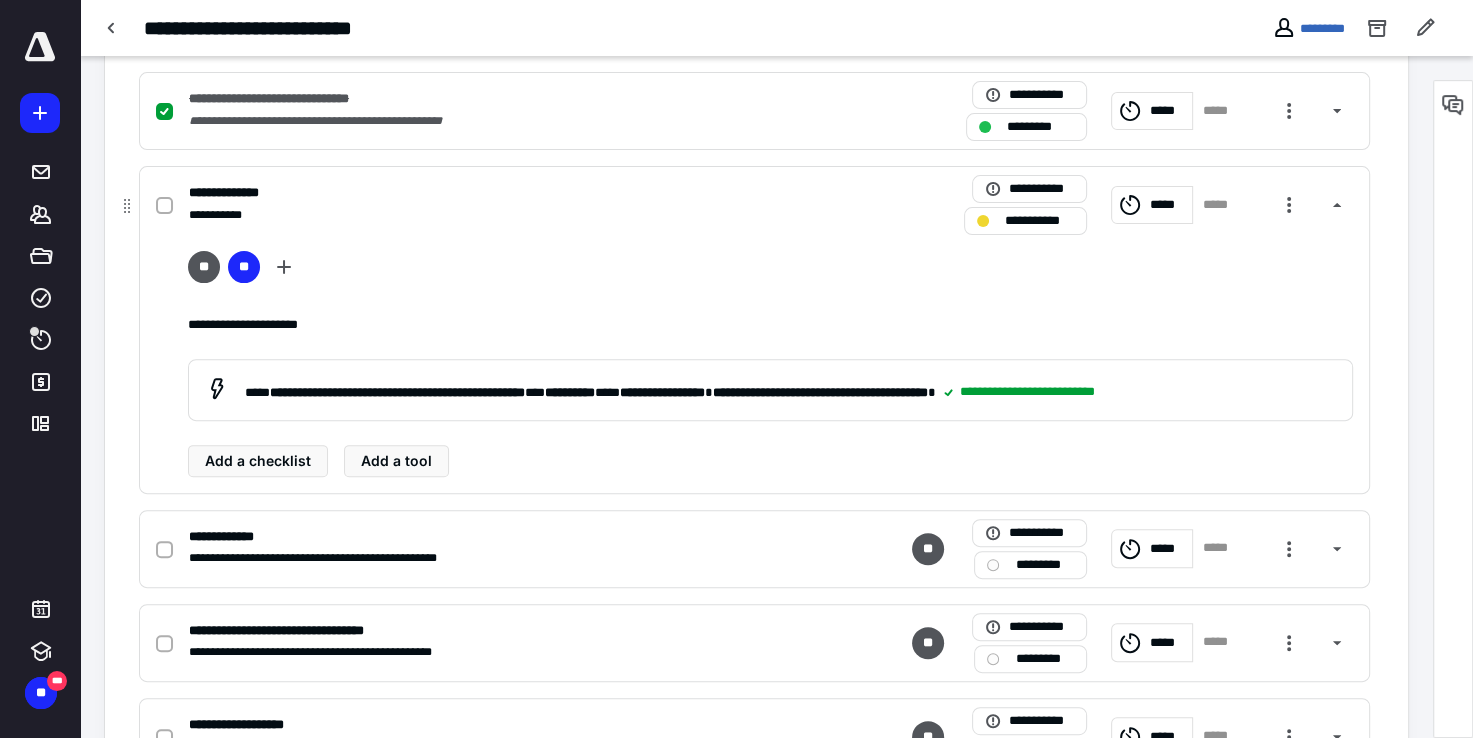 scroll, scrollTop: 700, scrollLeft: 0, axis: vertical 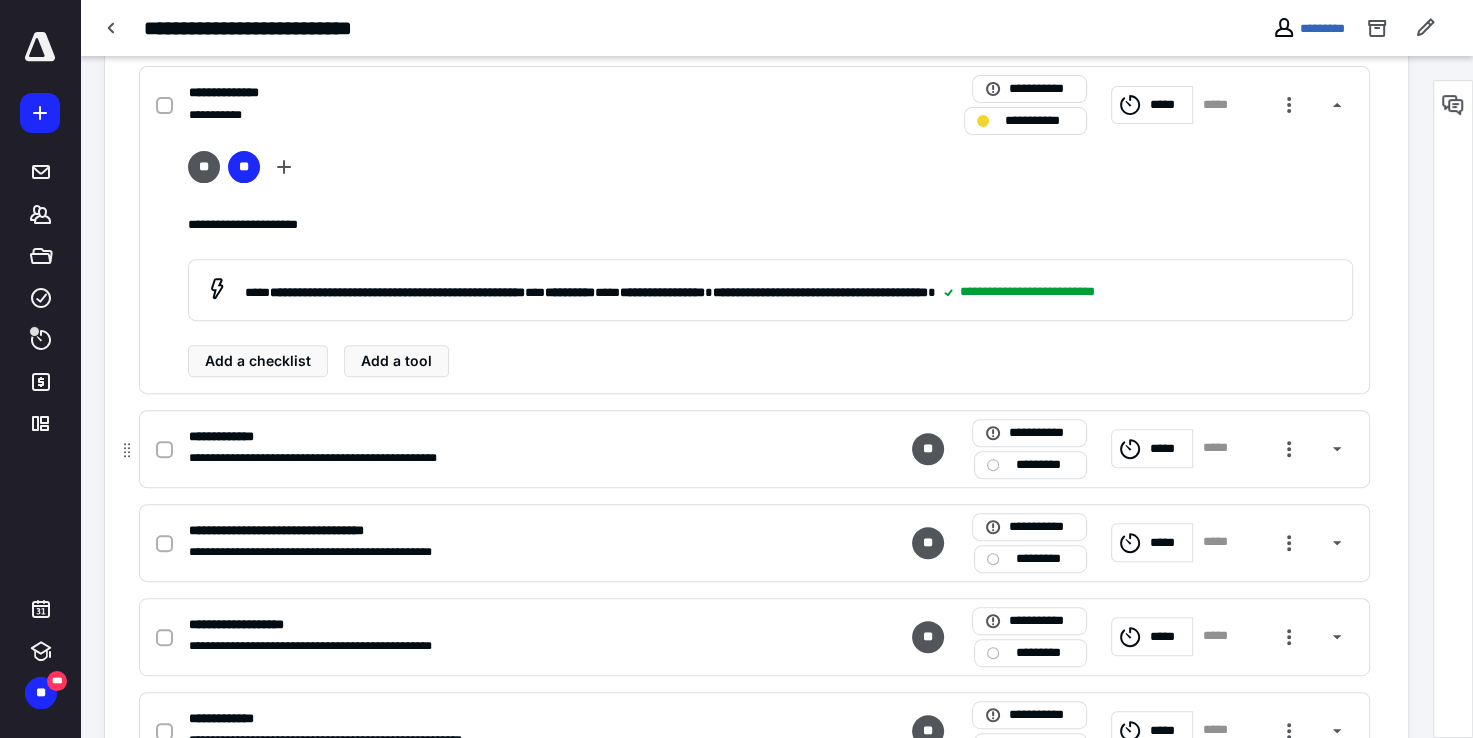 click on "**********" at bounding box center [492, 458] 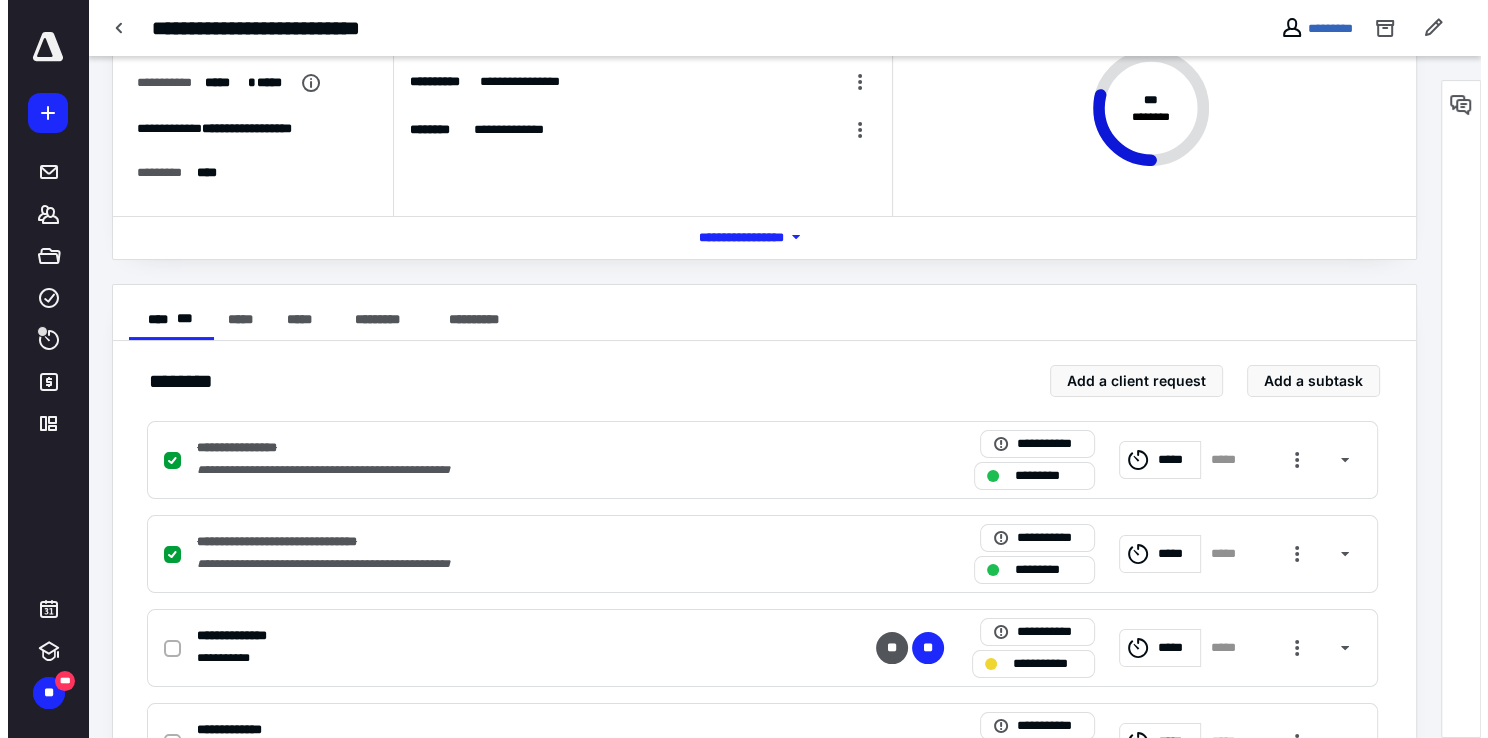 scroll, scrollTop: 0, scrollLeft: 0, axis: both 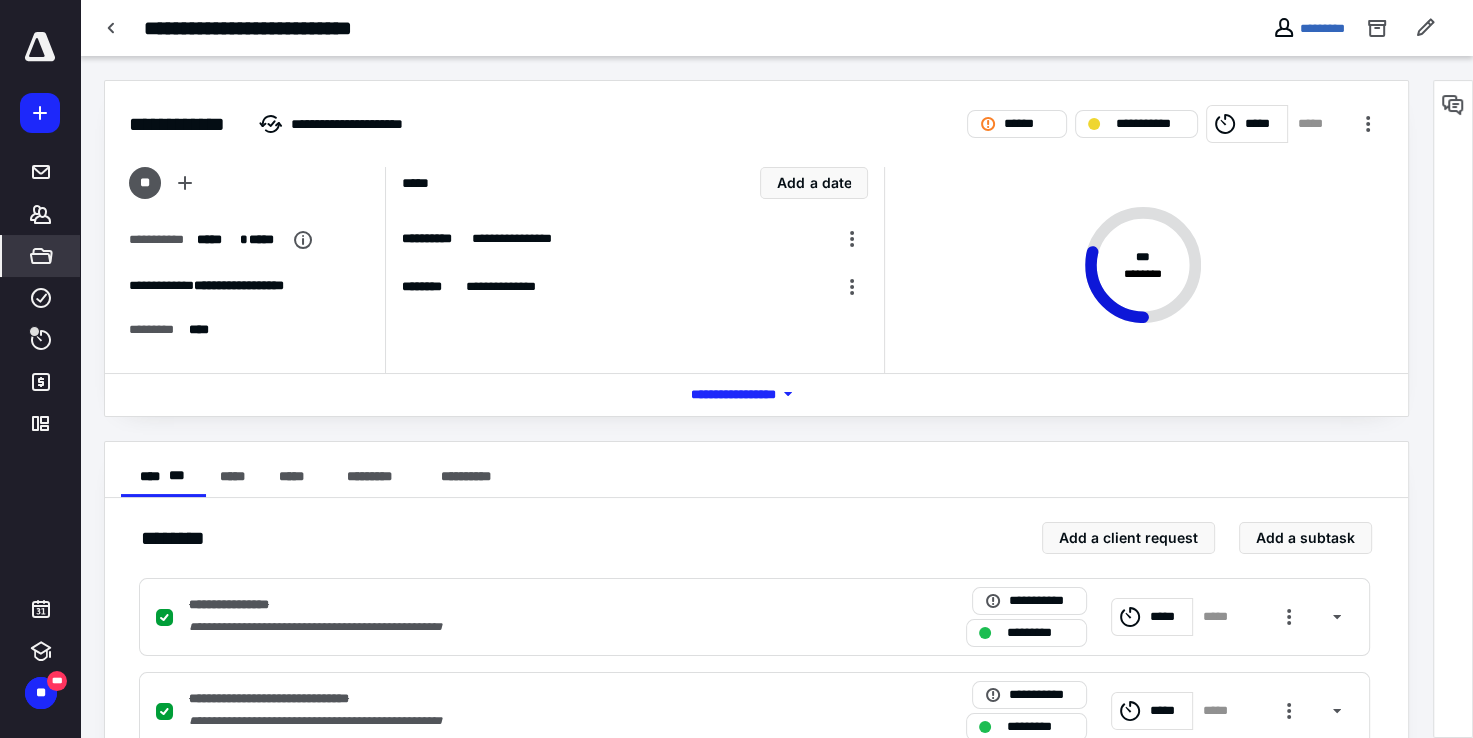 drag, startPoint x: 41, startPoint y: 249, endPoint x: 62, endPoint y: 252, distance: 21.213203 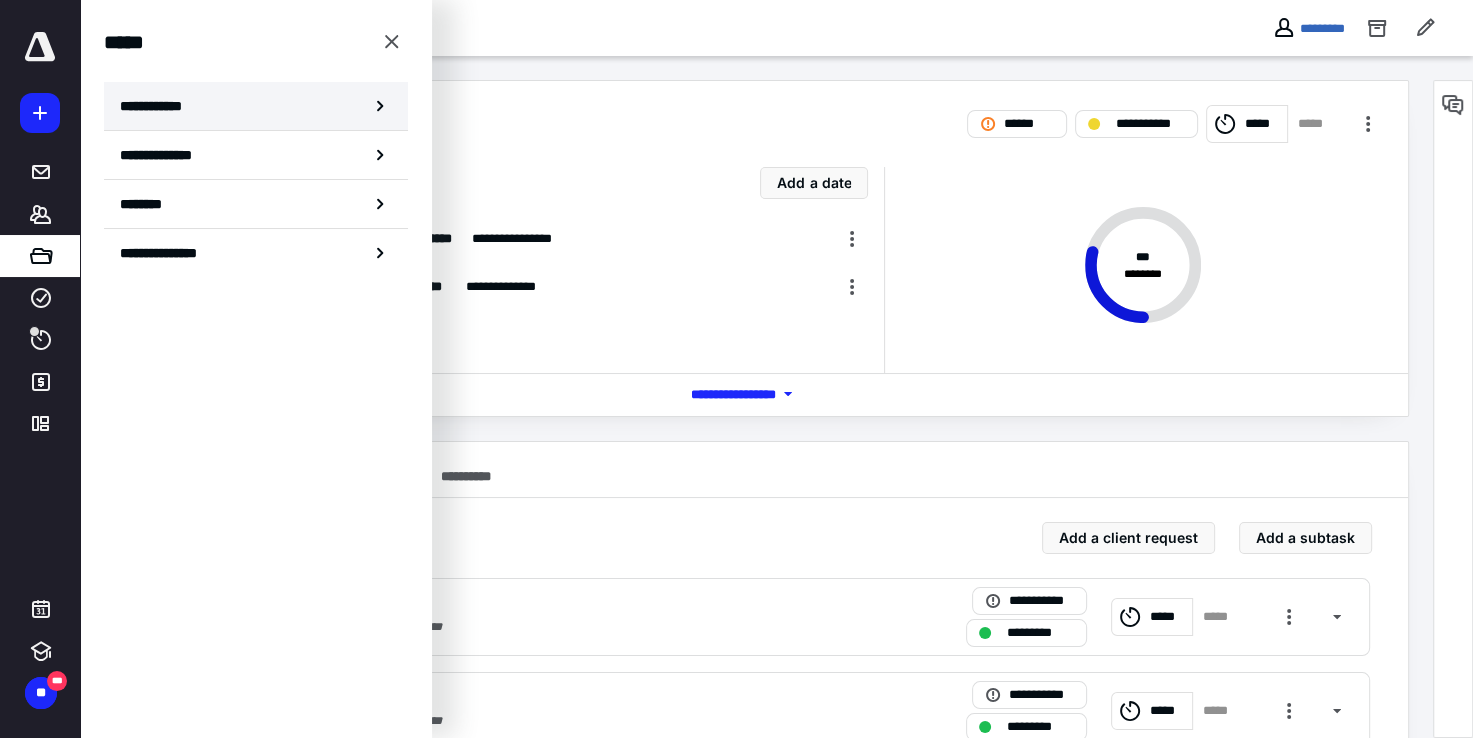 click on "**********" at bounding box center (256, 106) 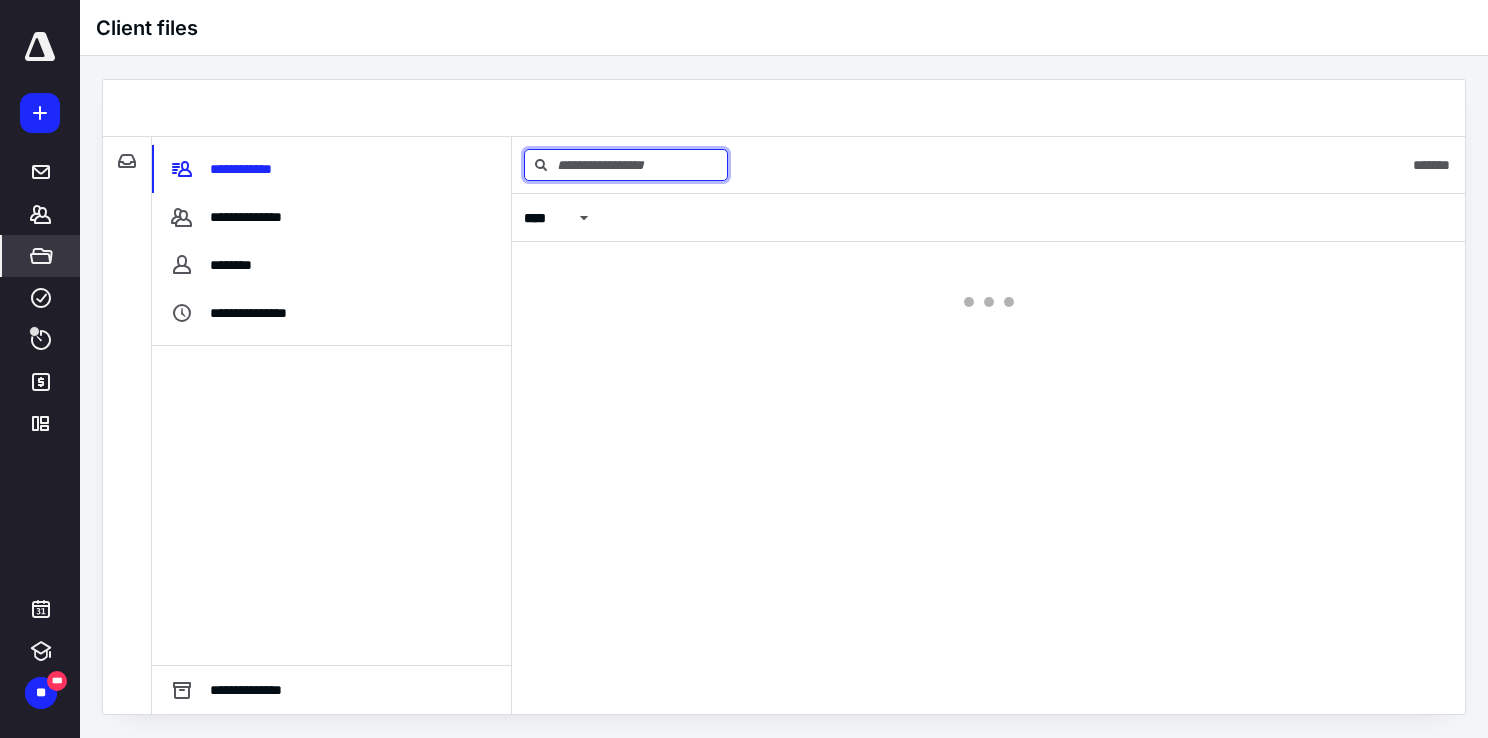 click at bounding box center (626, 165) 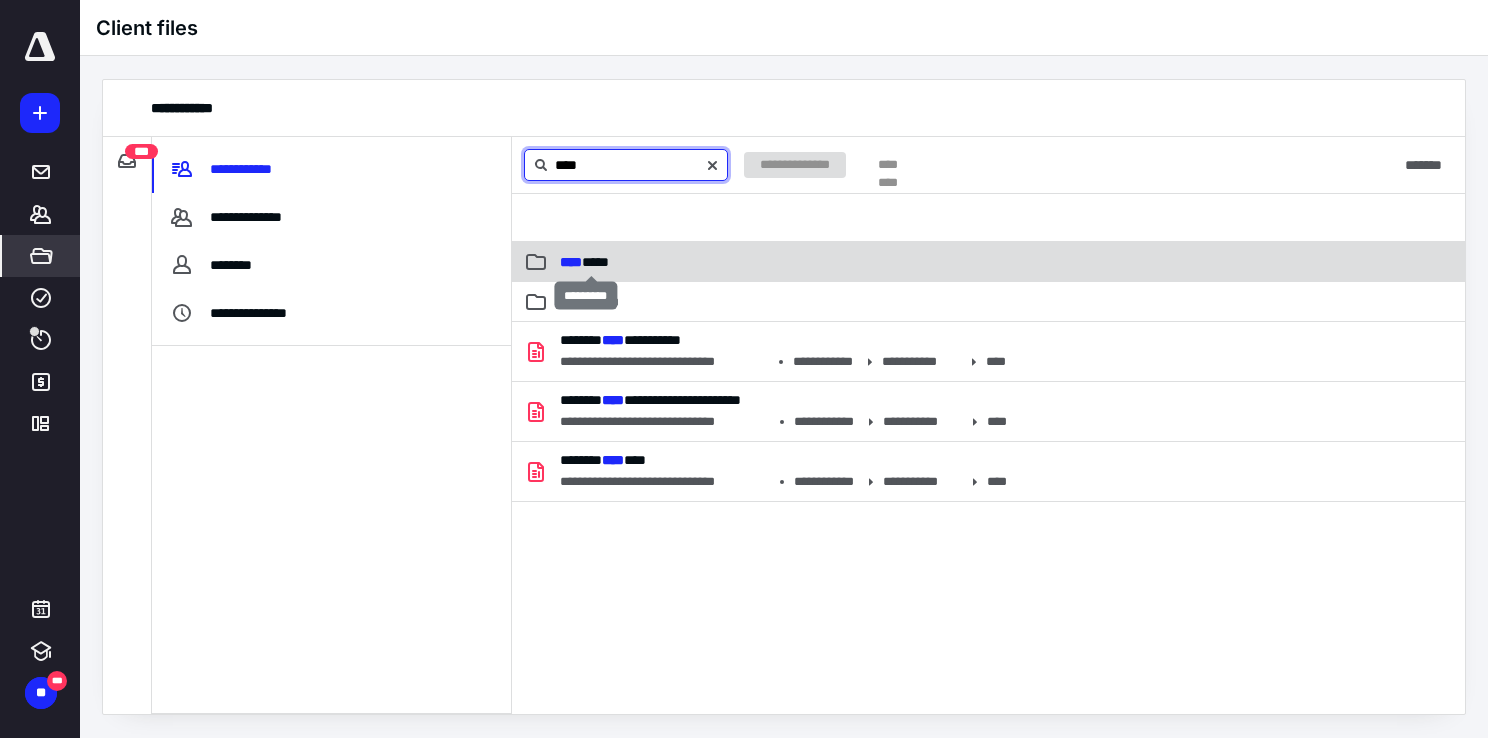 type on "****" 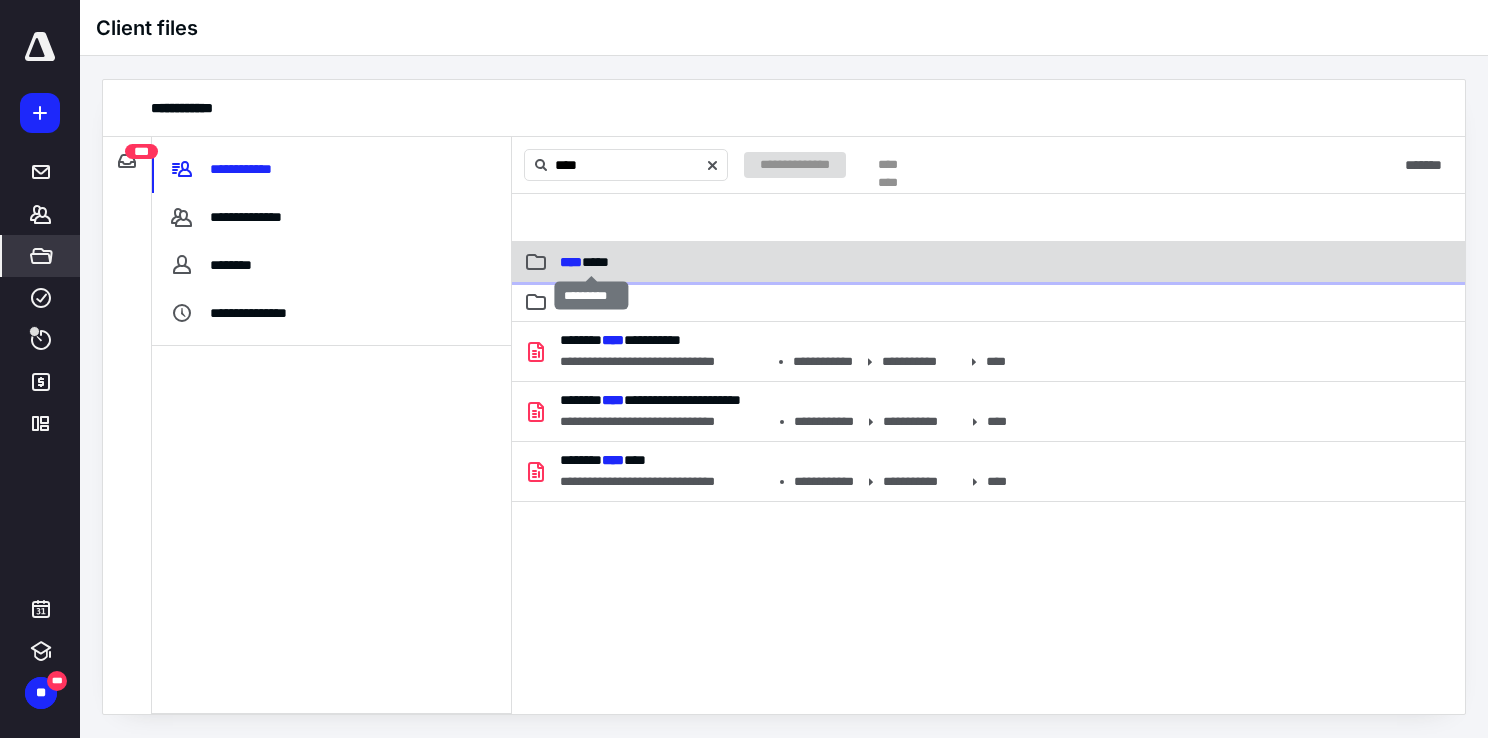 click on "**** ****" at bounding box center [584, 262] 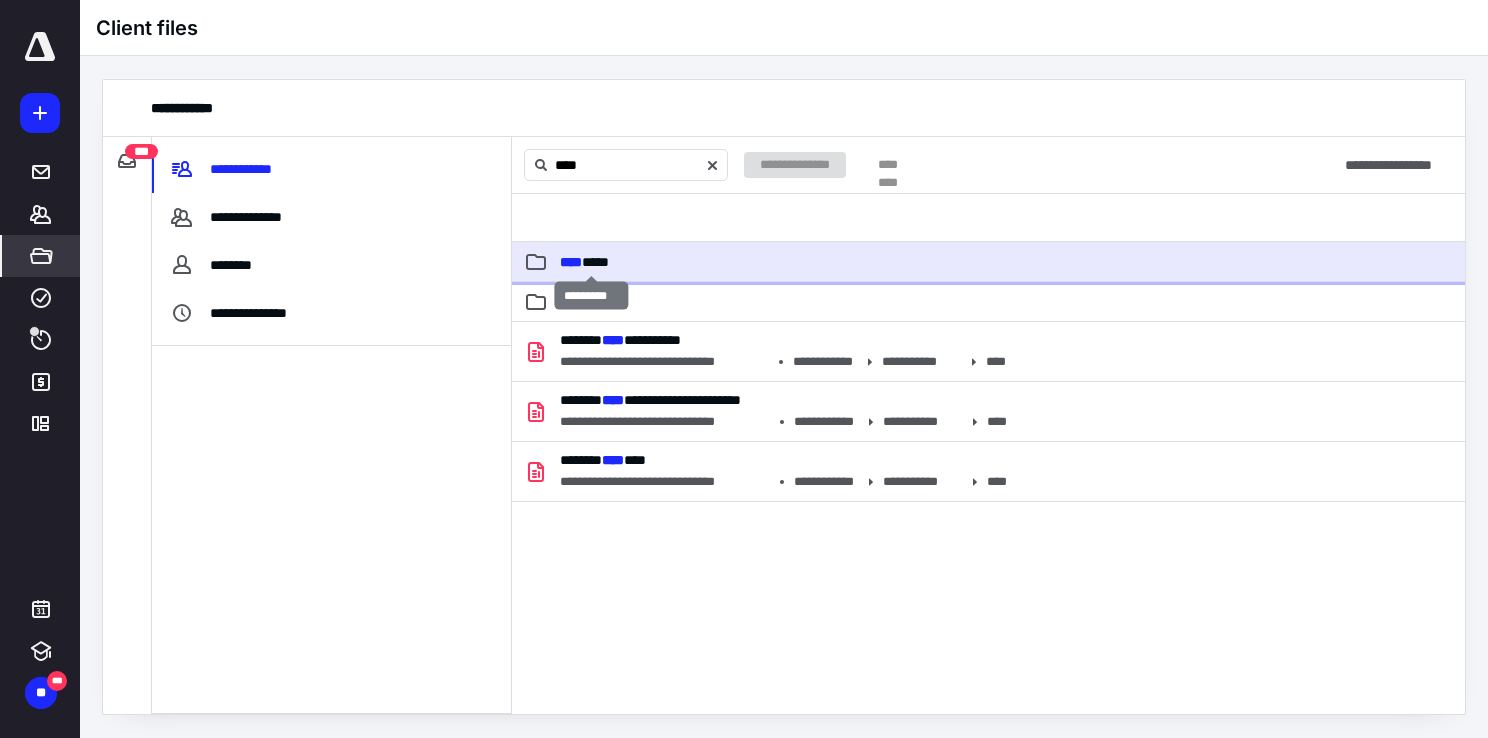 click on "**** ****" at bounding box center [584, 262] 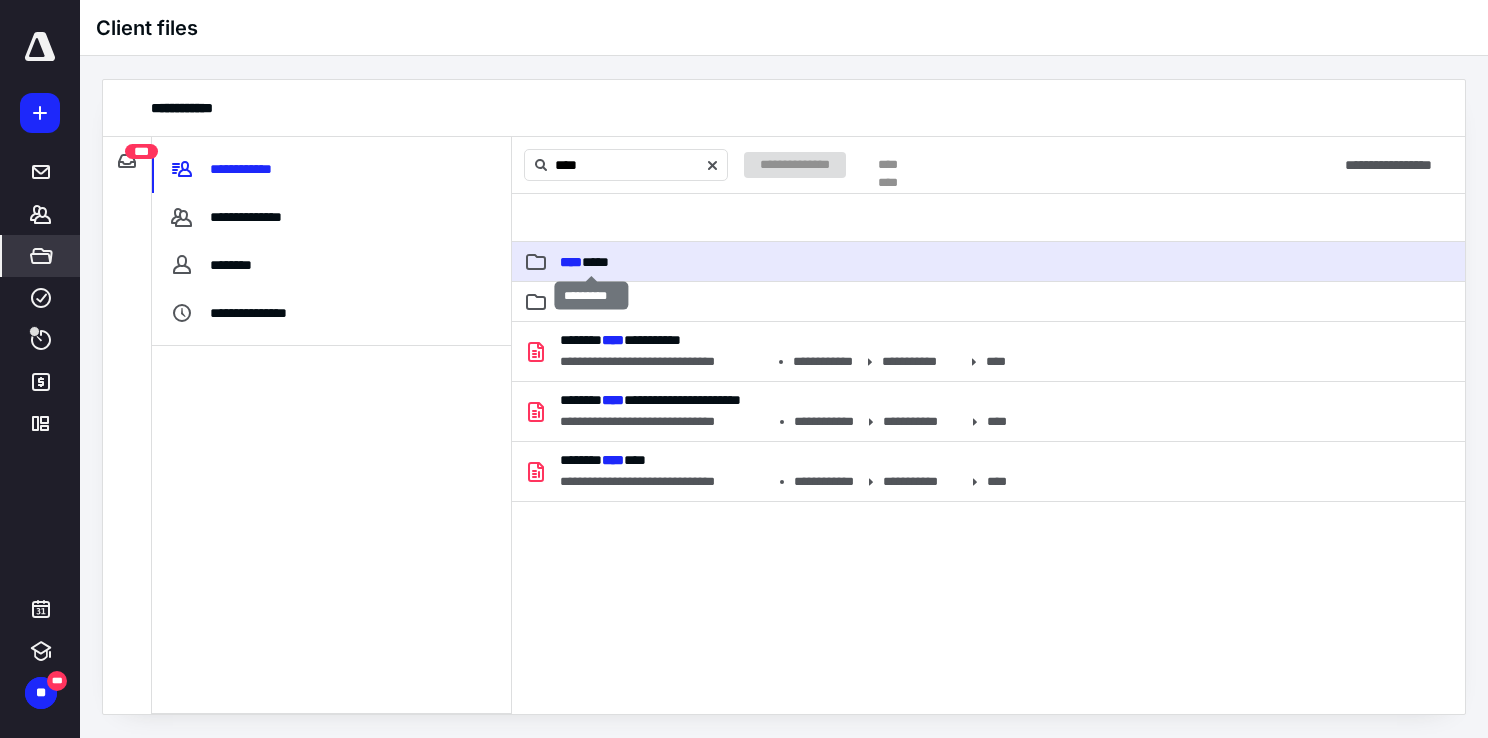 type 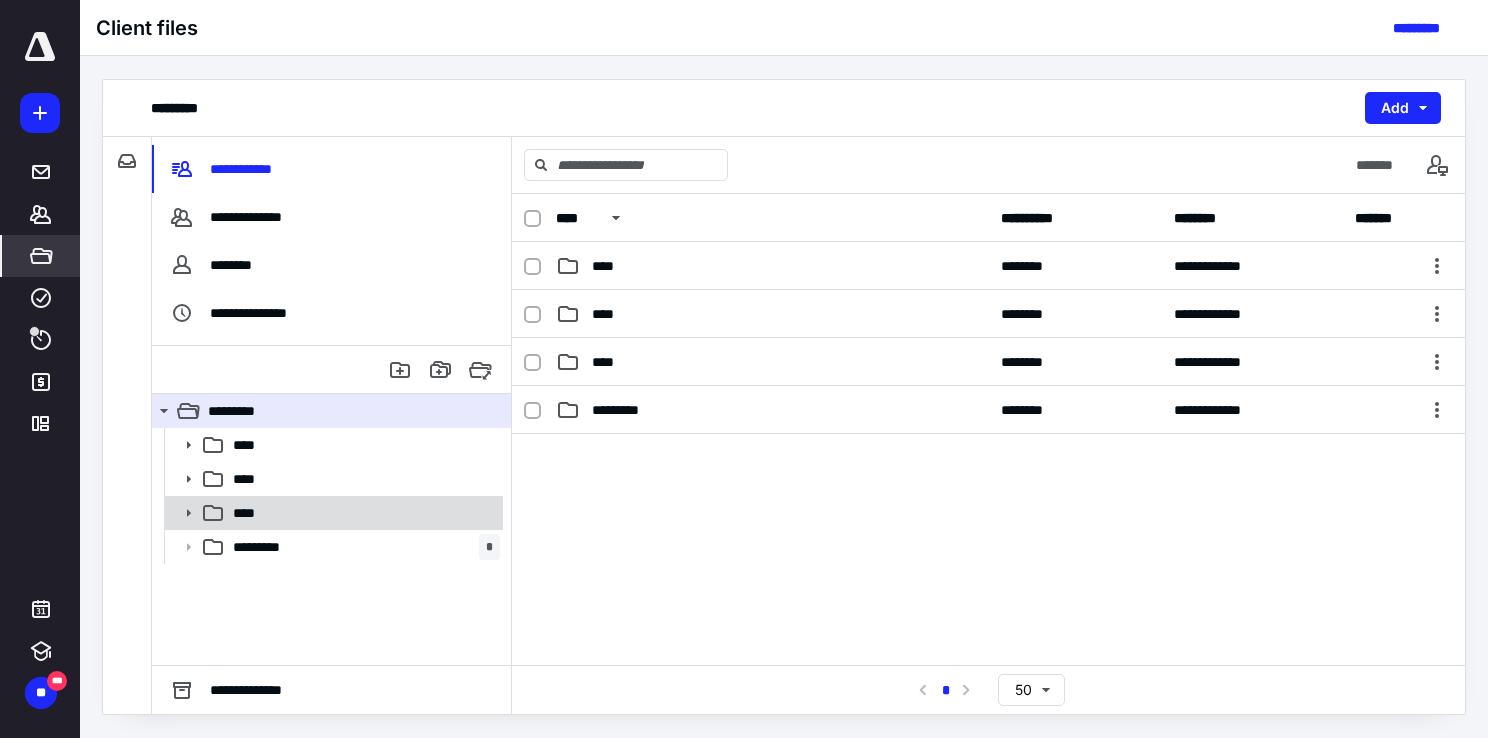 click 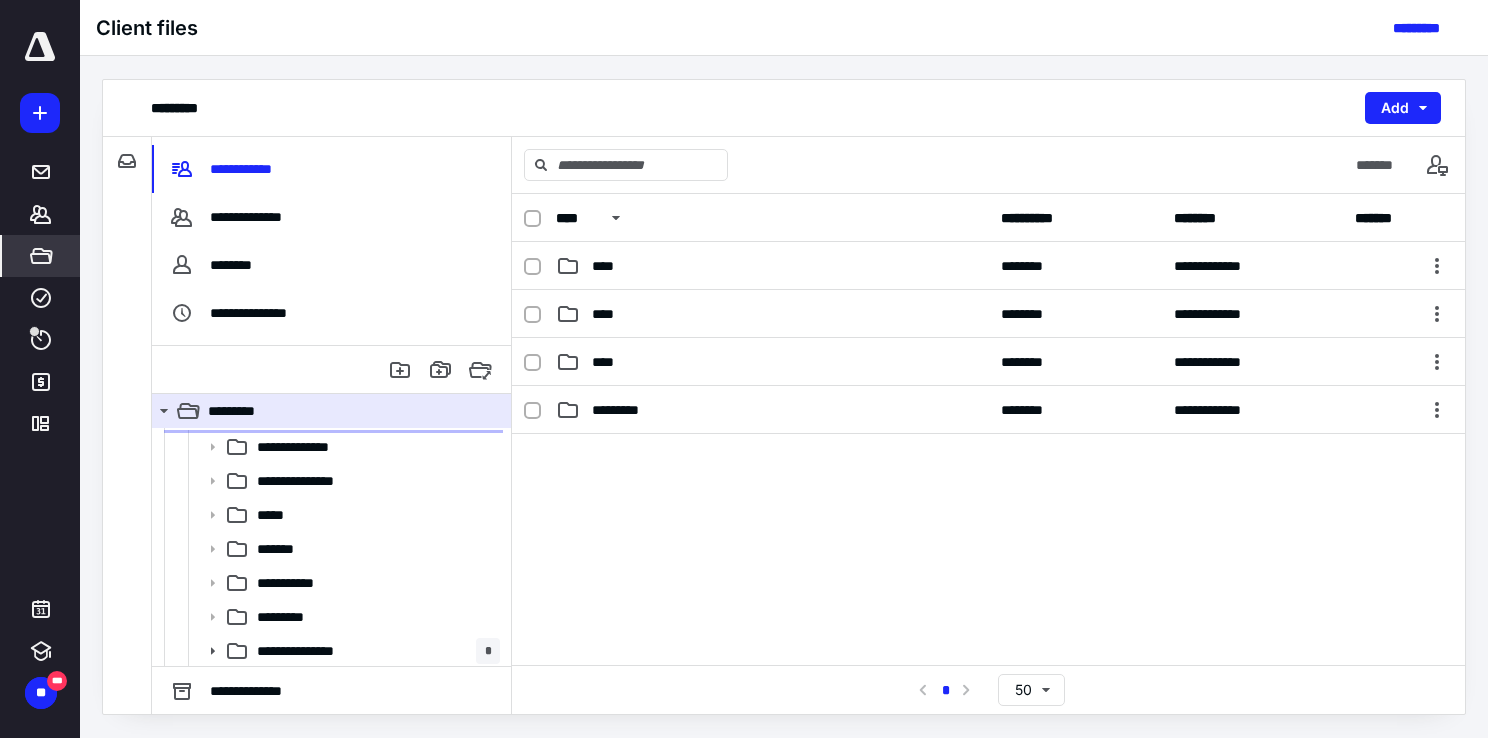 scroll, scrollTop: 169, scrollLeft: 0, axis: vertical 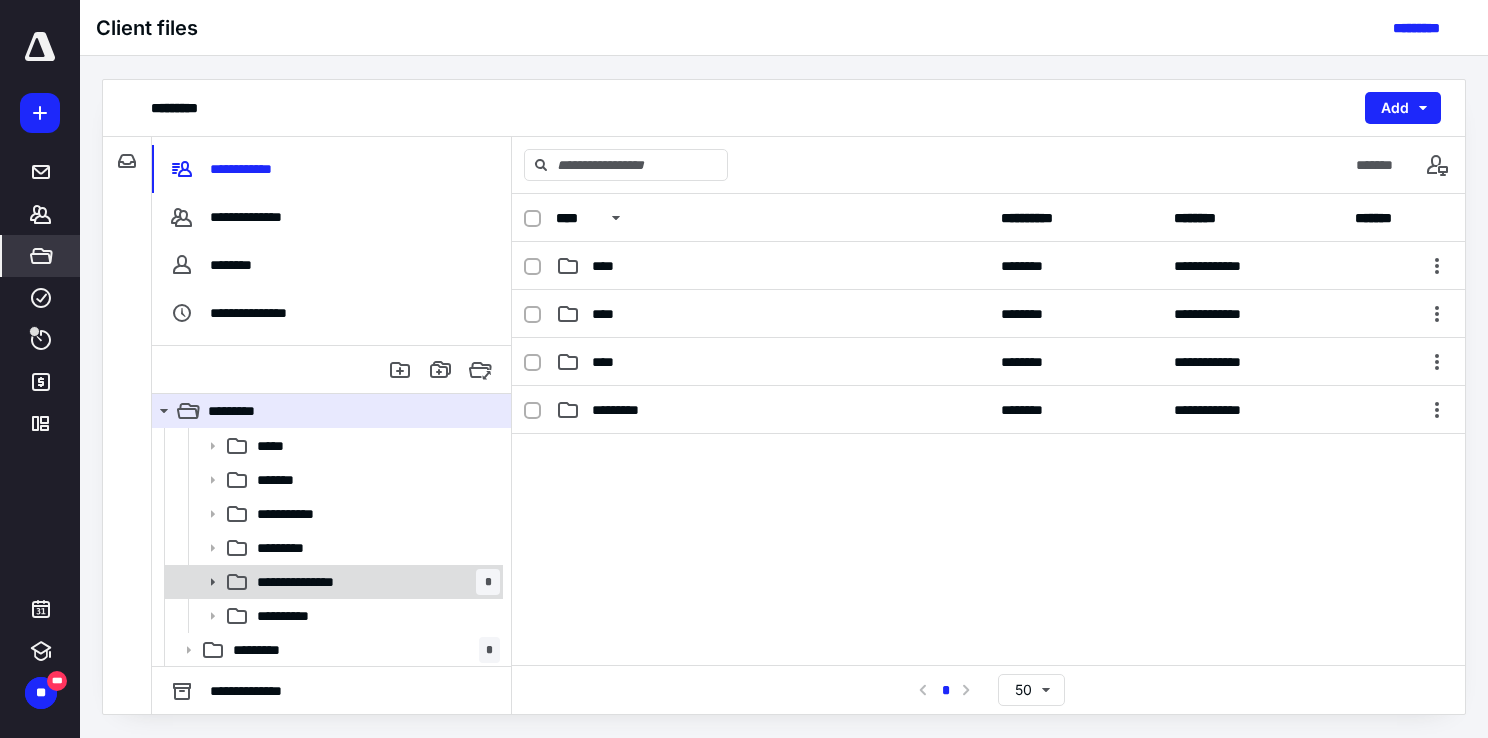 click 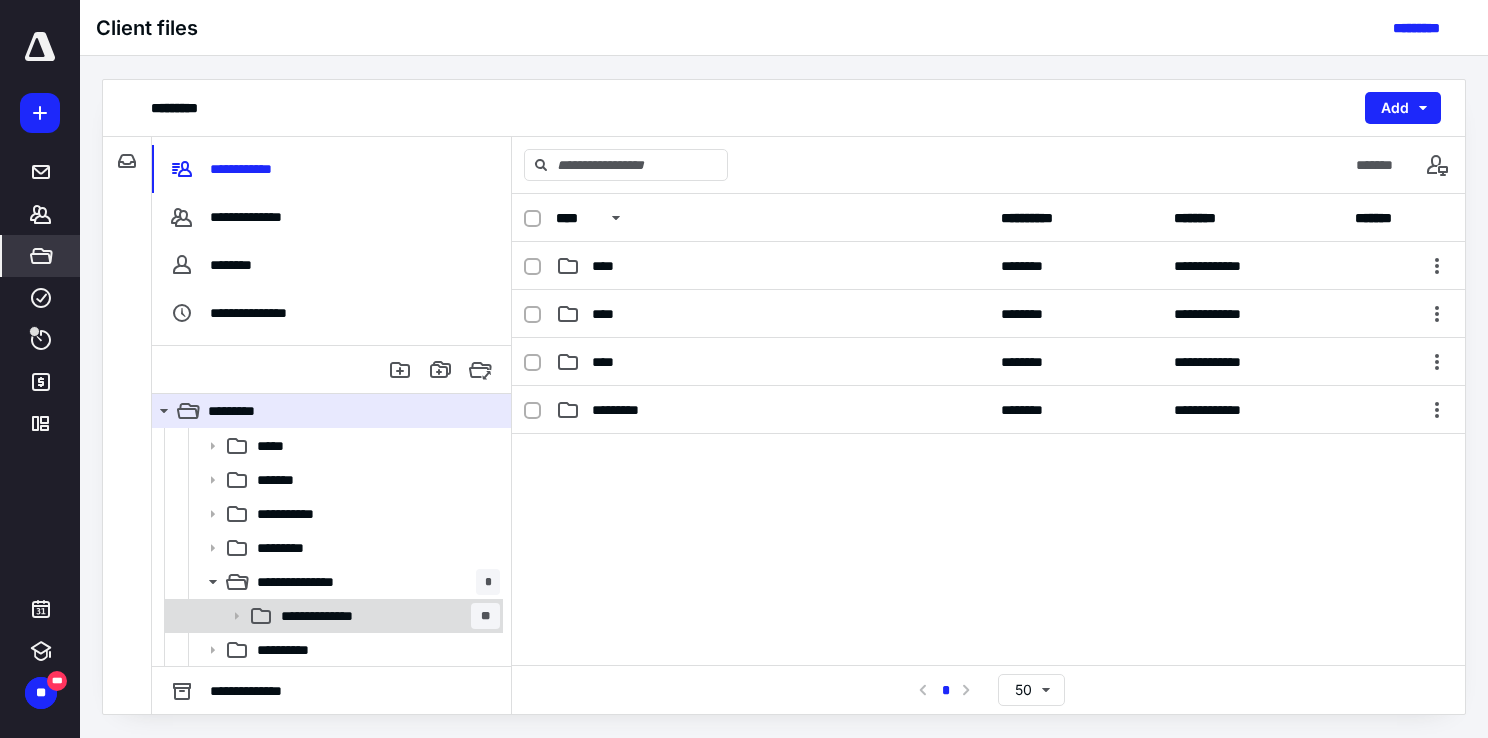 click 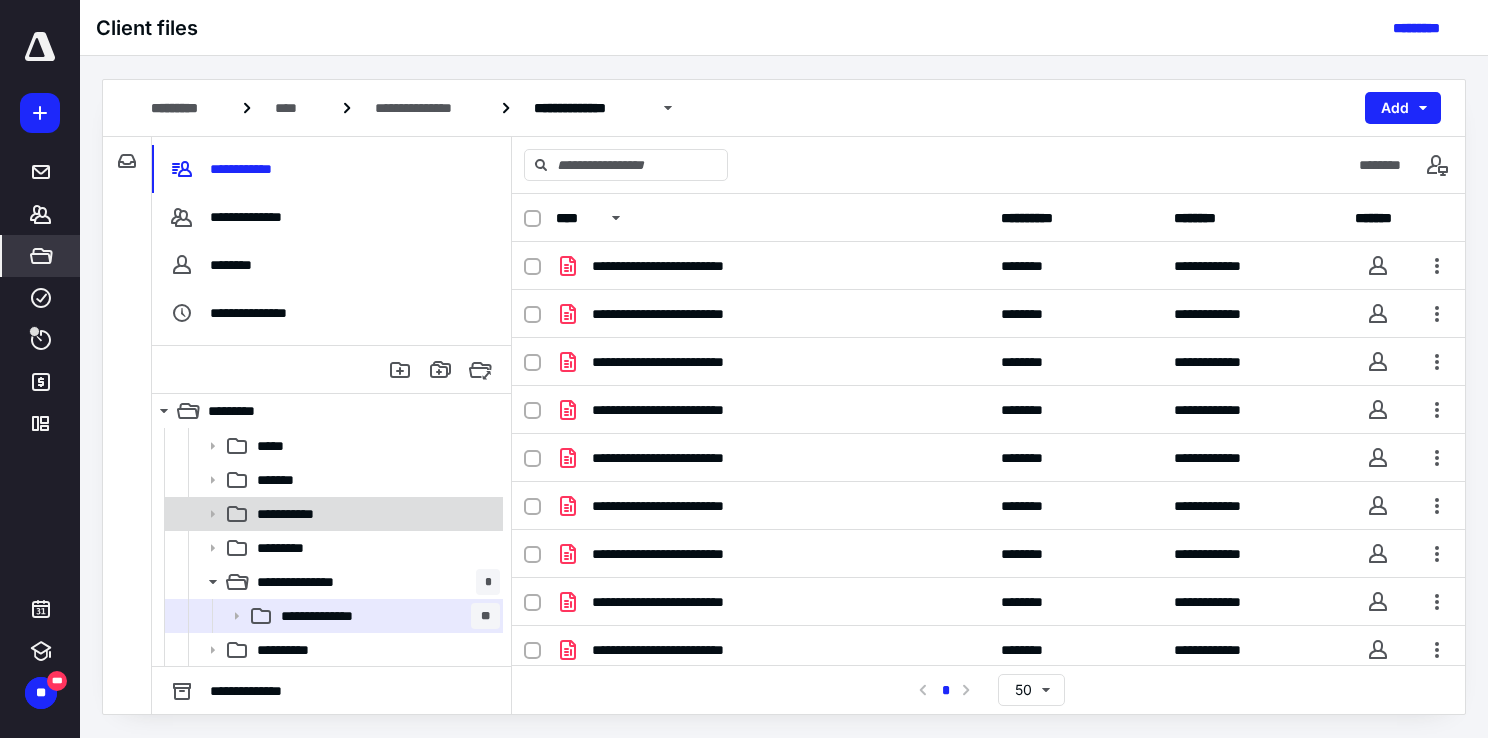 scroll, scrollTop: 204, scrollLeft: 0, axis: vertical 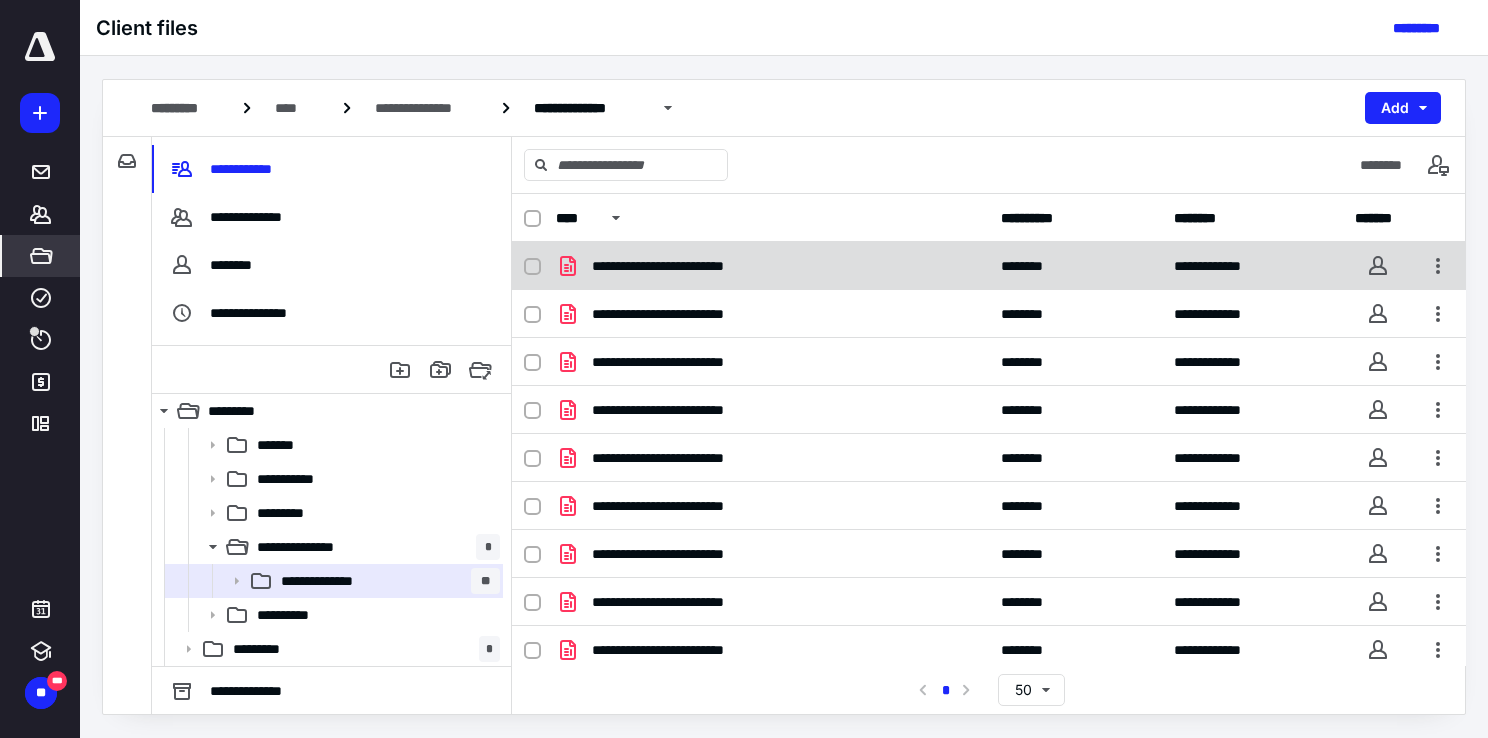 click on "**********" at bounding box center [683, 266] 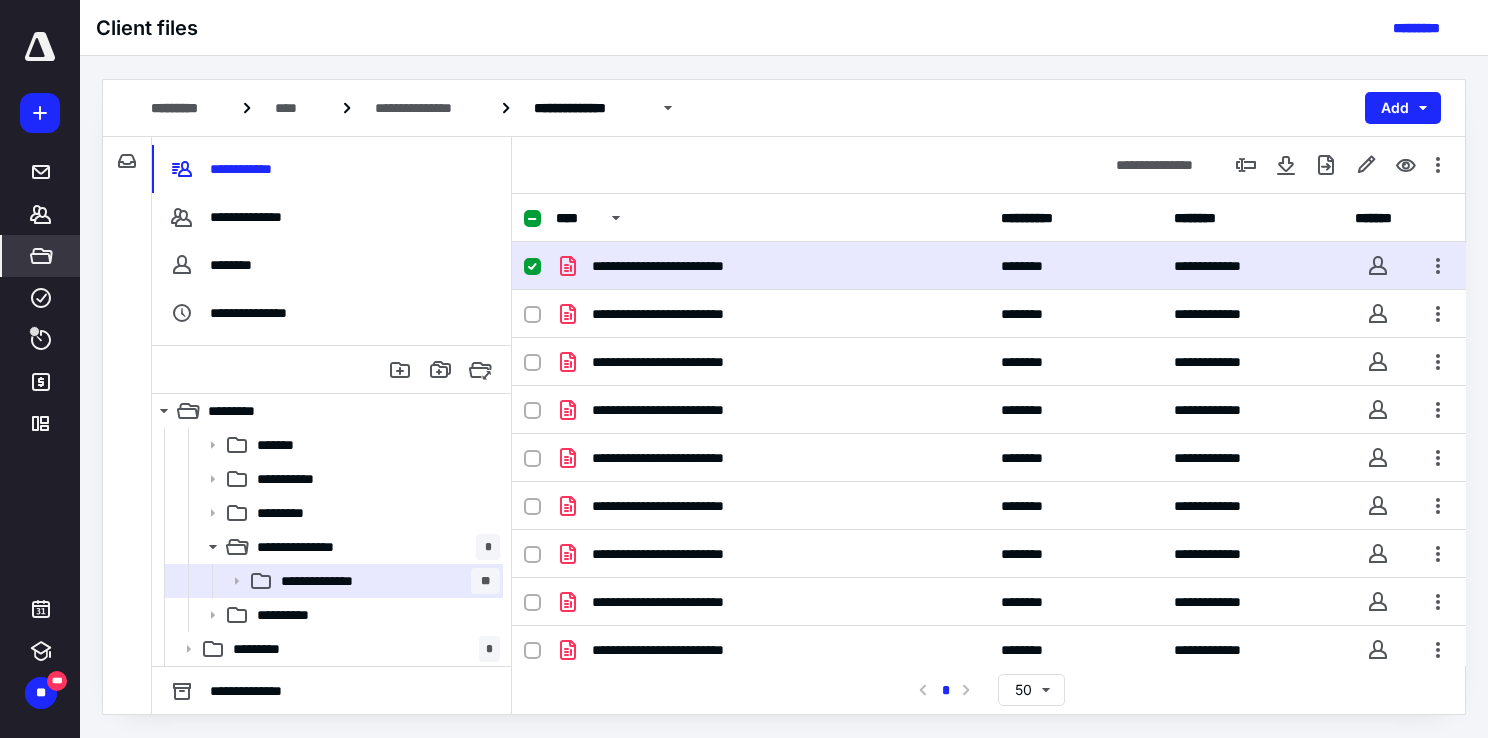 click on "**********" at bounding box center [683, 266] 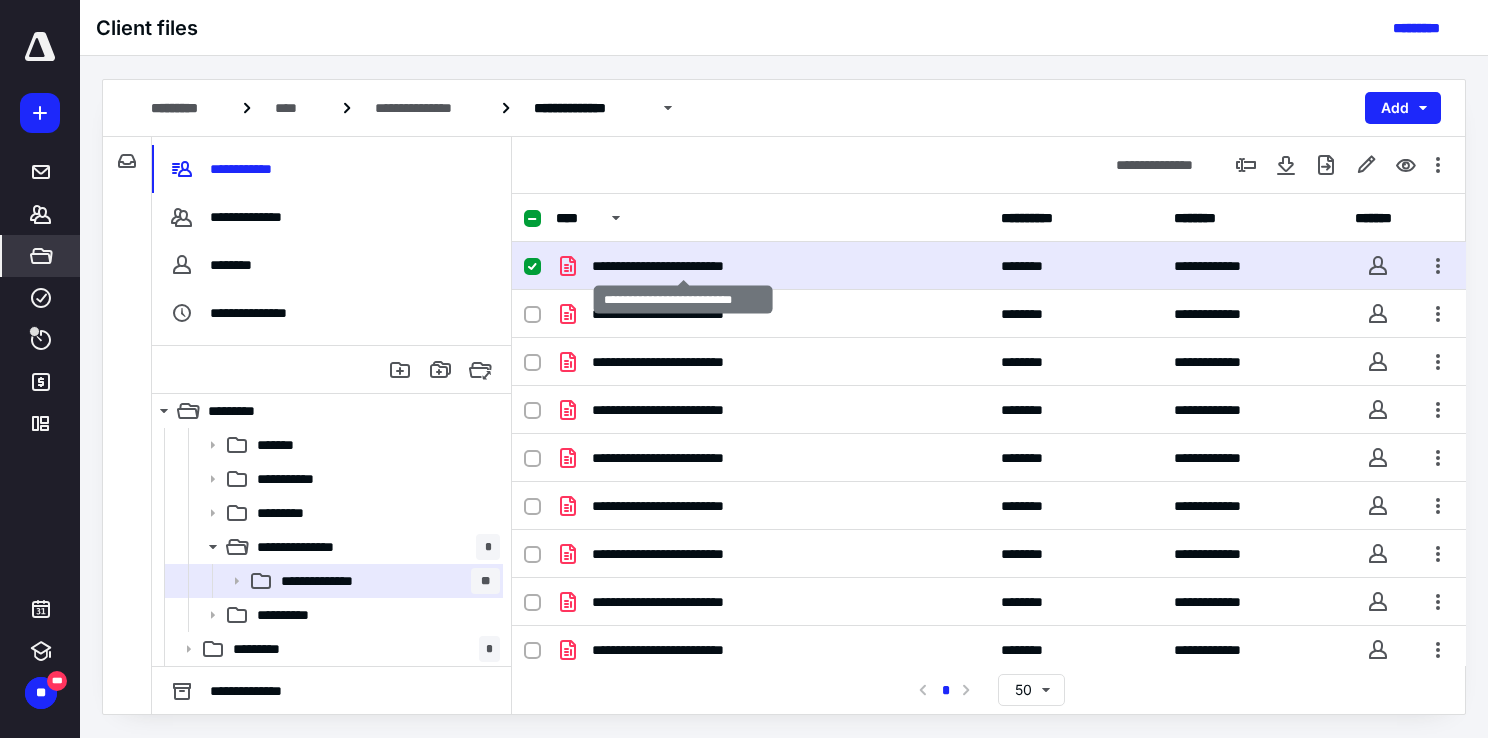 click on "**********" at bounding box center (683, 266) 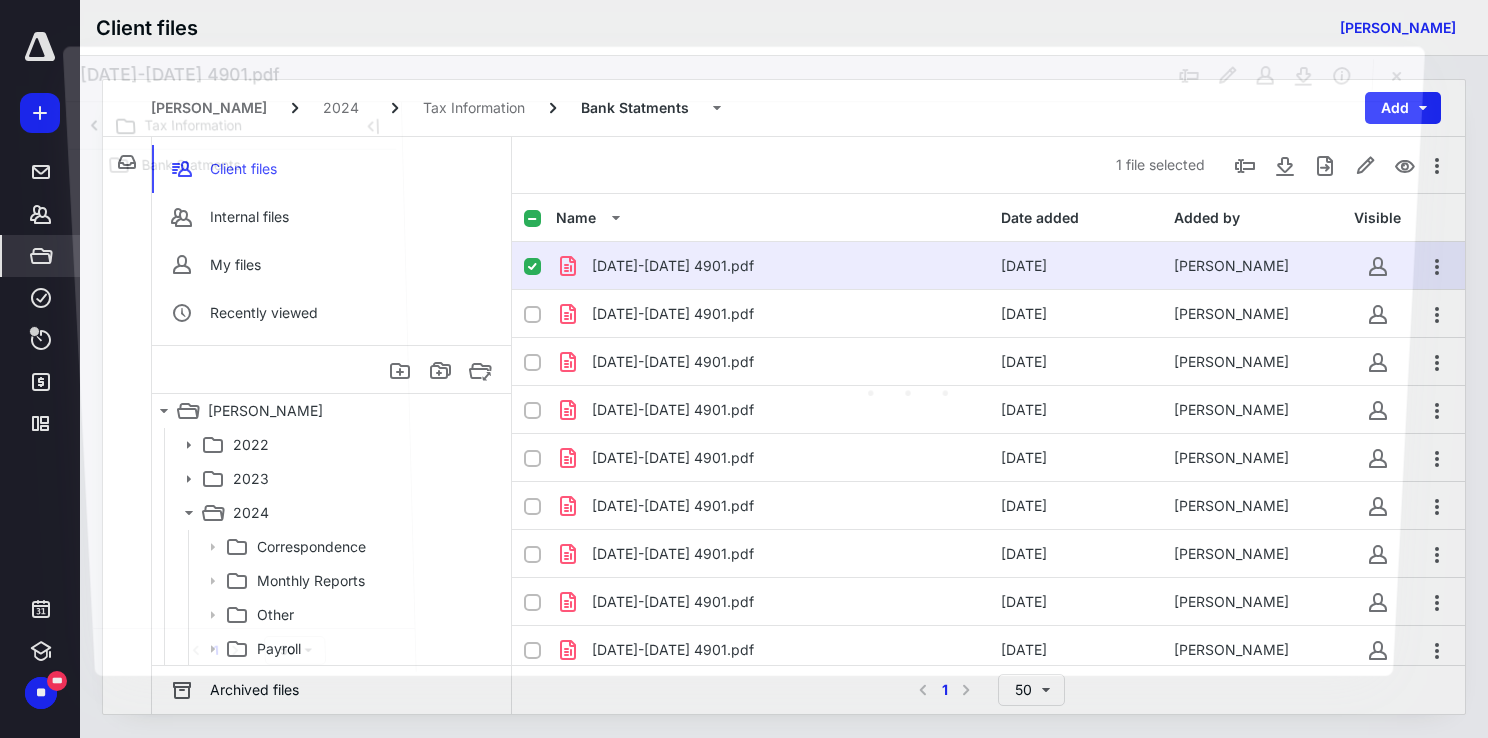 scroll, scrollTop: 204, scrollLeft: 0, axis: vertical 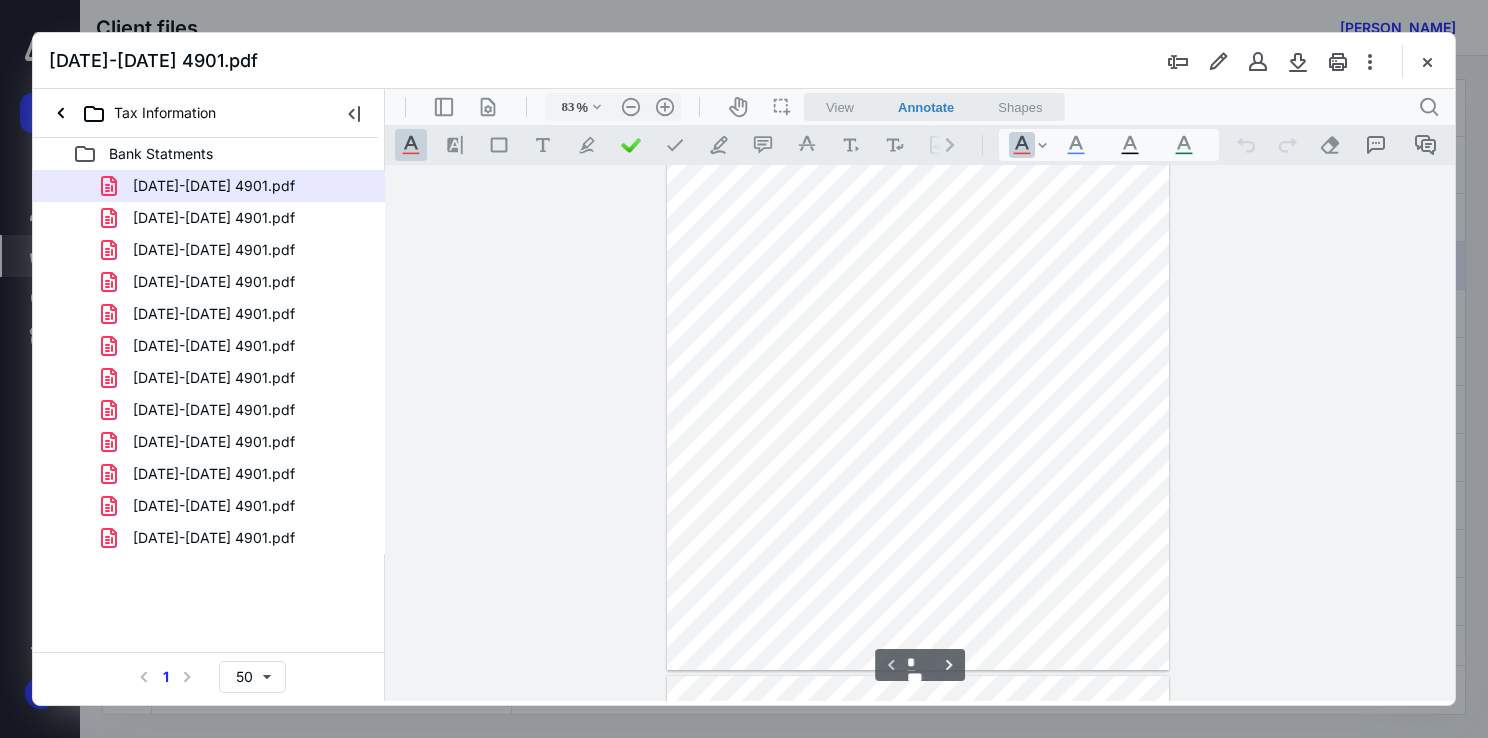 type on "158" 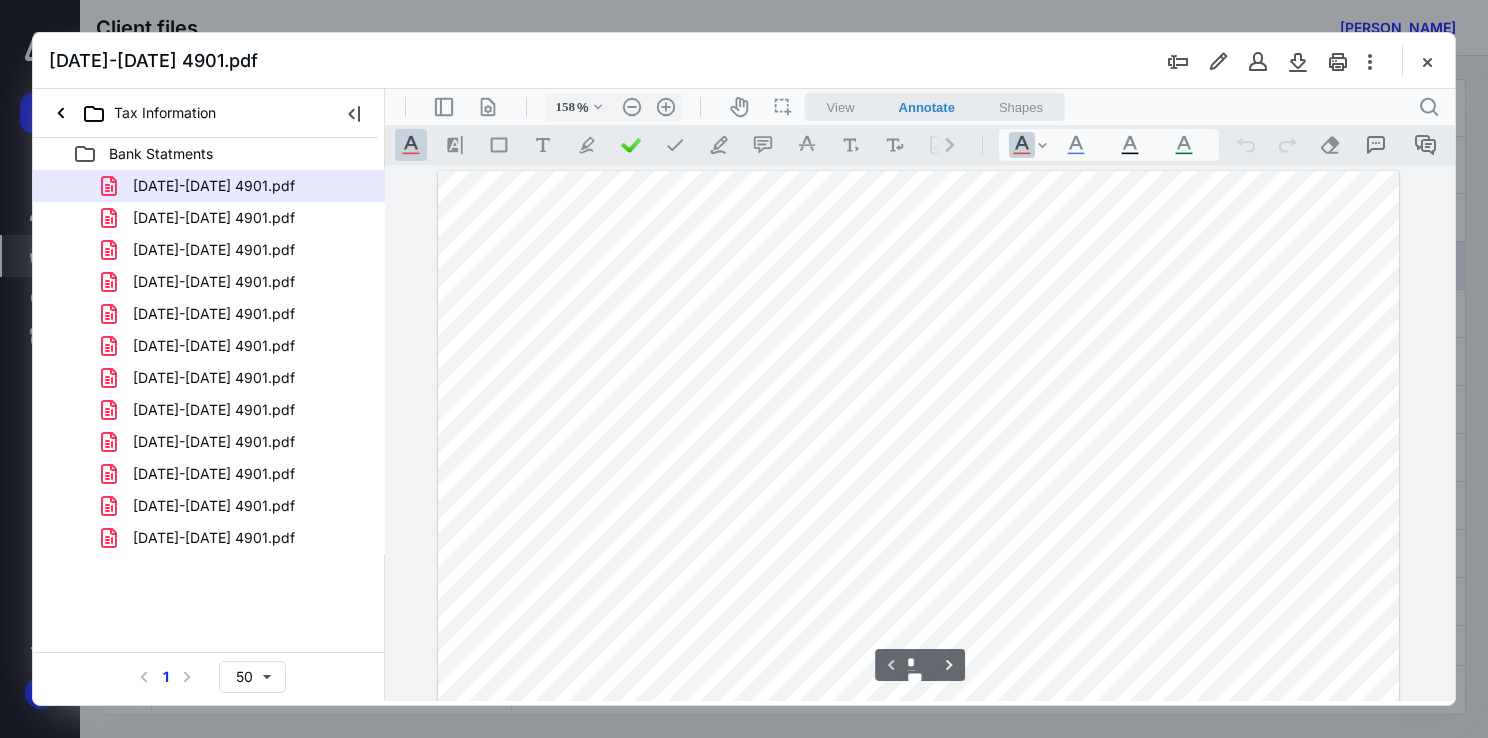 scroll, scrollTop: 100, scrollLeft: 0, axis: vertical 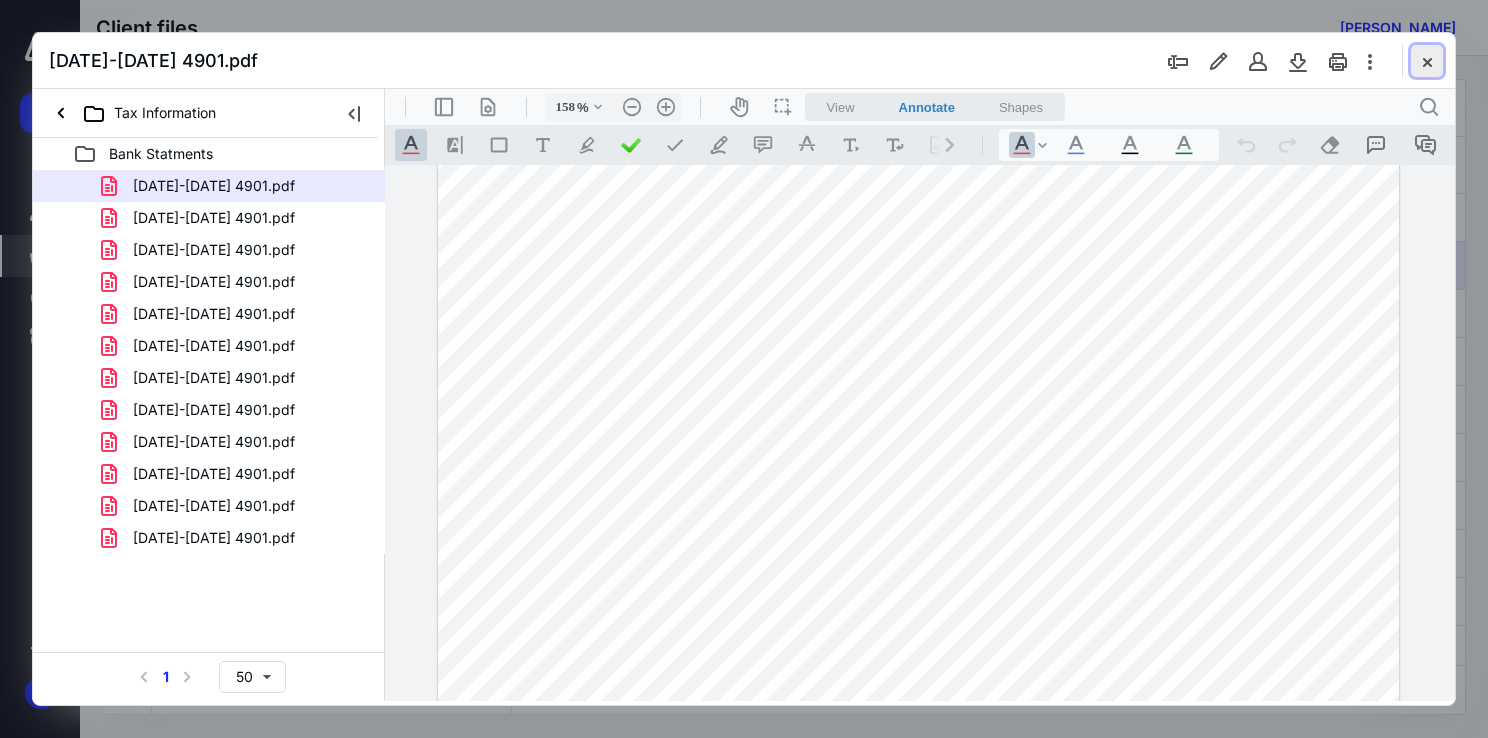 click at bounding box center [1427, 61] 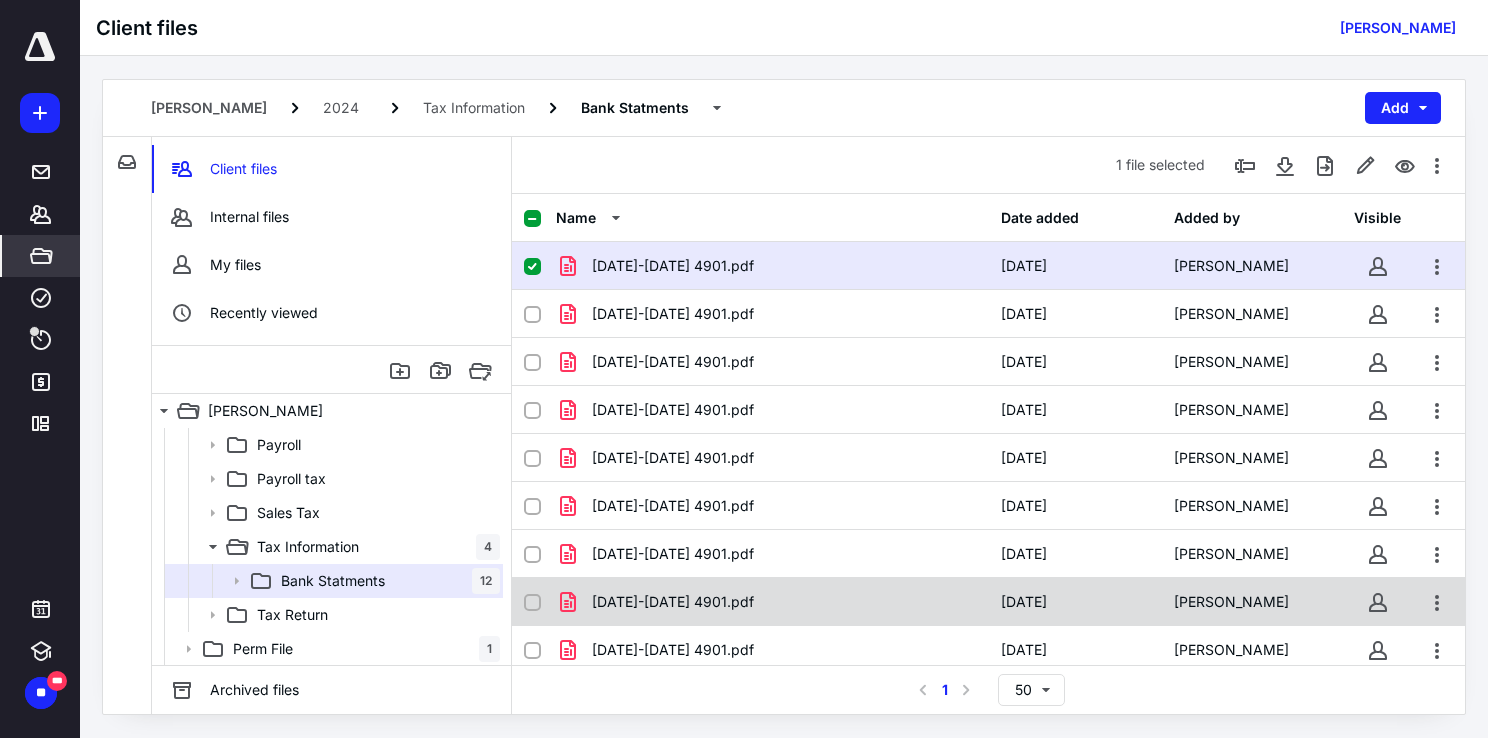 scroll, scrollTop: 149, scrollLeft: 0, axis: vertical 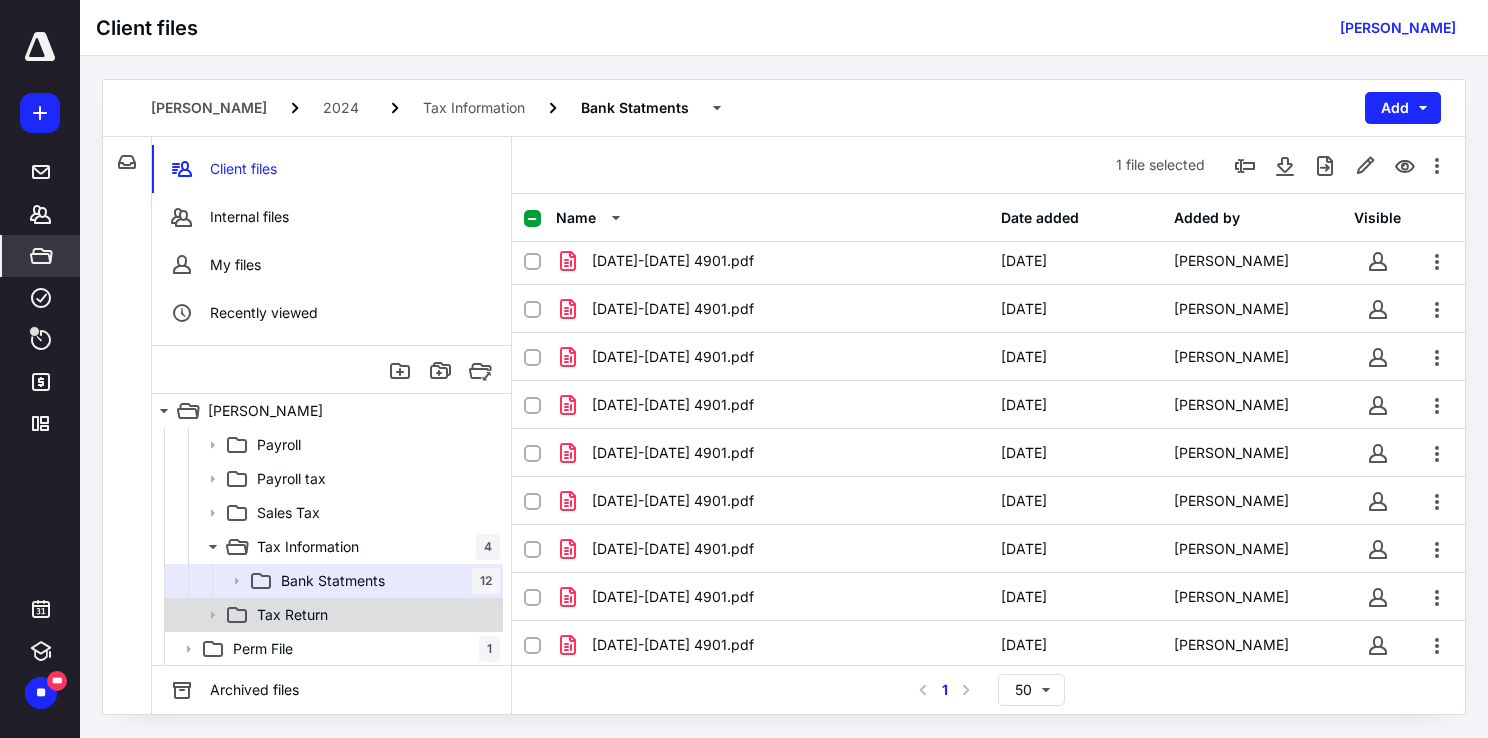 click 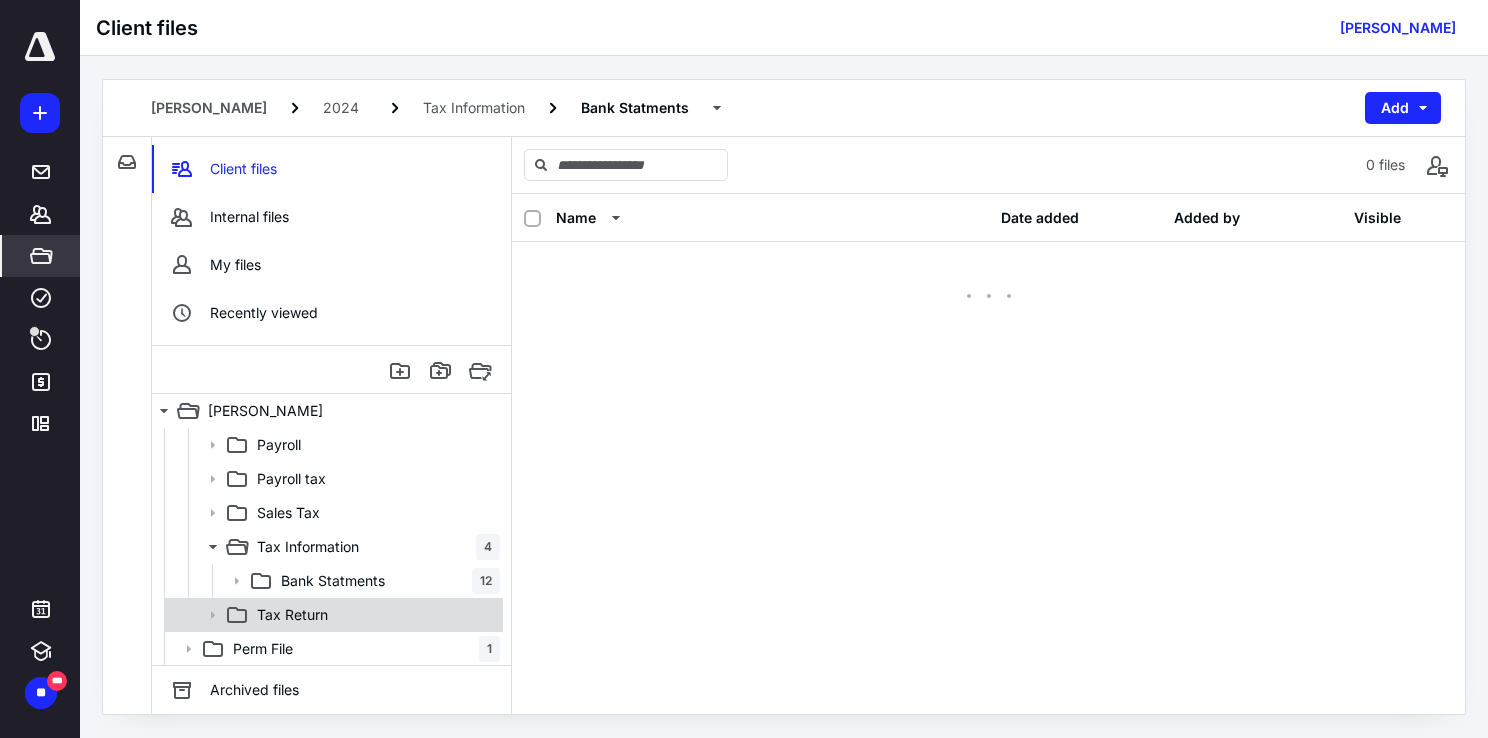 scroll, scrollTop: 0, scrollLeft: 0, axis: both 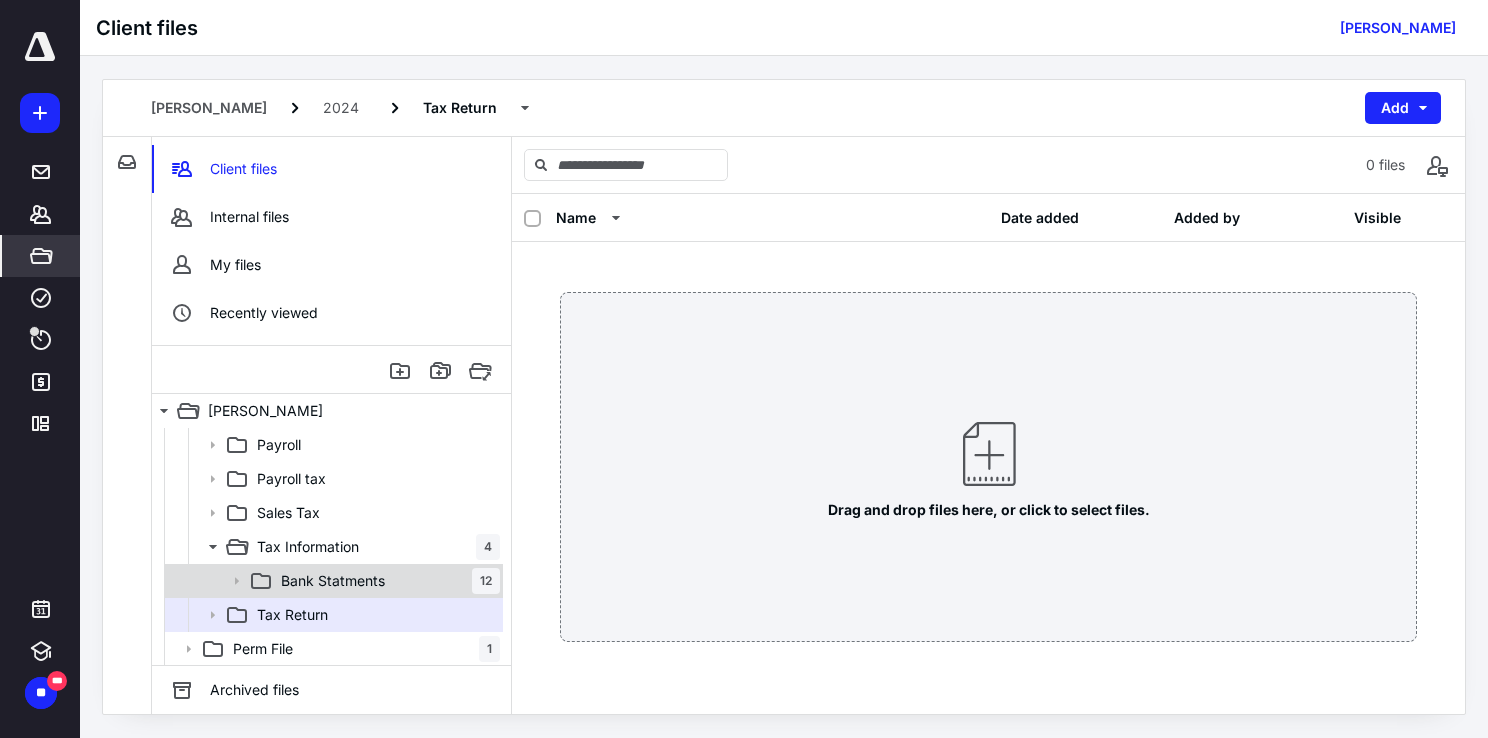 click 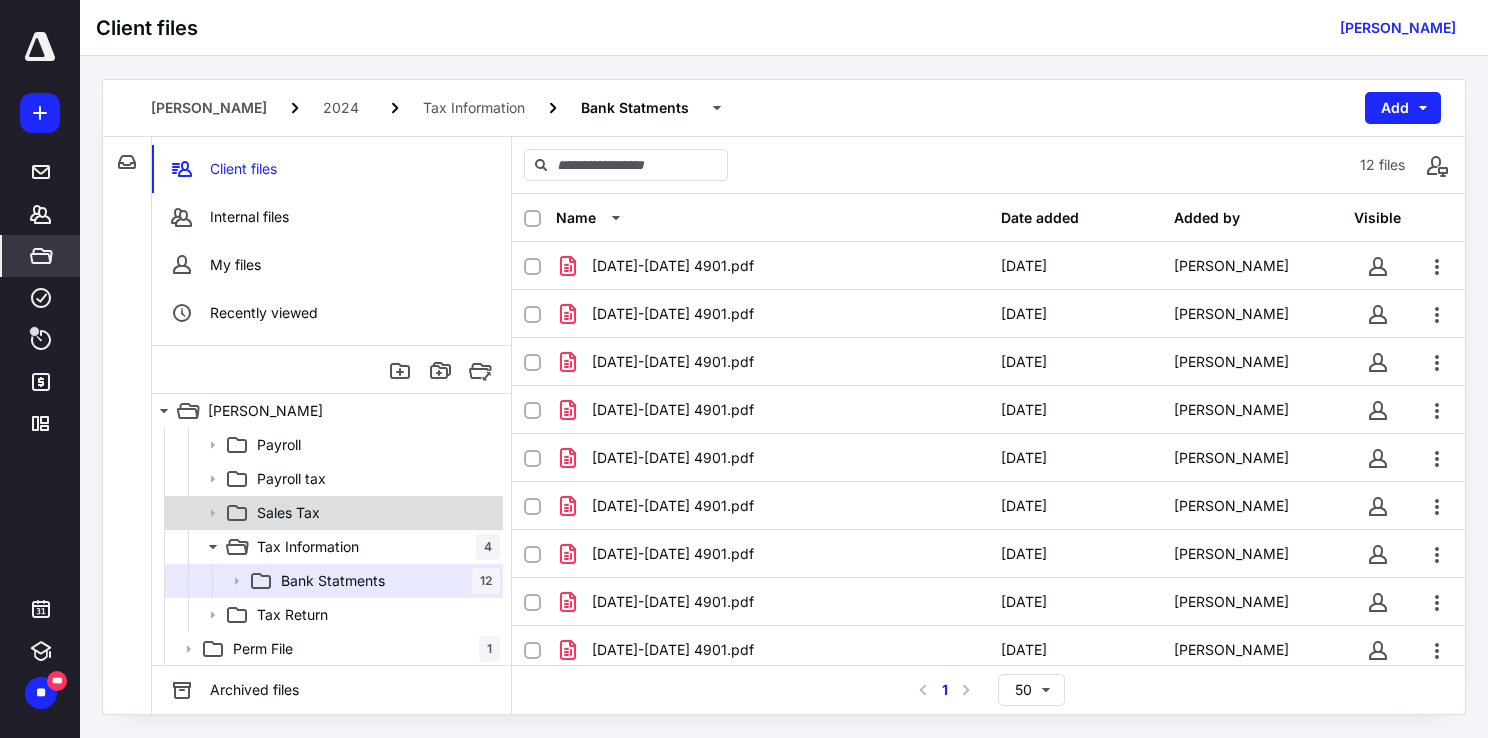 scroll, scrollTop: 0, scrollLeft: 0, axis: both 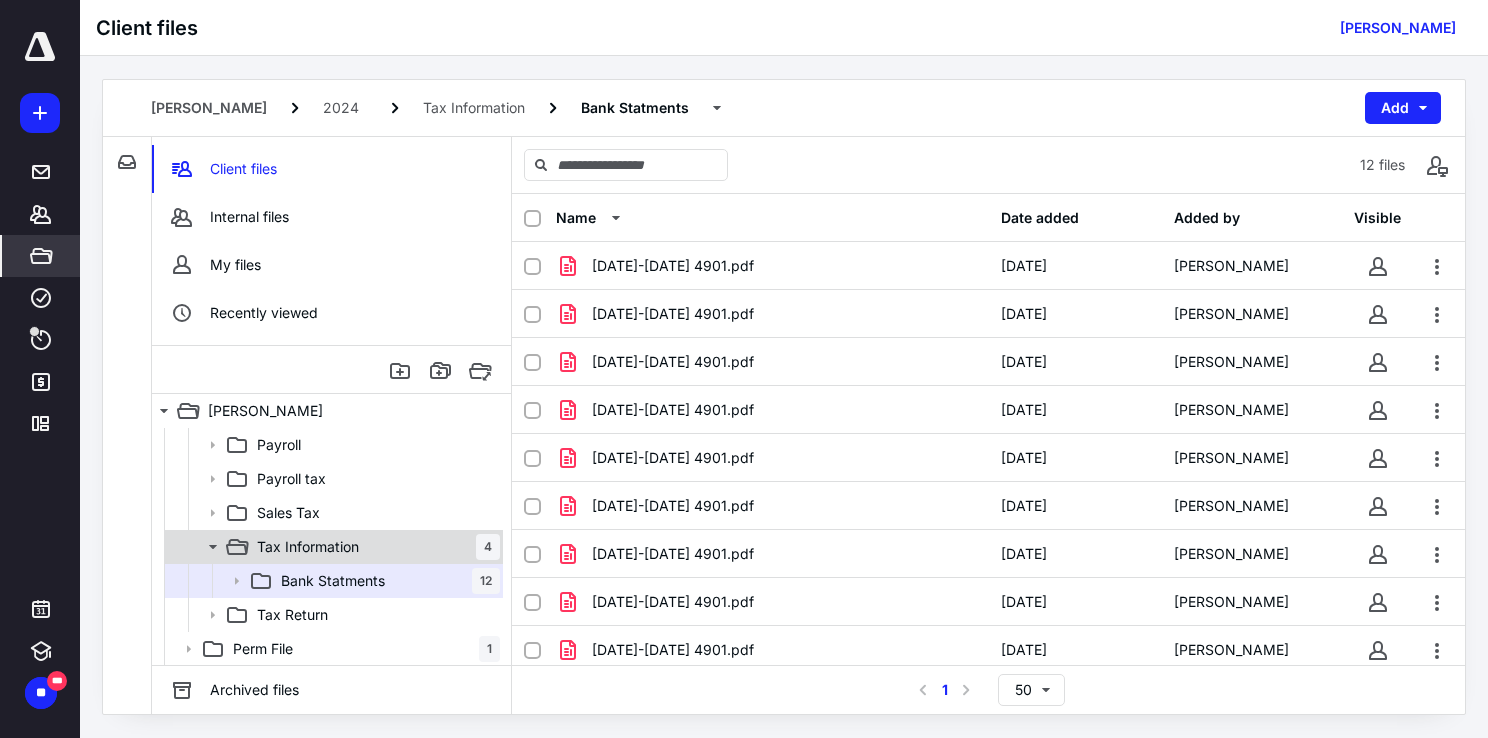 click 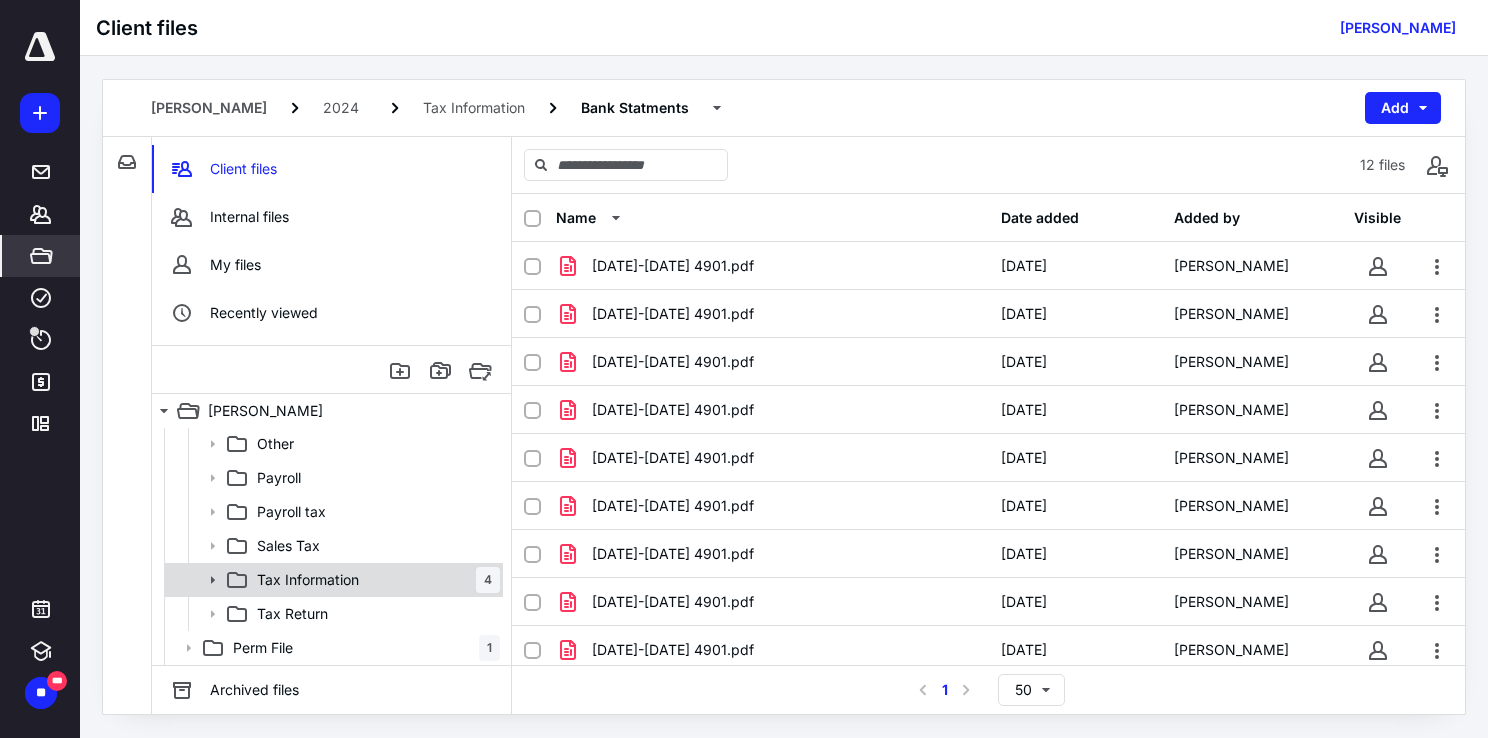 scroll, scrollTop: 169, scrollLeft: 0, axis: vertical 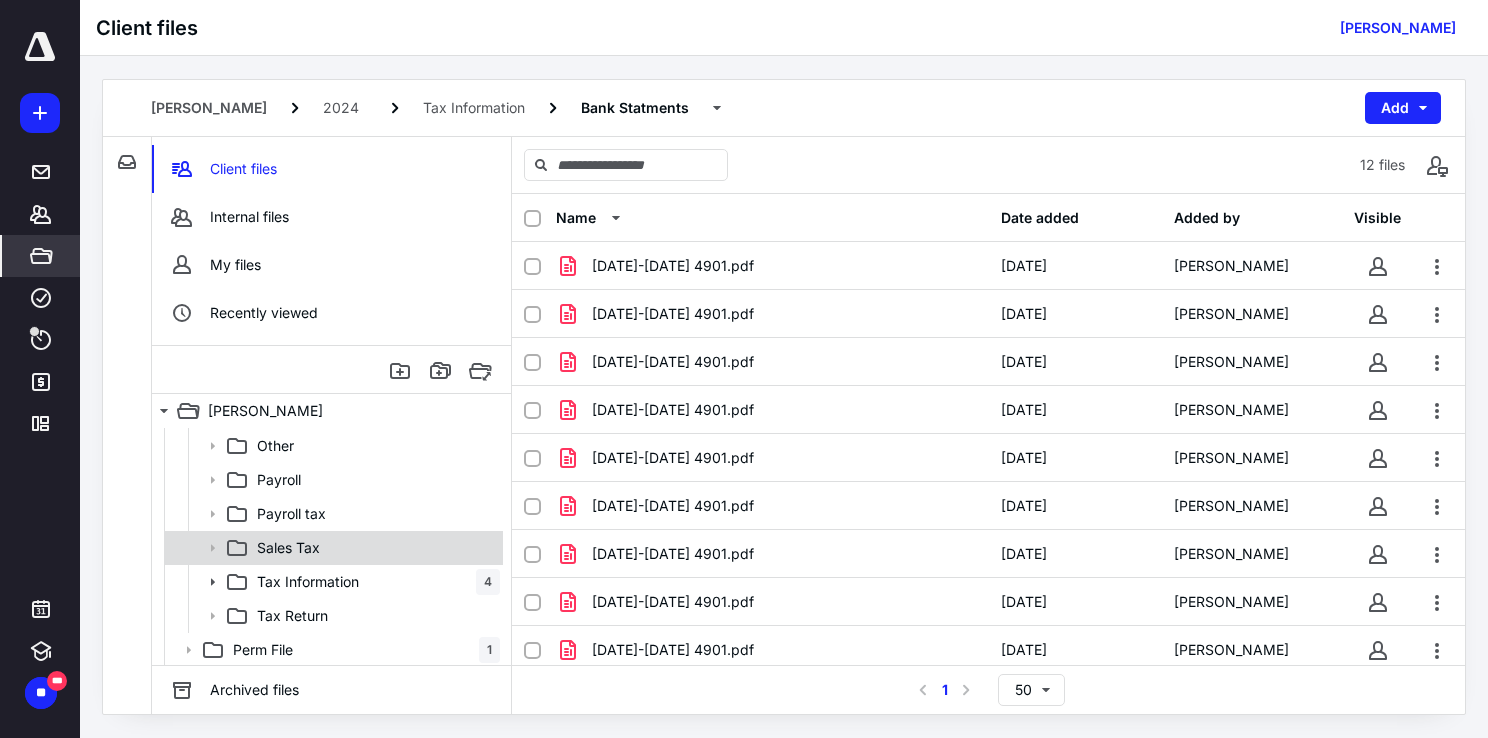 click 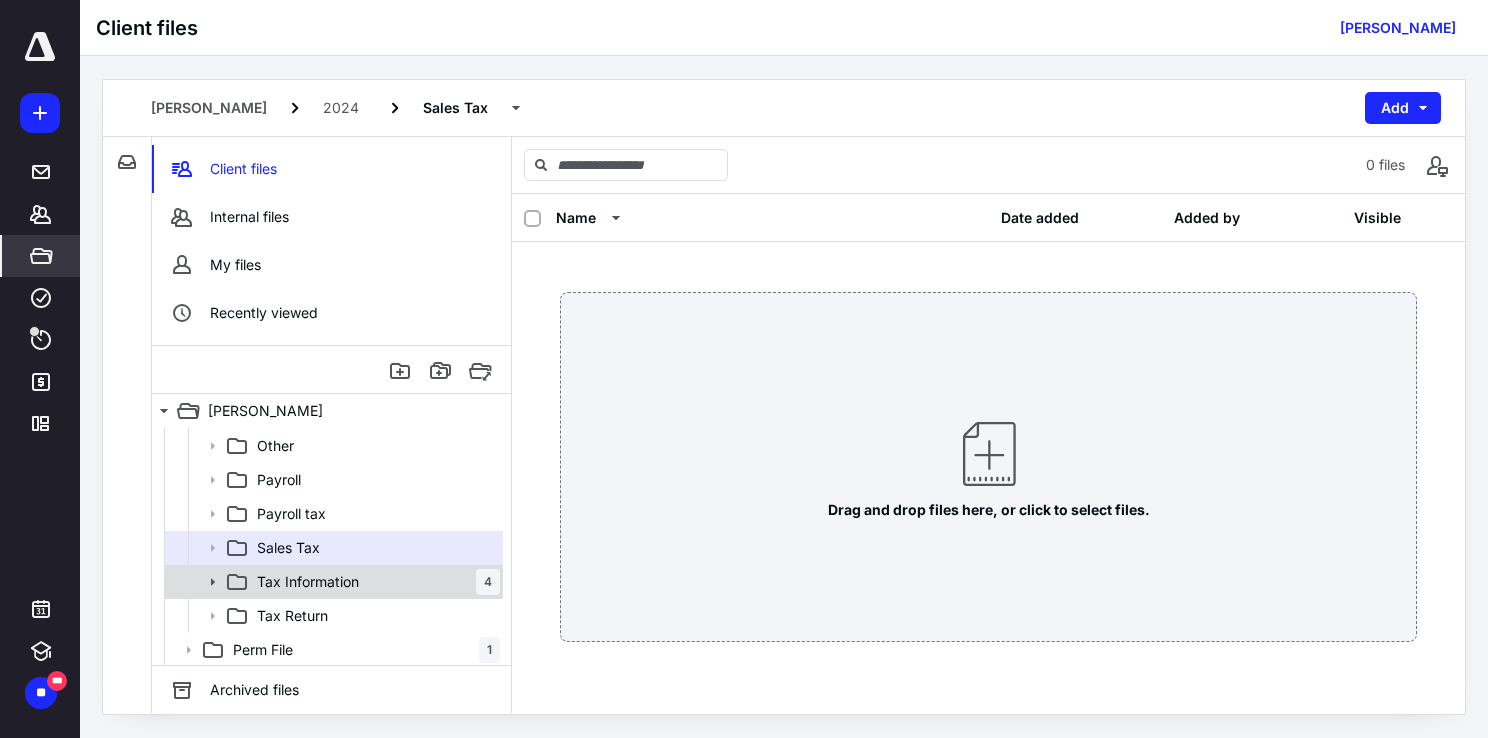 click 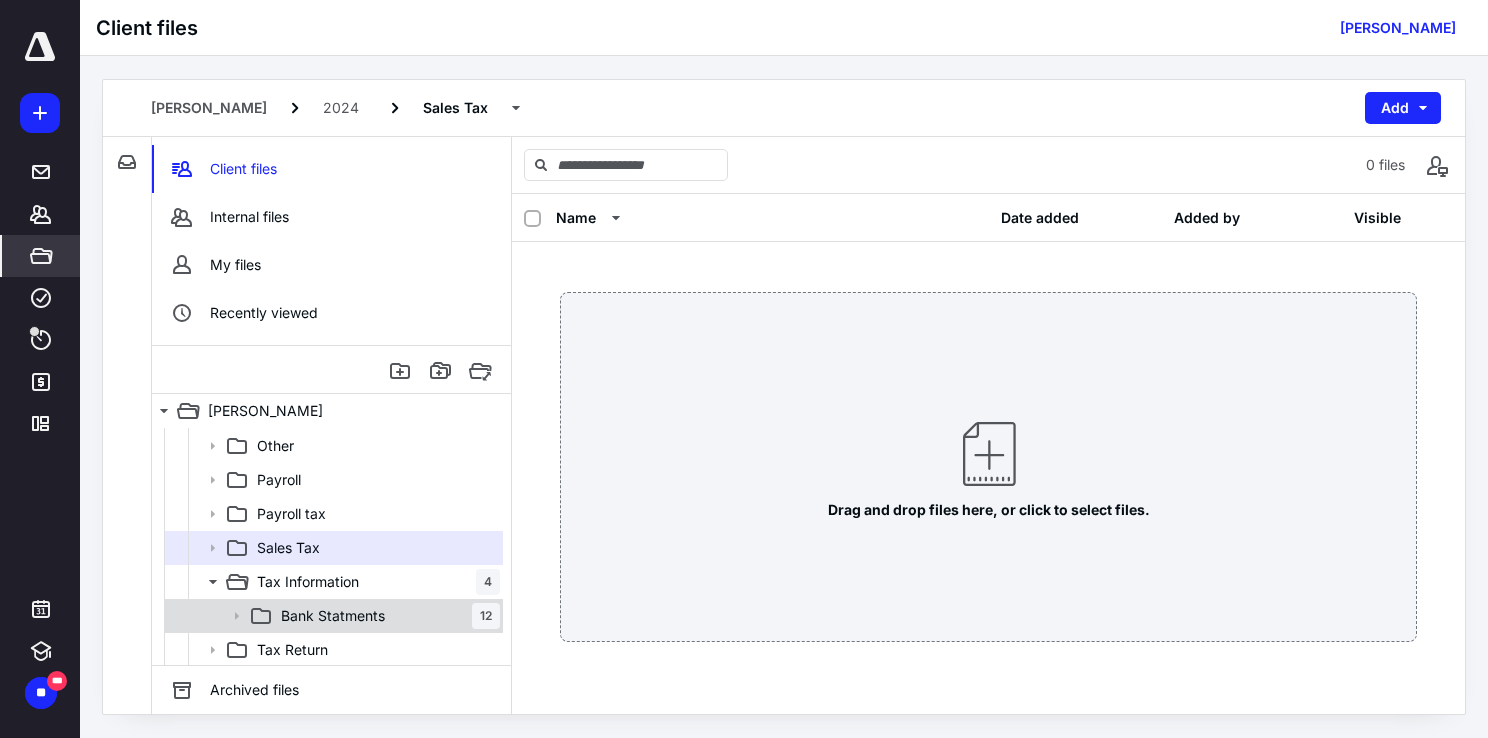 scroll, scrollTop: 204, scrollLeft: 0, axis: vertical 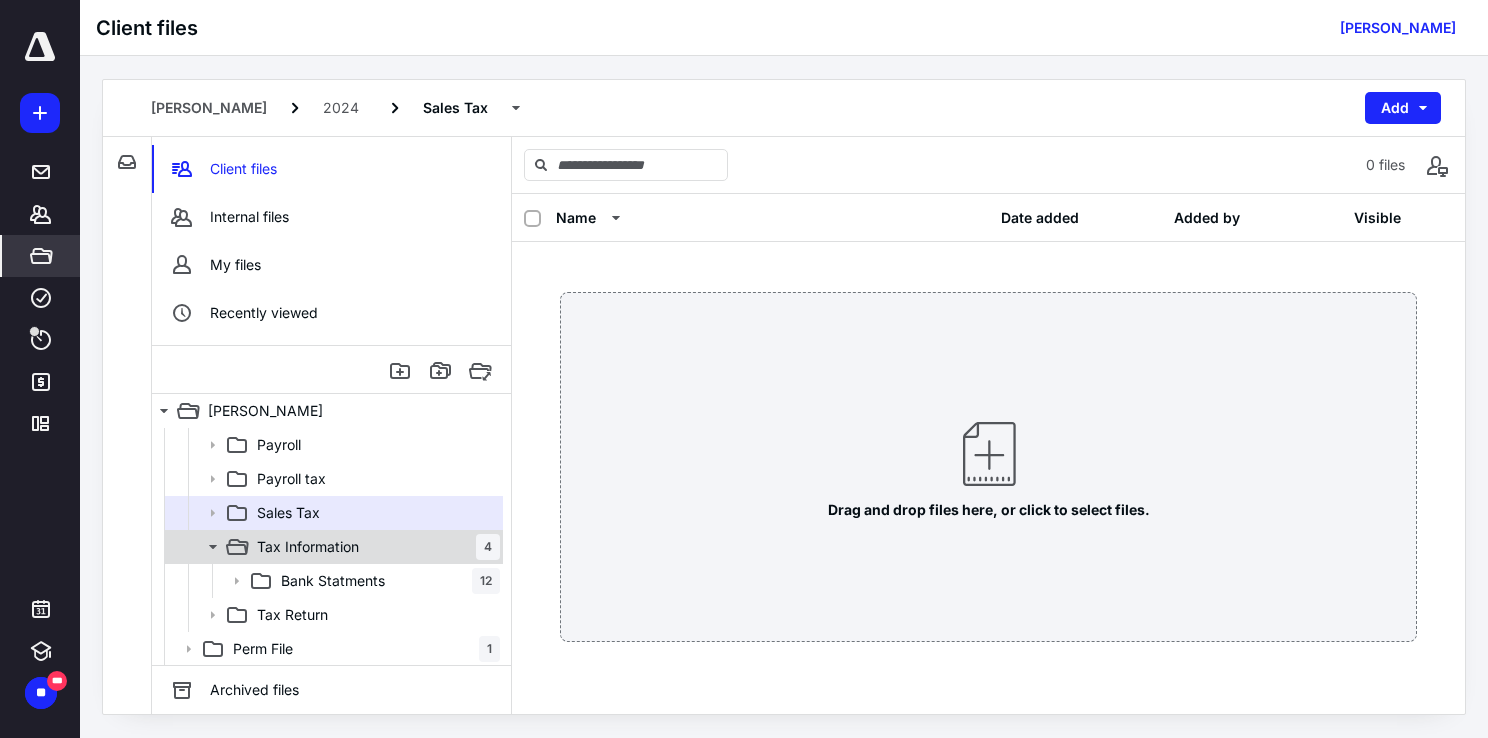 click on "Tax Information" at bounding box center [308, 547] 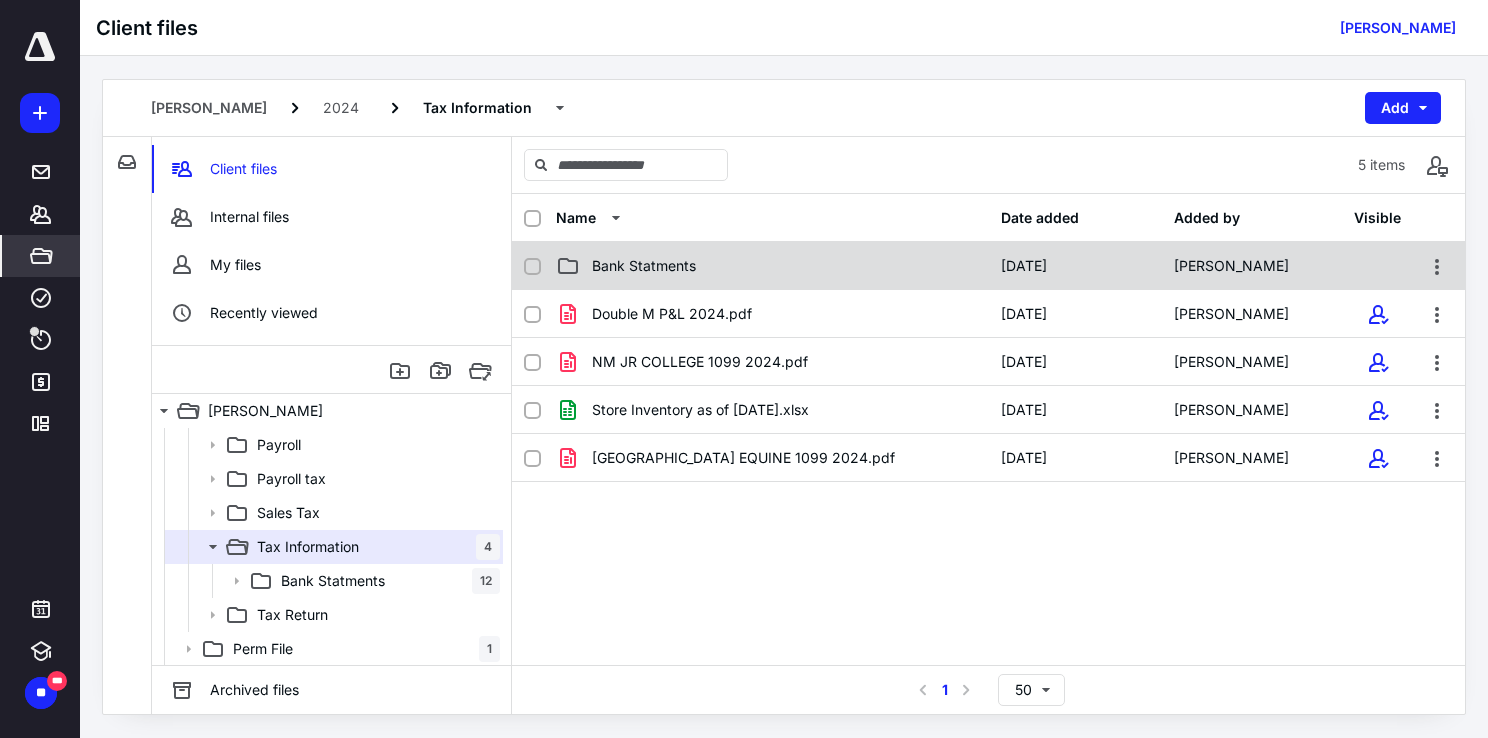 click on "Bank Statments [DATE] [PERSON_NAME]" at bounding box center [988, 266] 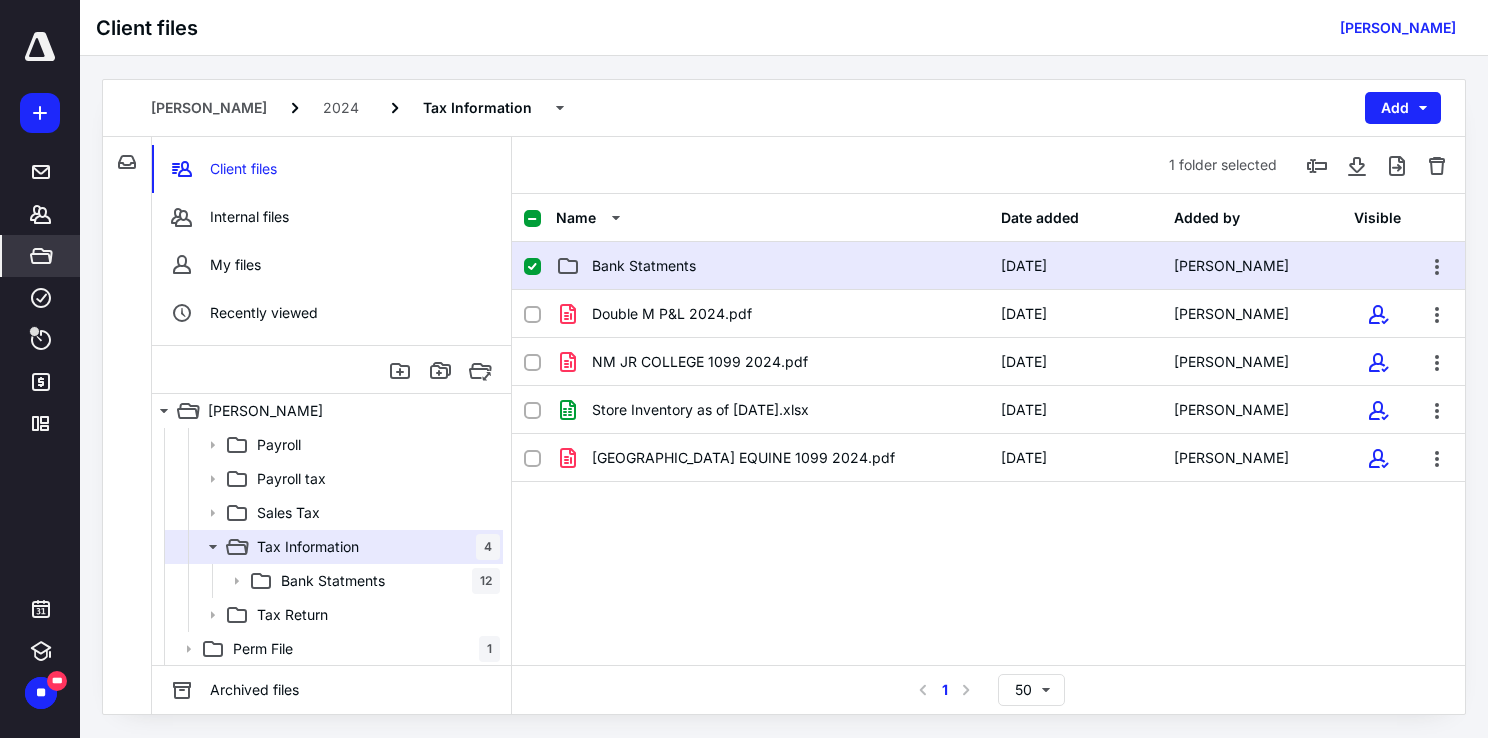 click on "Bank Statments [DATE] [PERSON_NAME]" at bounding box center (988, 266) 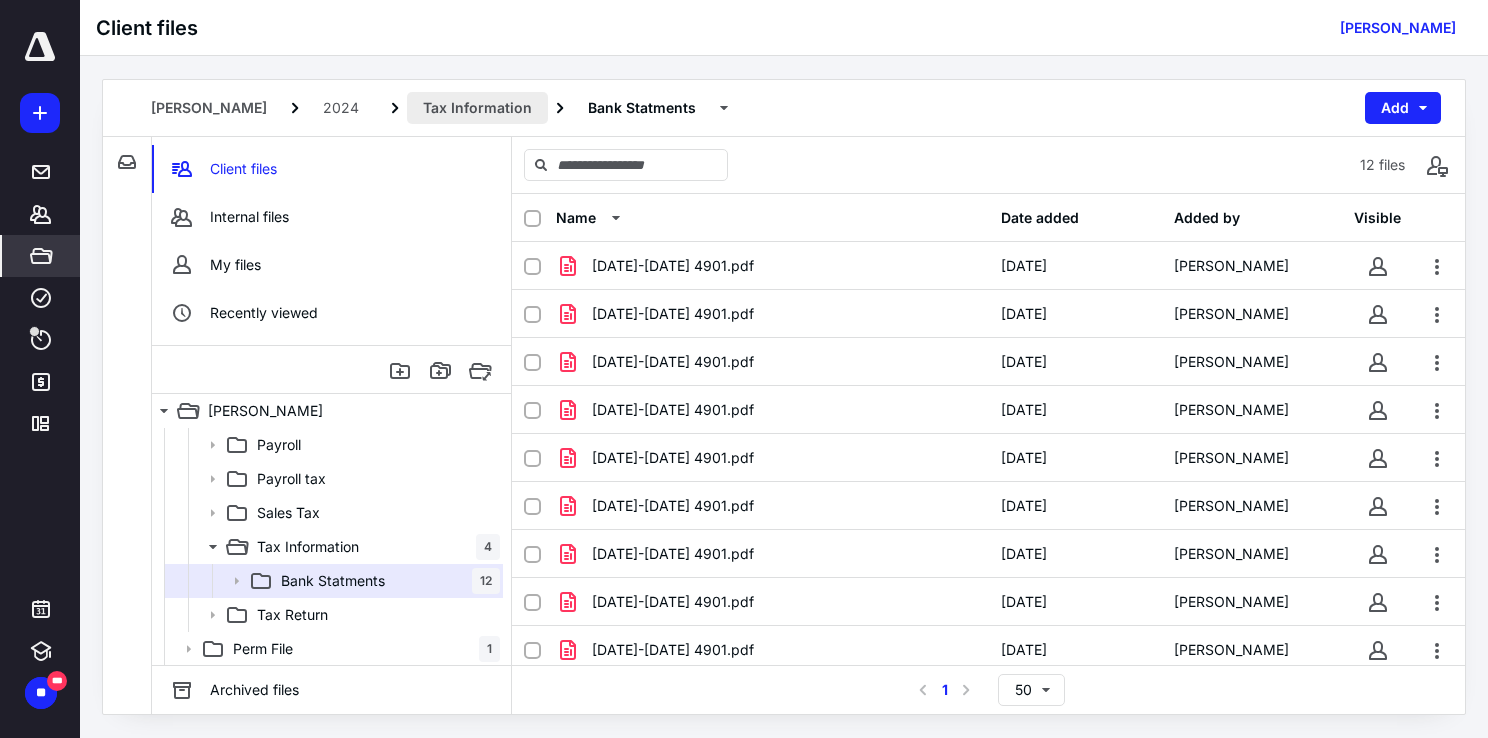 click on "Tax Information" at bounding box center [477, 108] 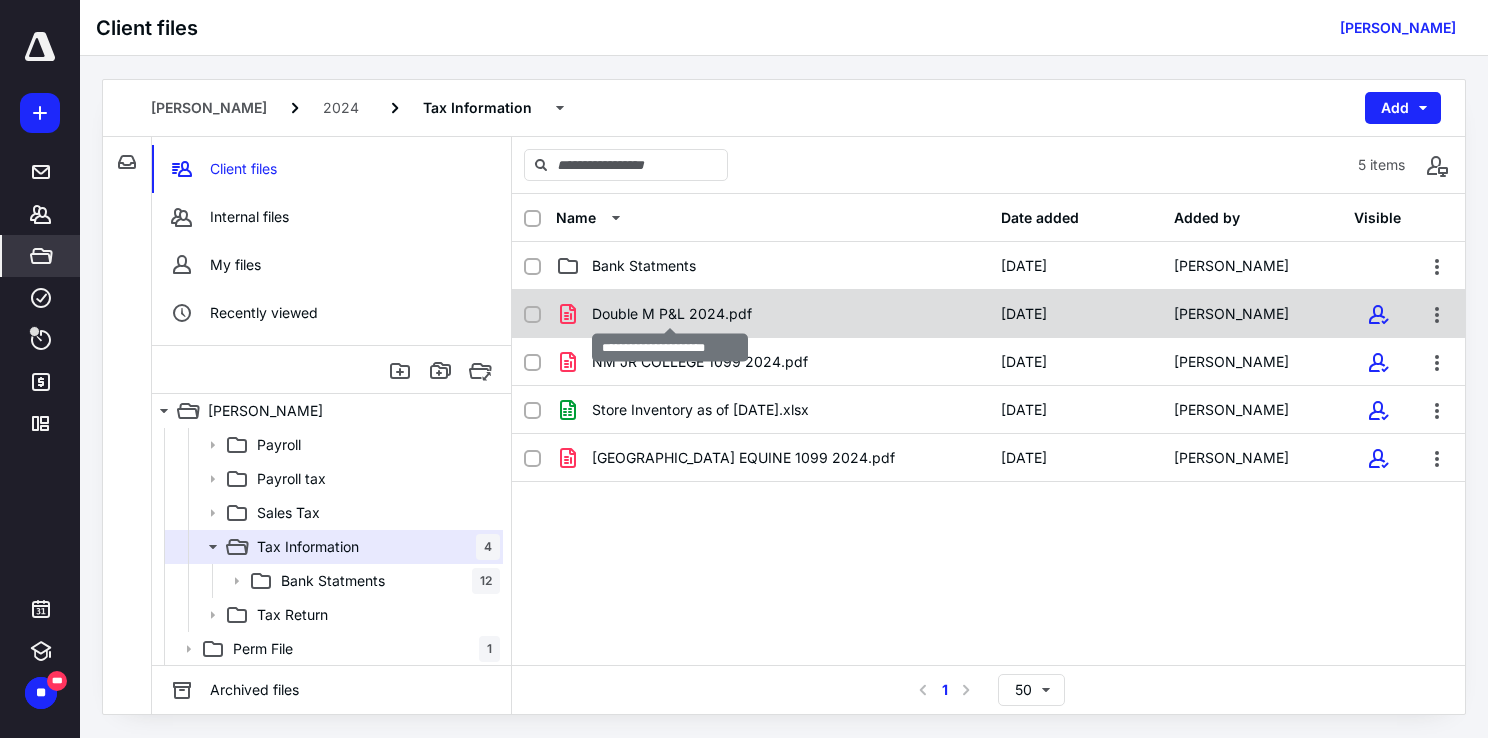 click on "Double M P&L 2024.pdf" at bounding box center (672, 314) 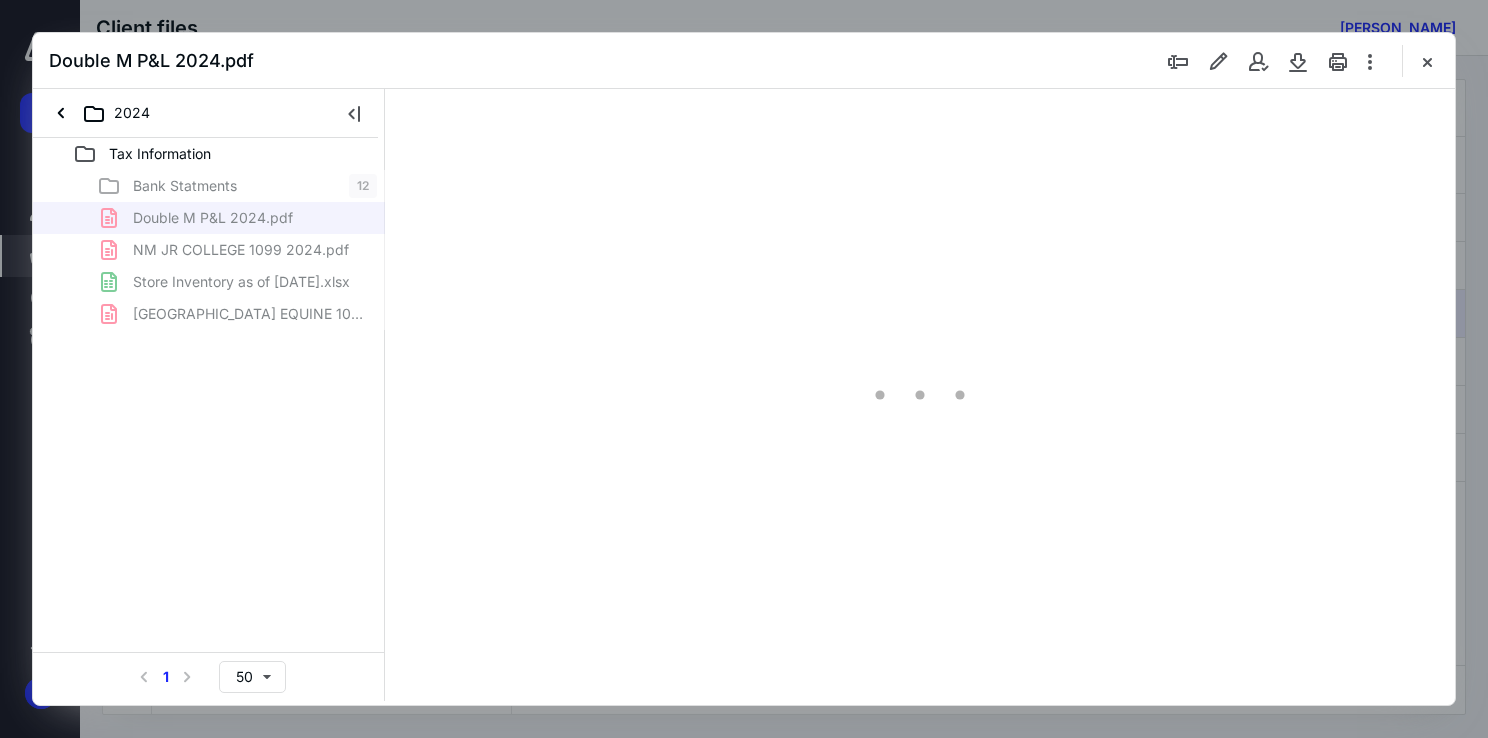scroll, scrollTop: 0, scrollLeft: 0, axis: both 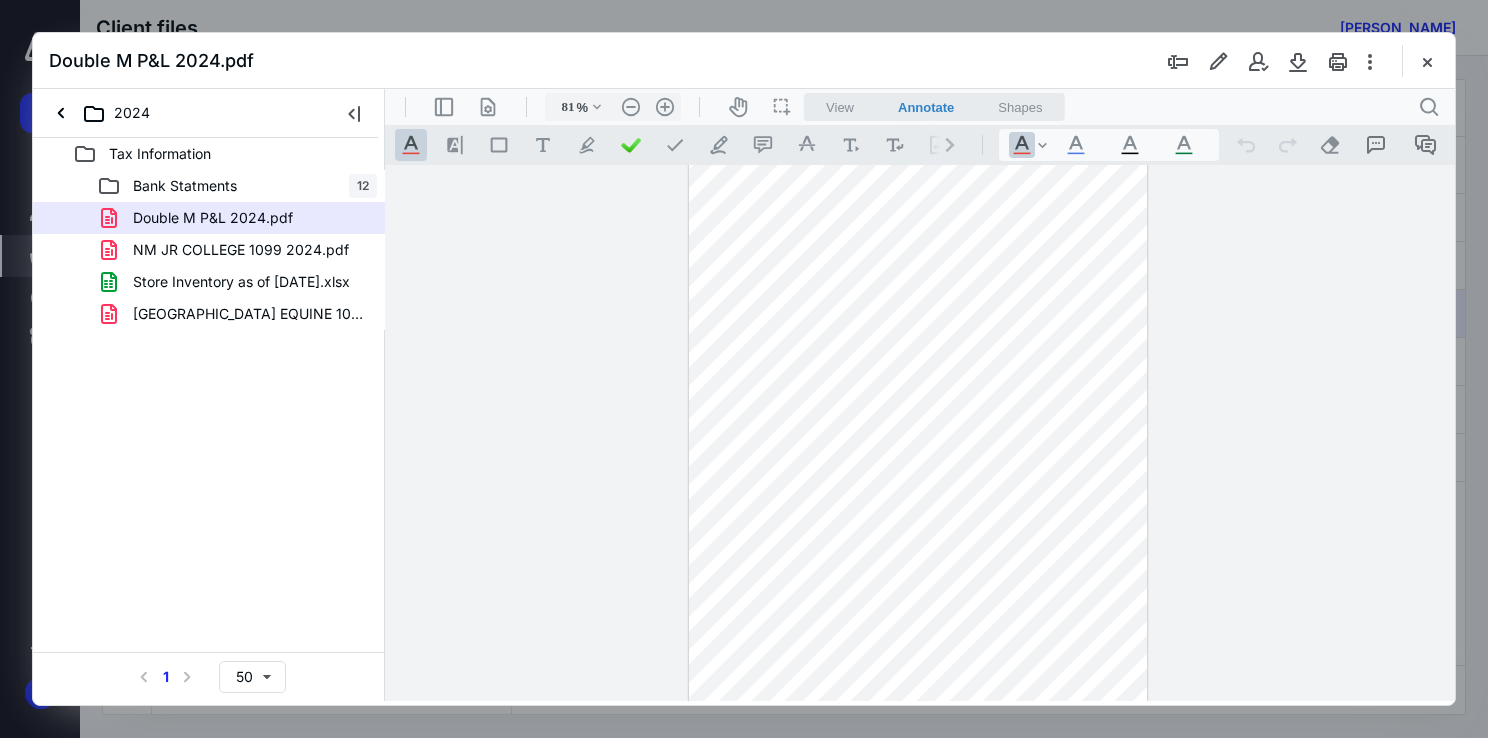 type on "106" 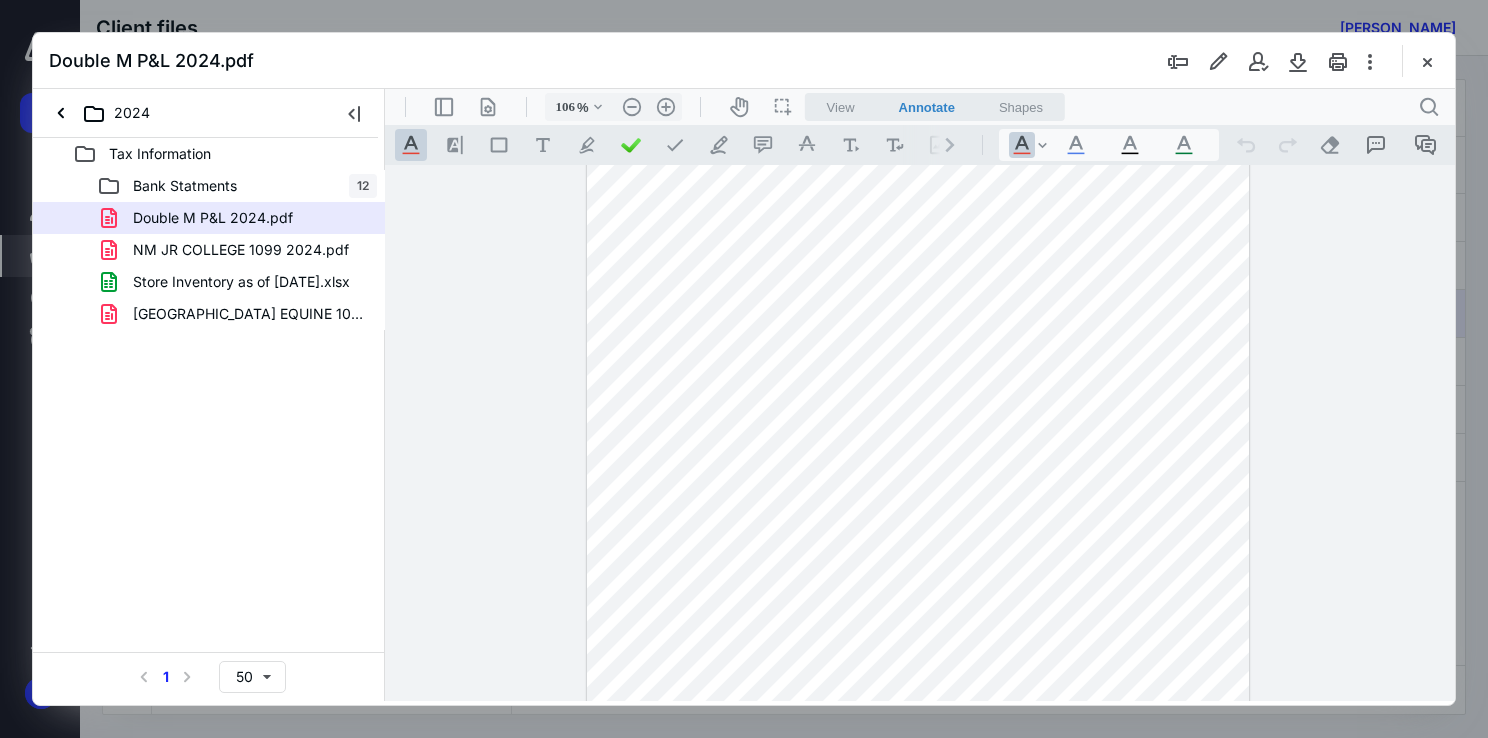 scroll, scrollTop: 0, scrollLeft: 0, axis: both 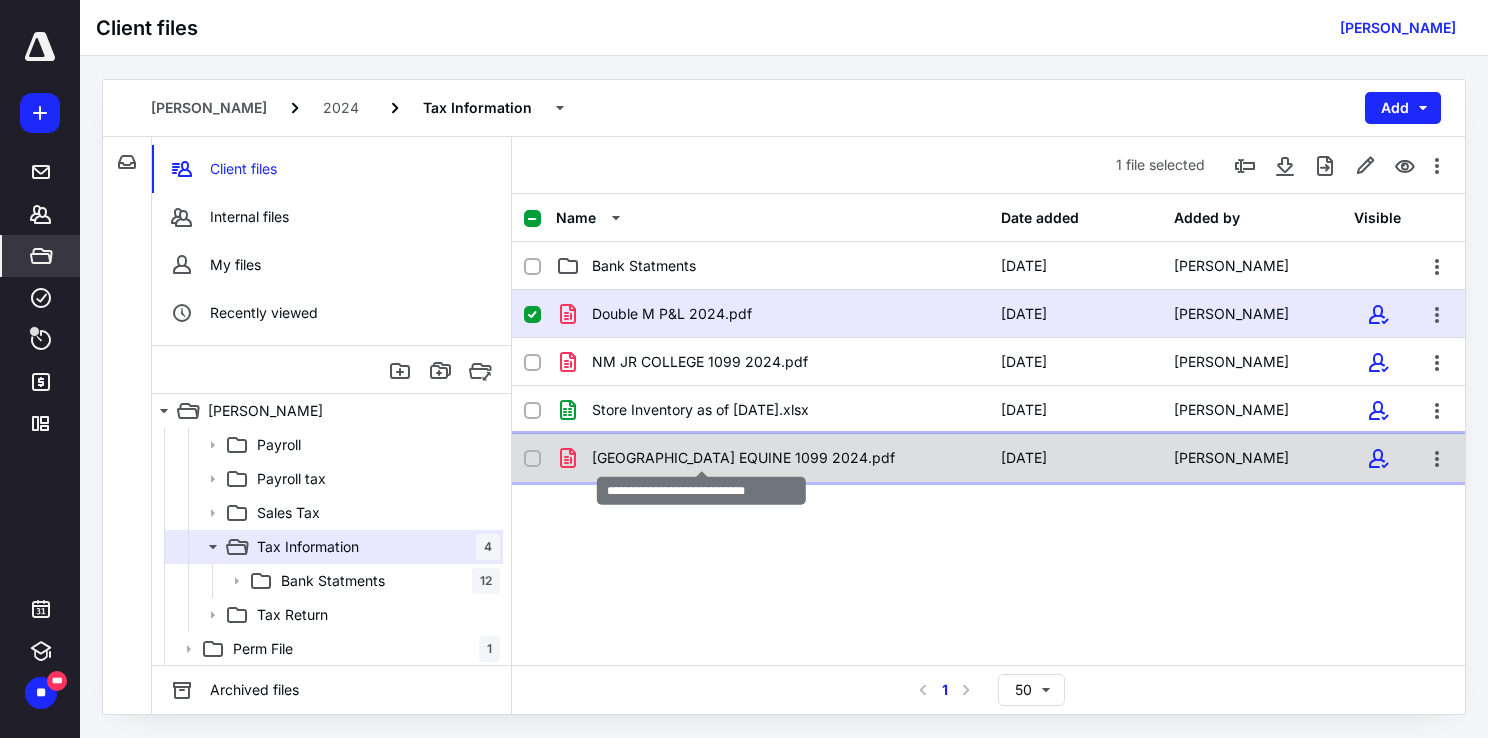 click on "[GEOGRAPHIC_DATA] EQUINE 1099 2024.pdf" at bounding box center (743, 458) 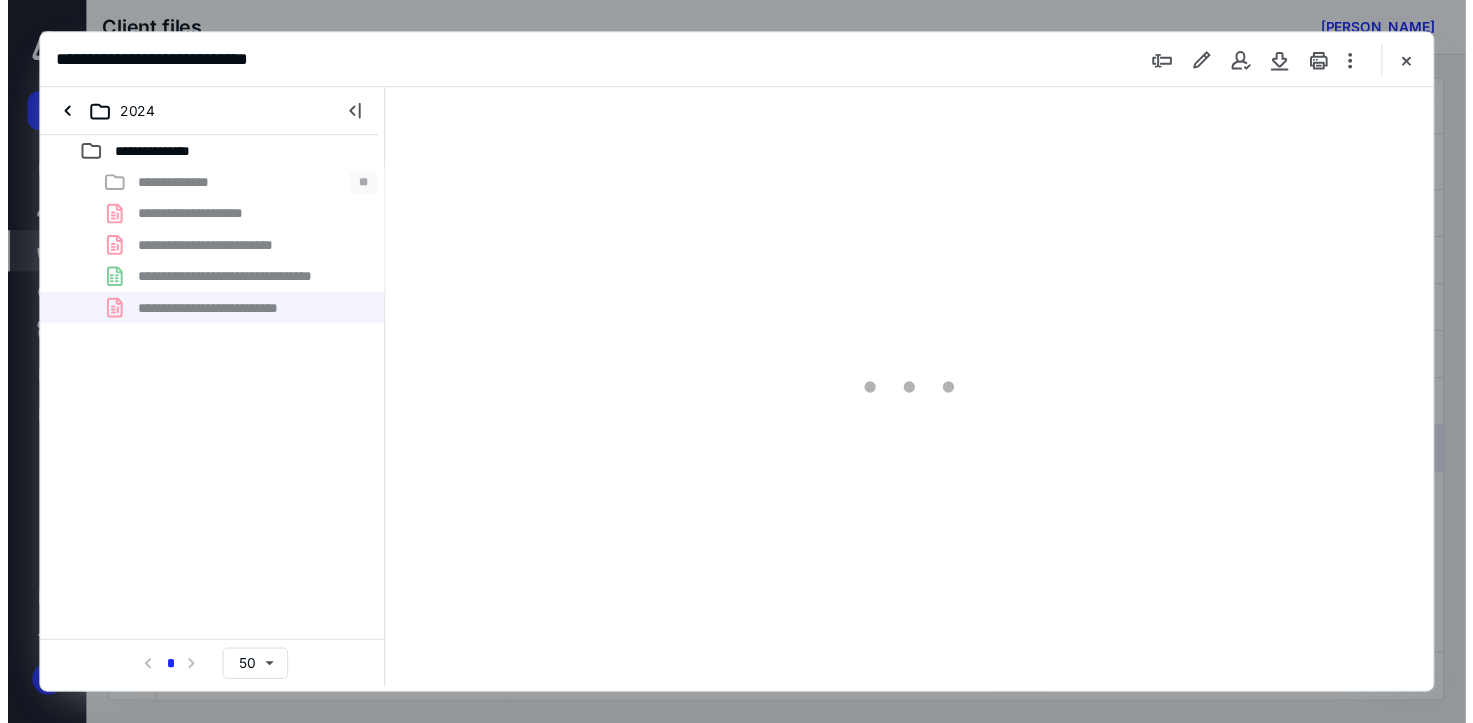 scroll, scrollTop: 0, scrollLeft: 0, axis: both 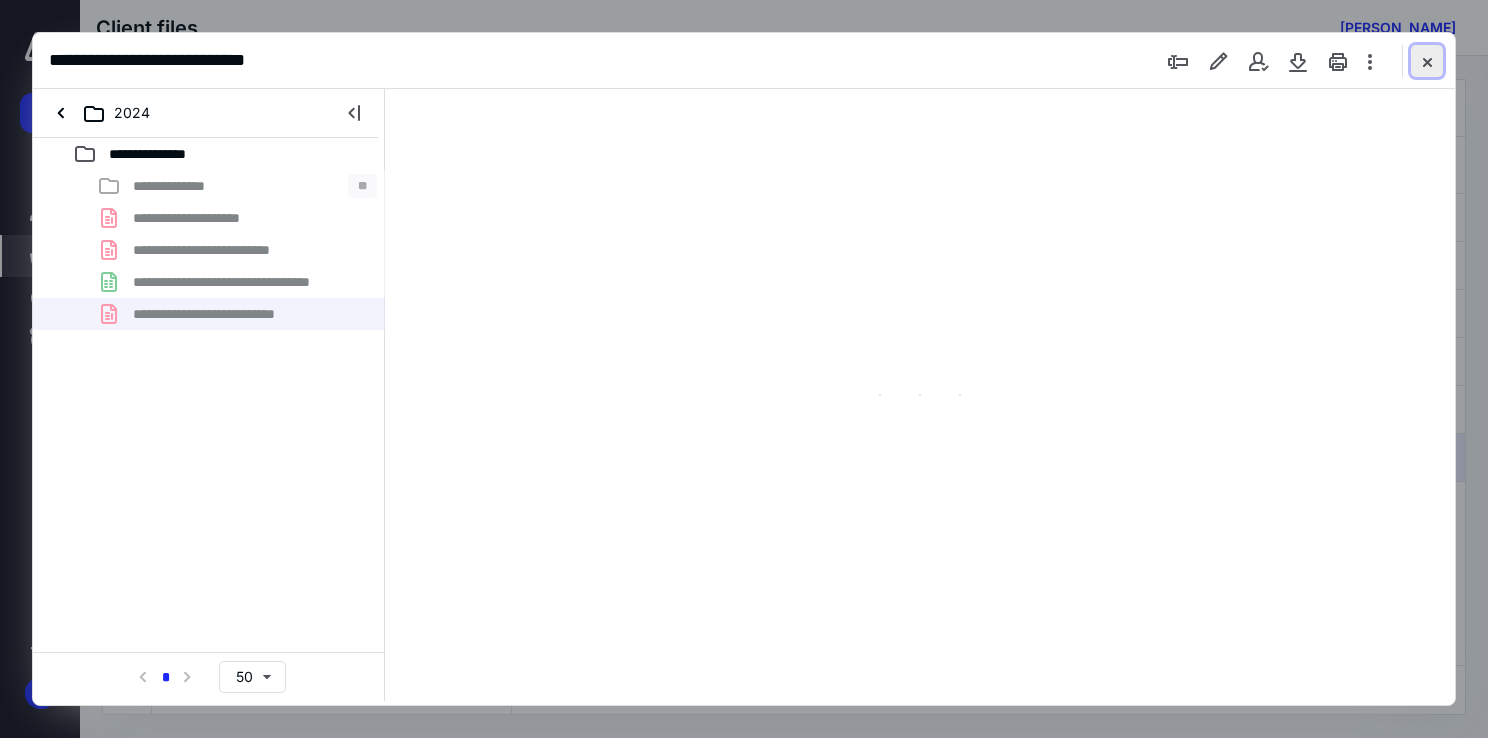 click at bounding box center [1427, 61] 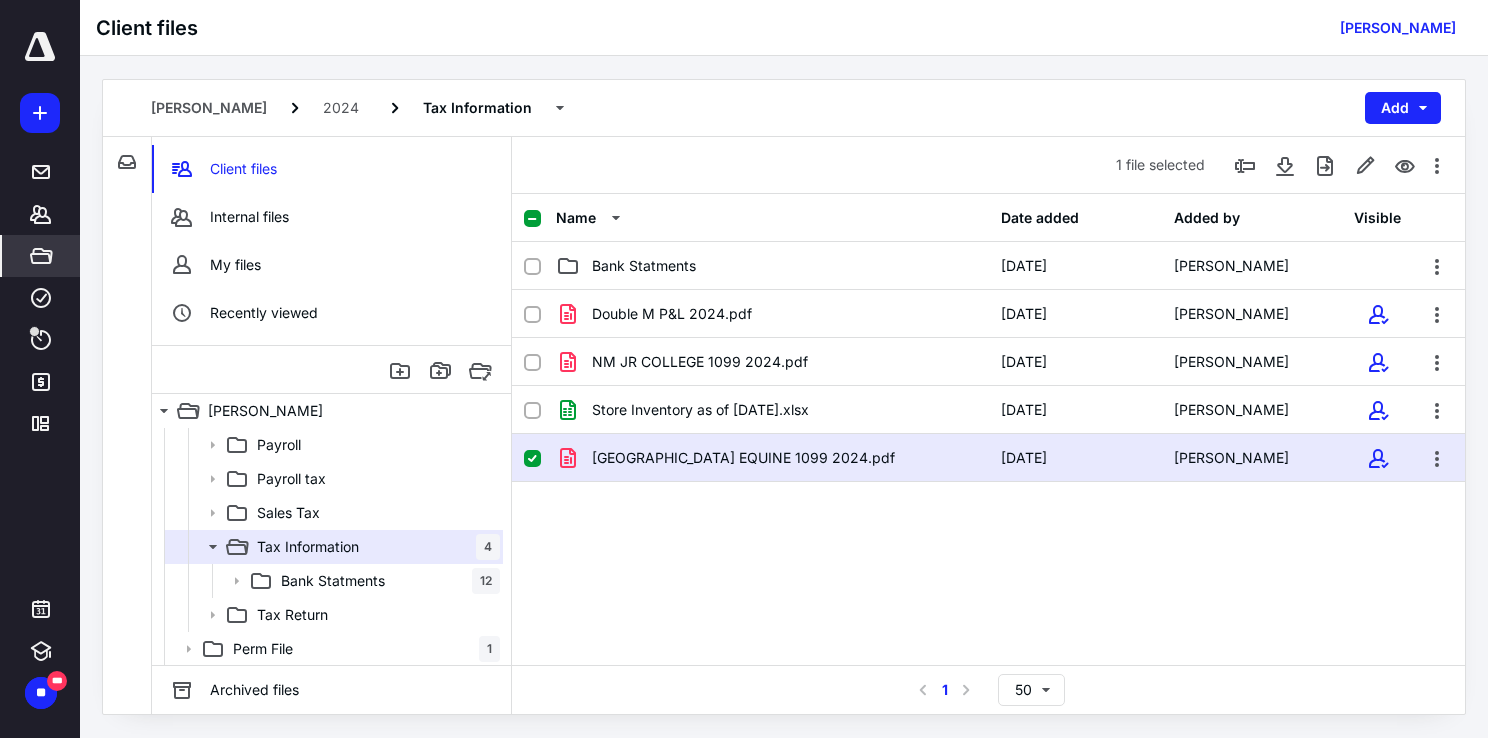 click on "Double M P&L 2024.pdf [DATE] [PERSON_NAME] NM JR COLLEGE 1099 2024.pdf [DATE] [PERSON_NAME] Store Inventory as of [DATE].xlsx [DATE] [PERSON_NAME] [GEOGRAPHIC_DATA] EQUINE 1099 2024.pdf [DATE] [PERSON_NAME]" at bounding box center [988, 440] 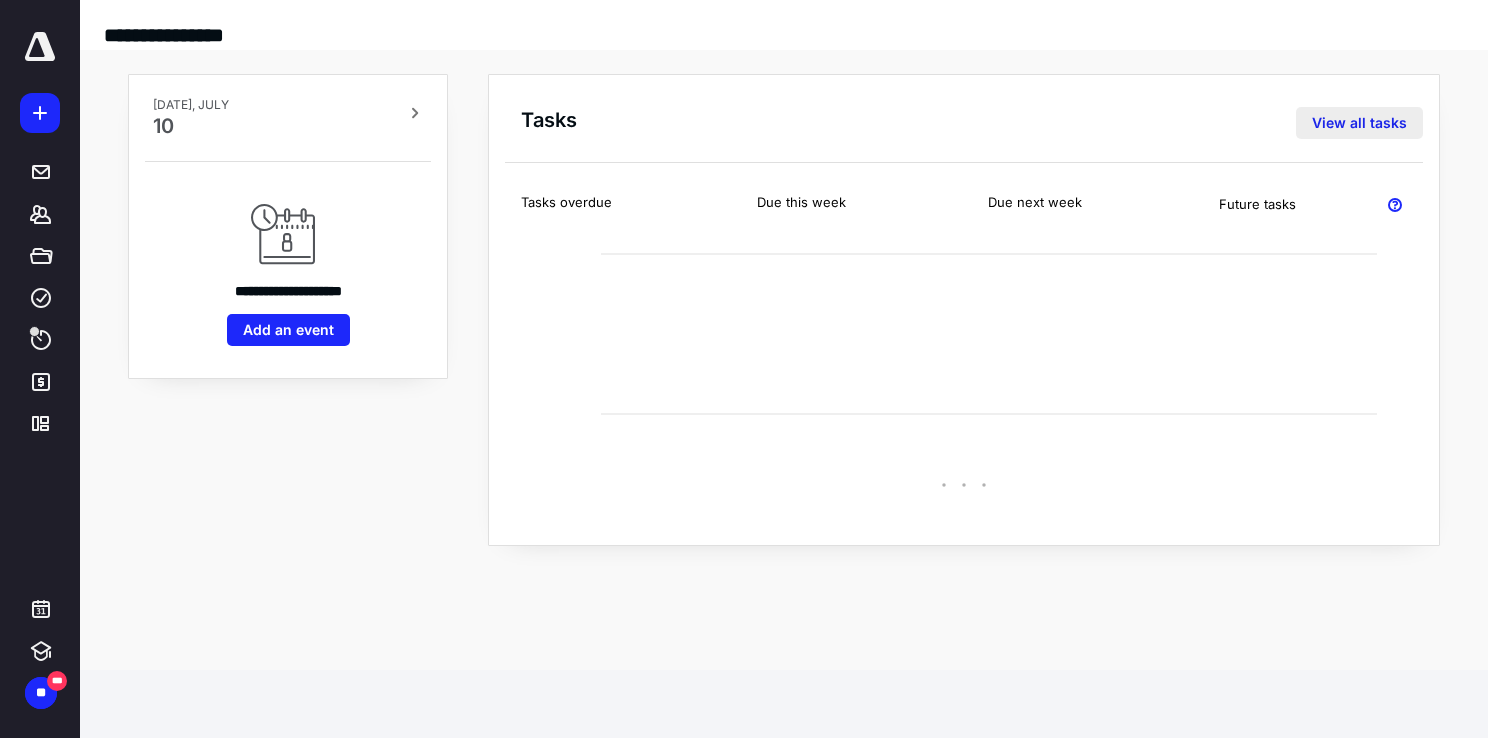 click on "View all tasks" at bounding box center [1359, 123] 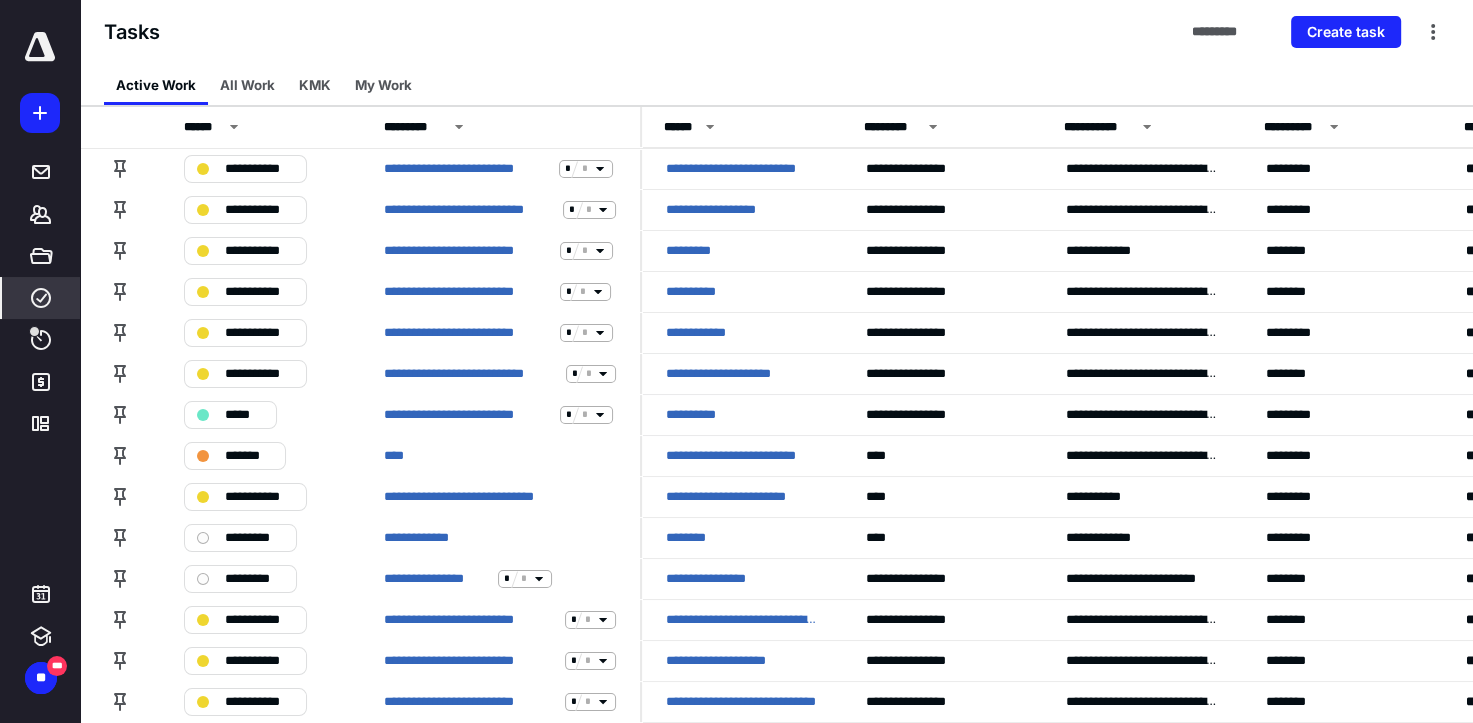click on "Tasks ********* Create task" at bounding box center (776, 32) 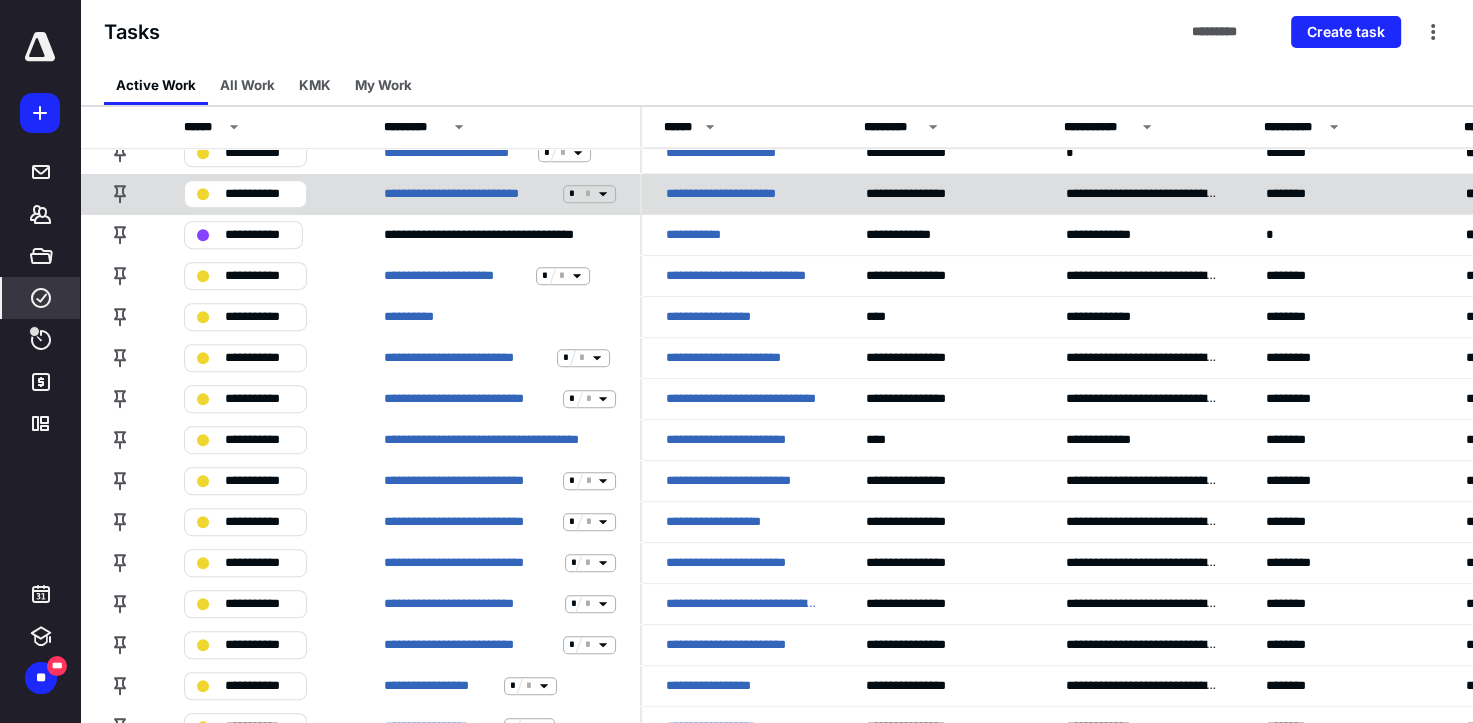 scroll, scrollTop: 1100, scrollLeft: 0, axis: vertical 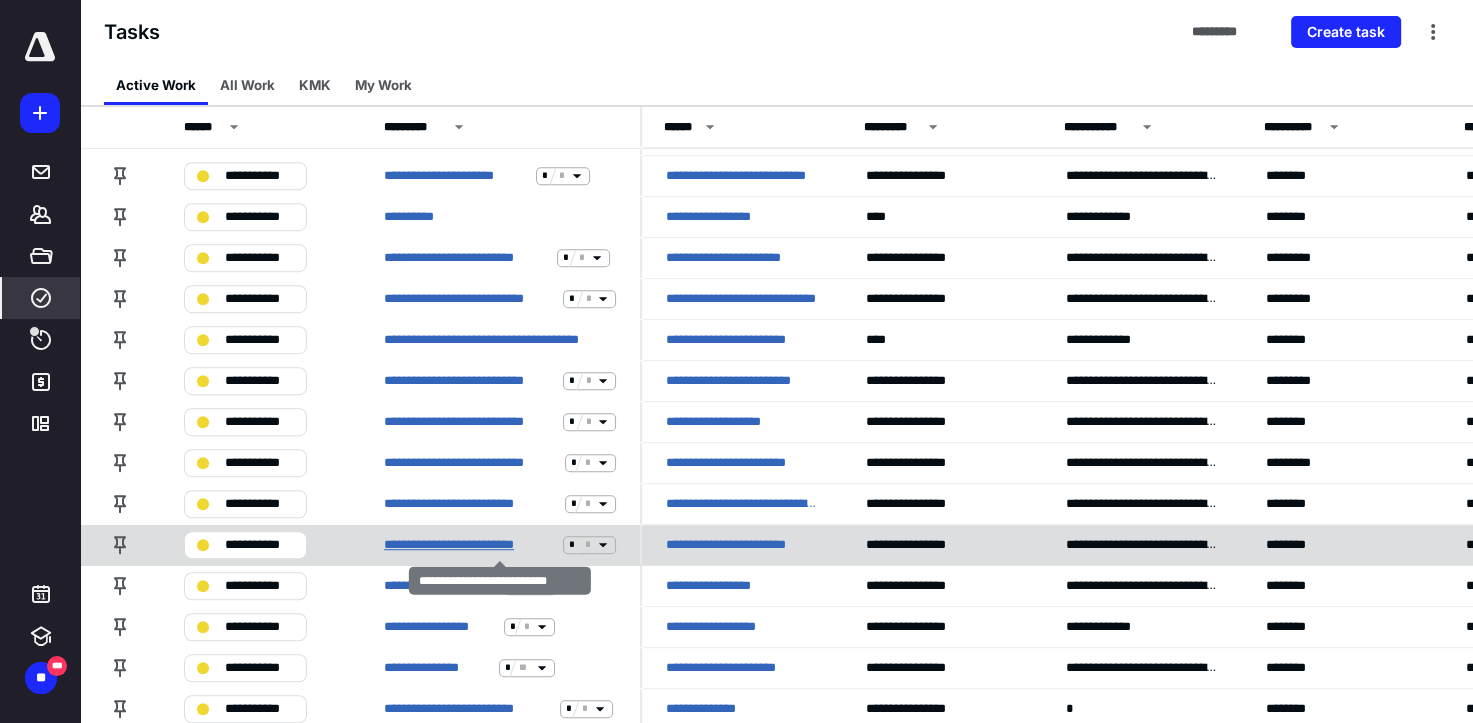 click on "**********" at bounding box center (469, 545) 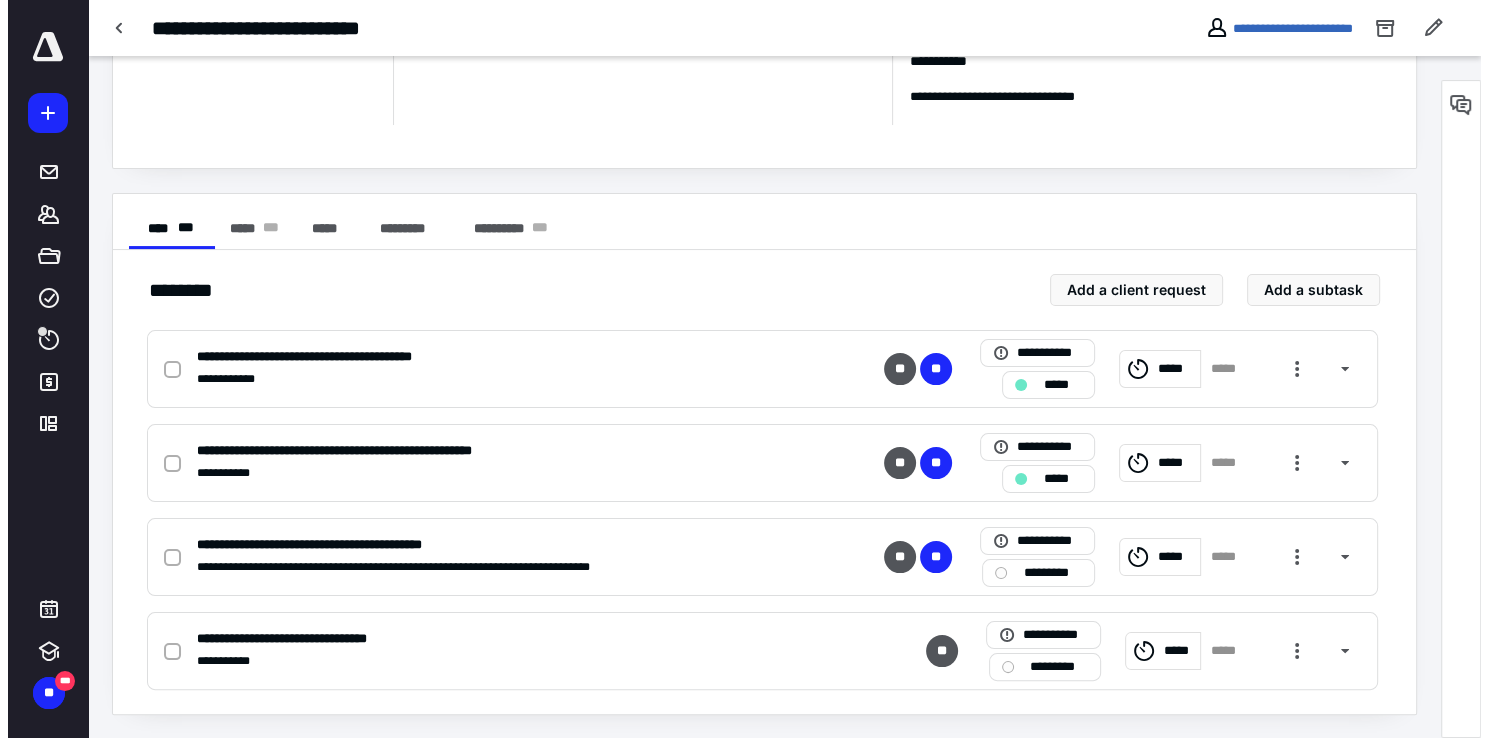 scroll, scrollTop: 0, scrollLeft: 0, axis: both 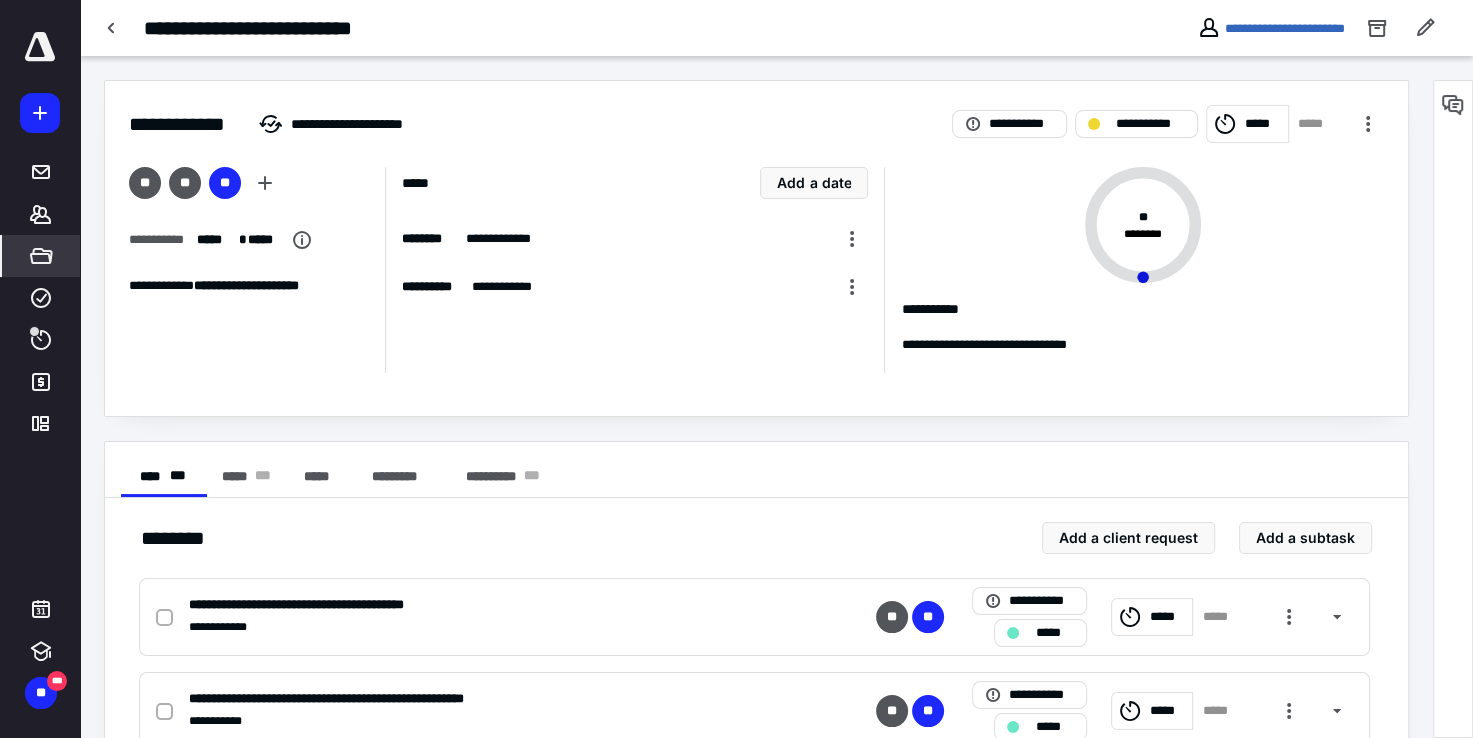 click 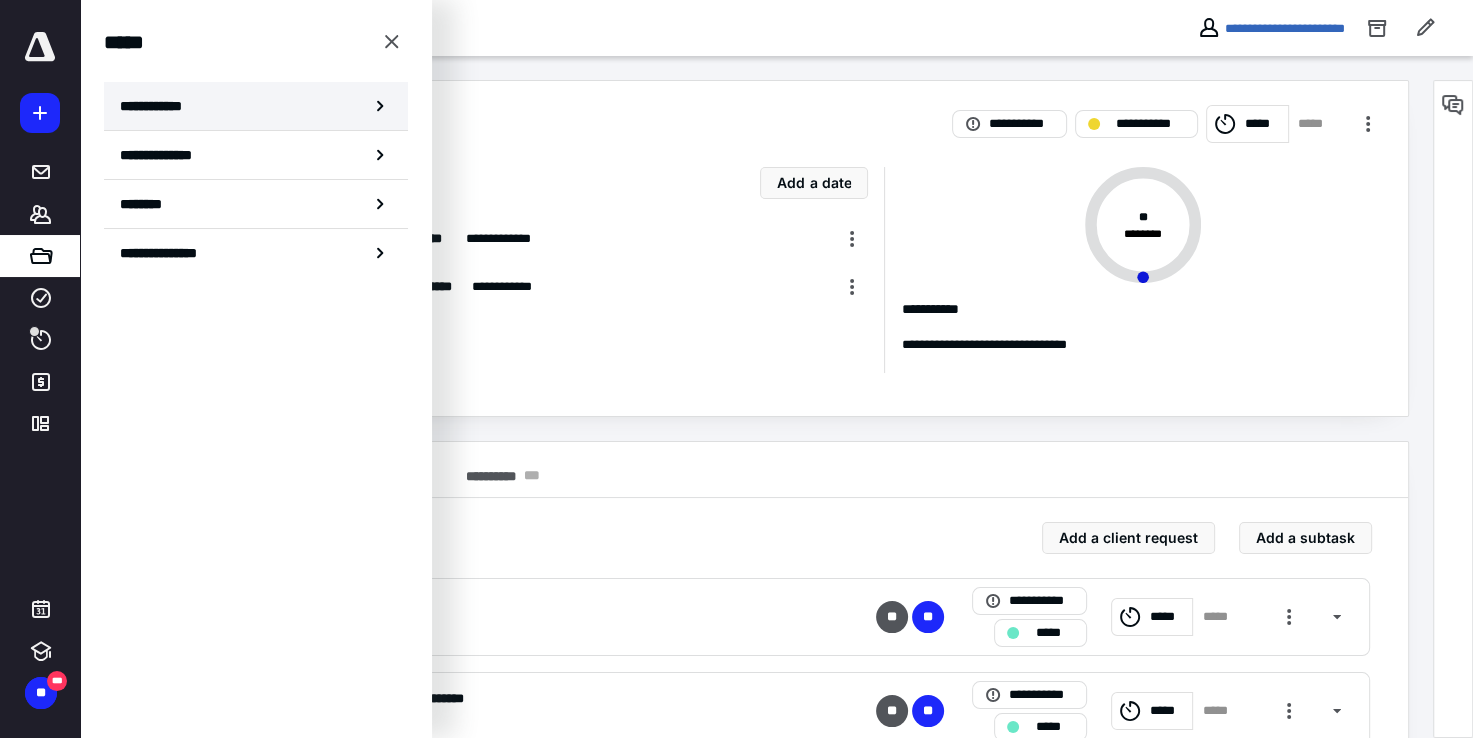 click on "**********" at bounding box center (256, 106) 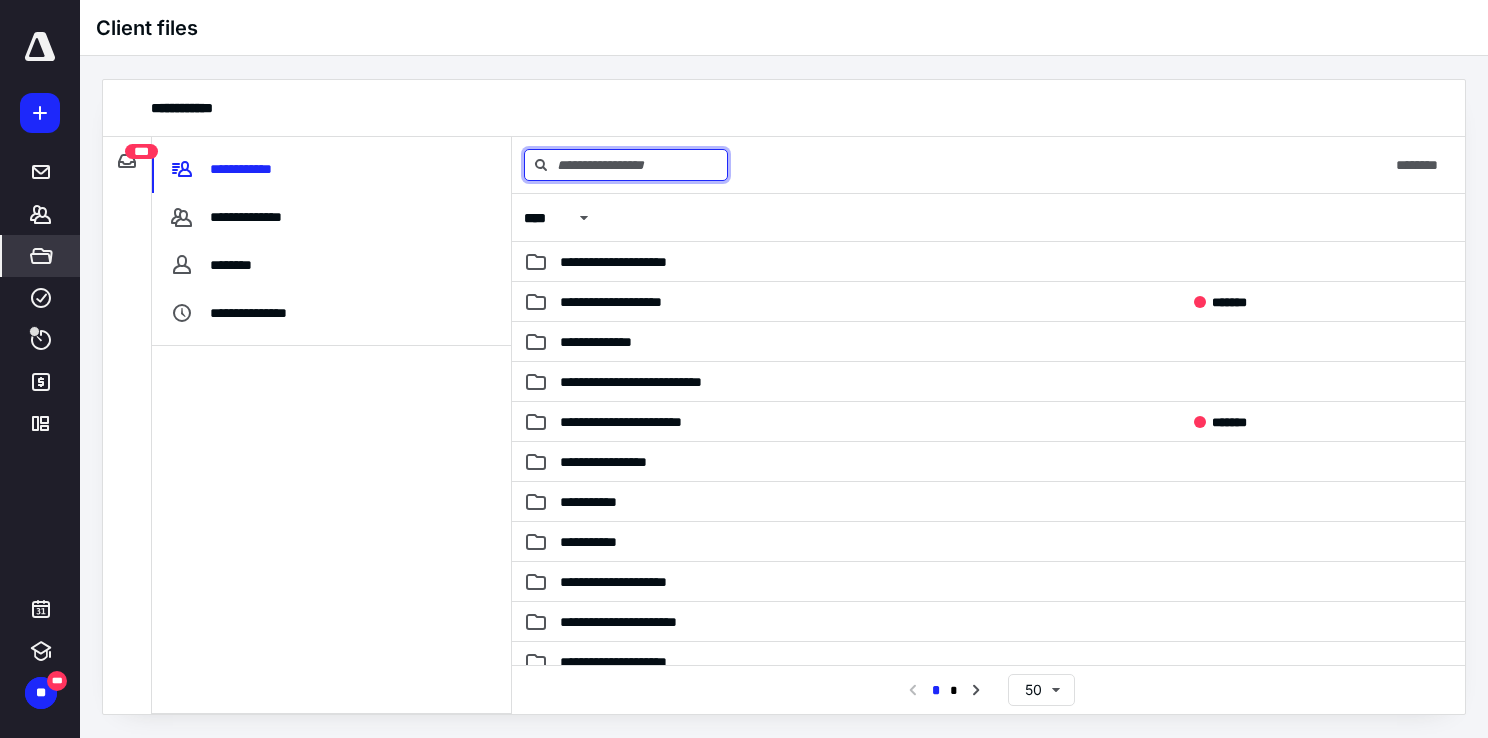 click at bounding box center [626, 165] 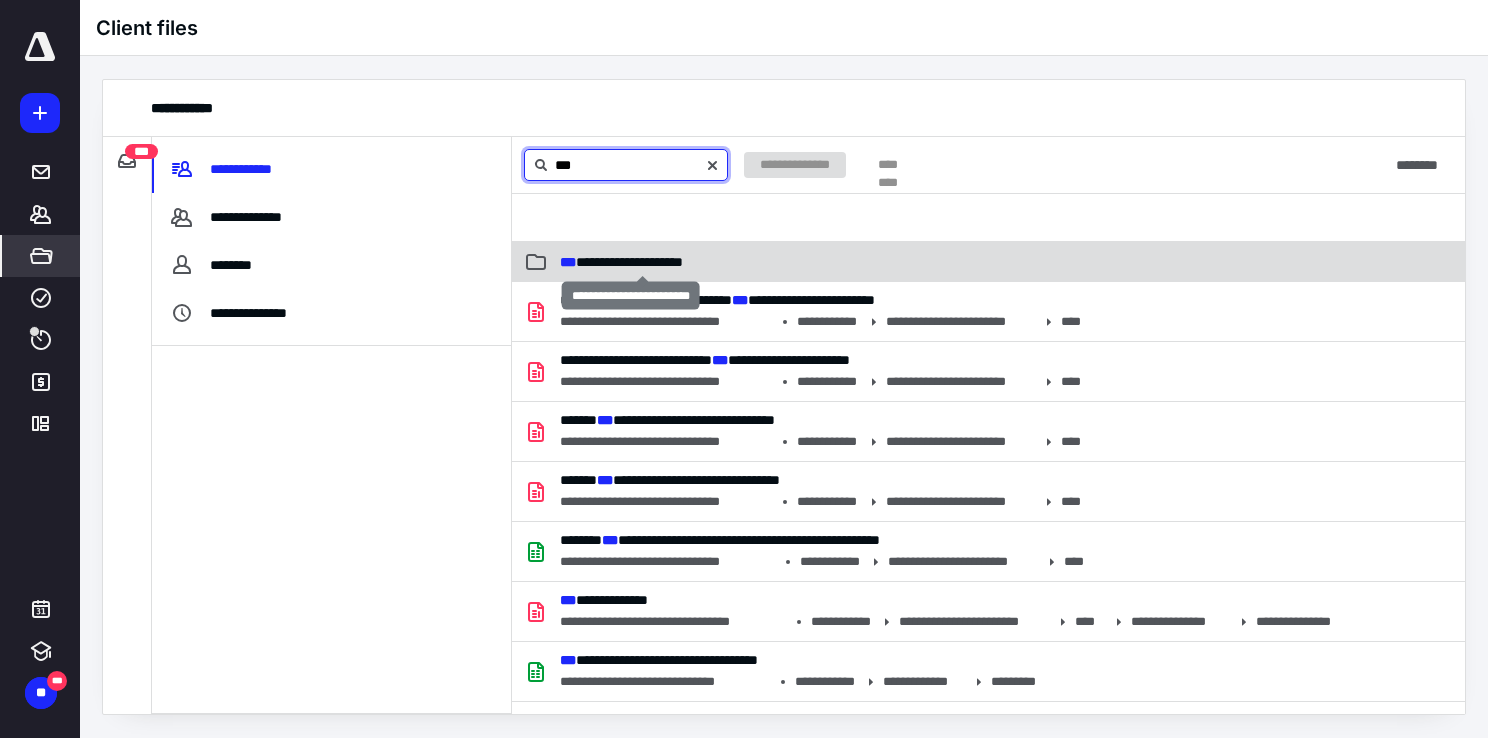 type on "***" 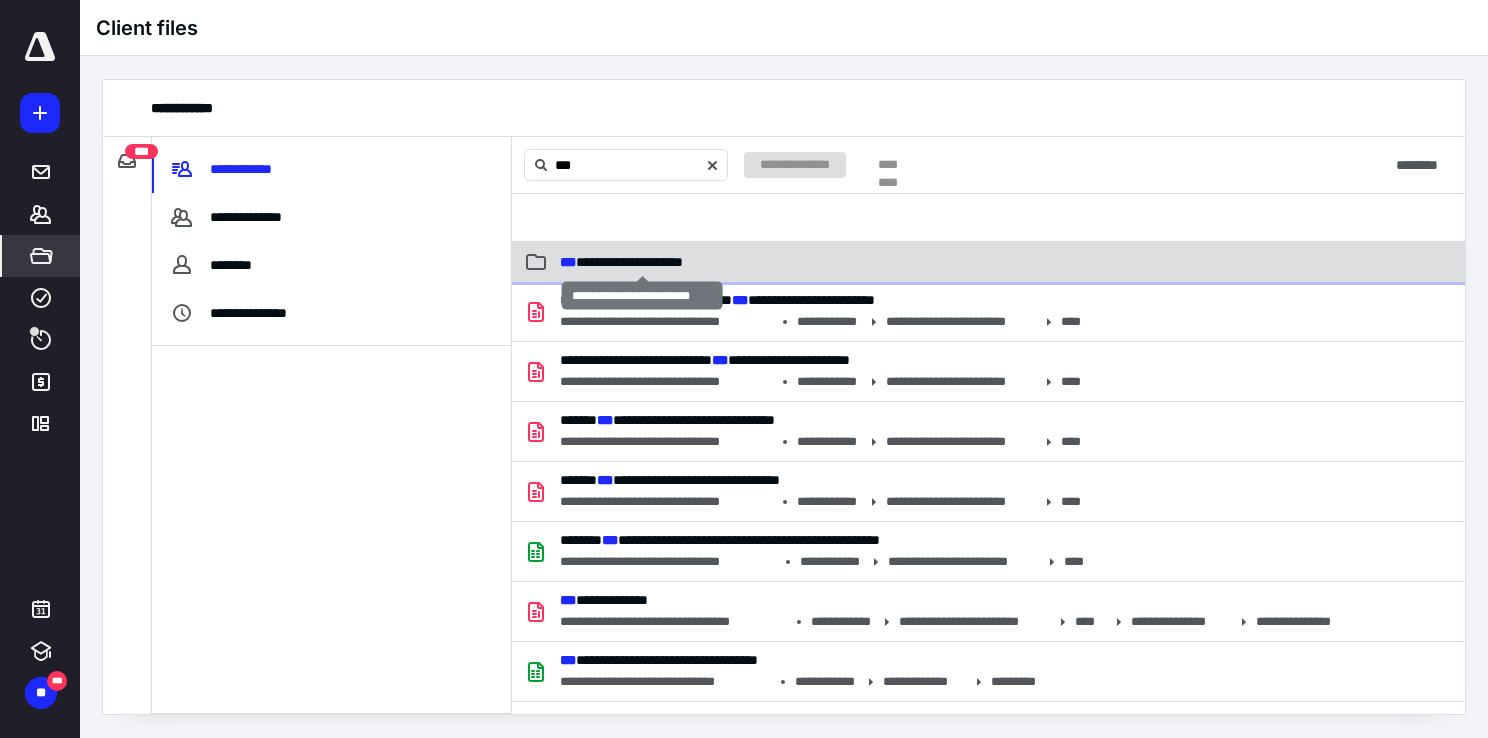 click on "**********" at bounding box center (621, 262) 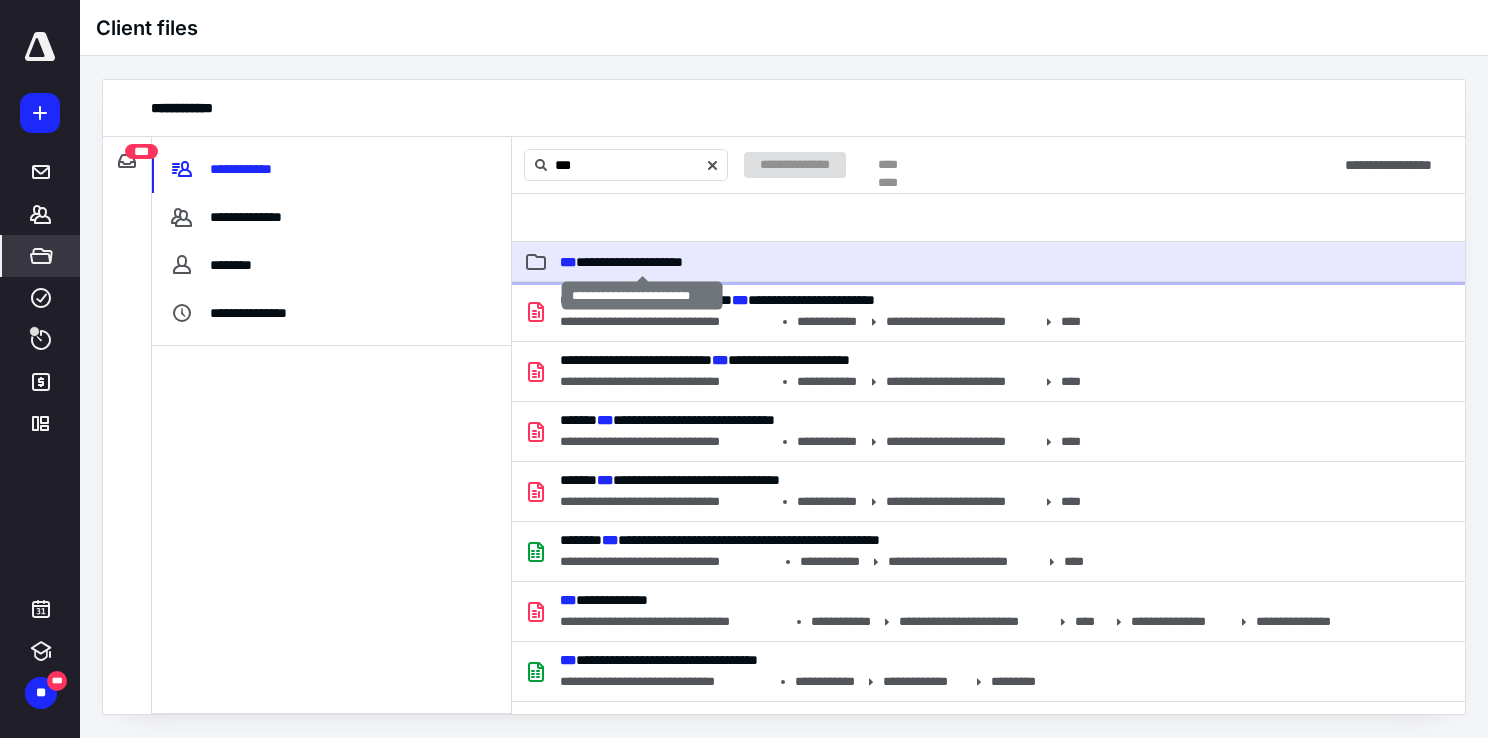 click on "**********" at bounding box center (621, 262) 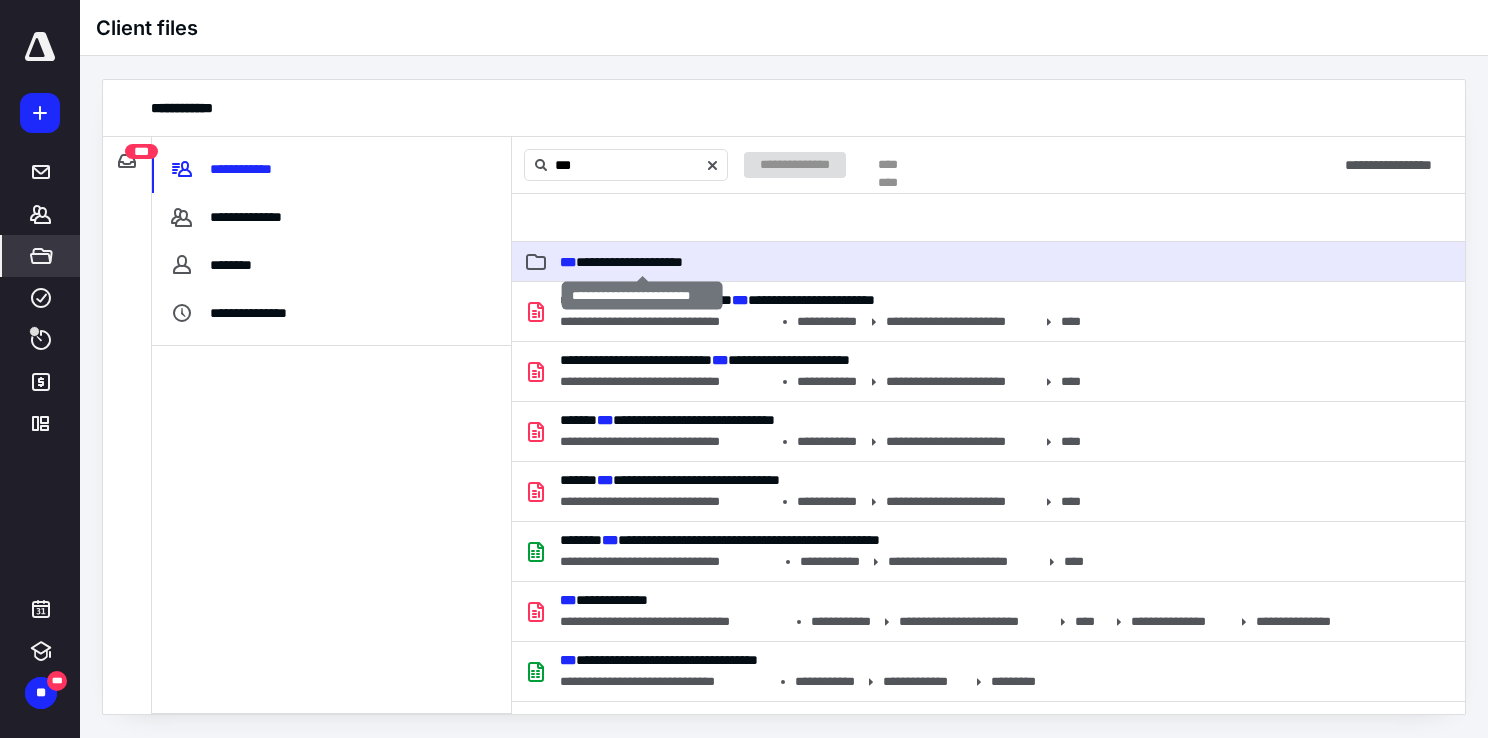 type 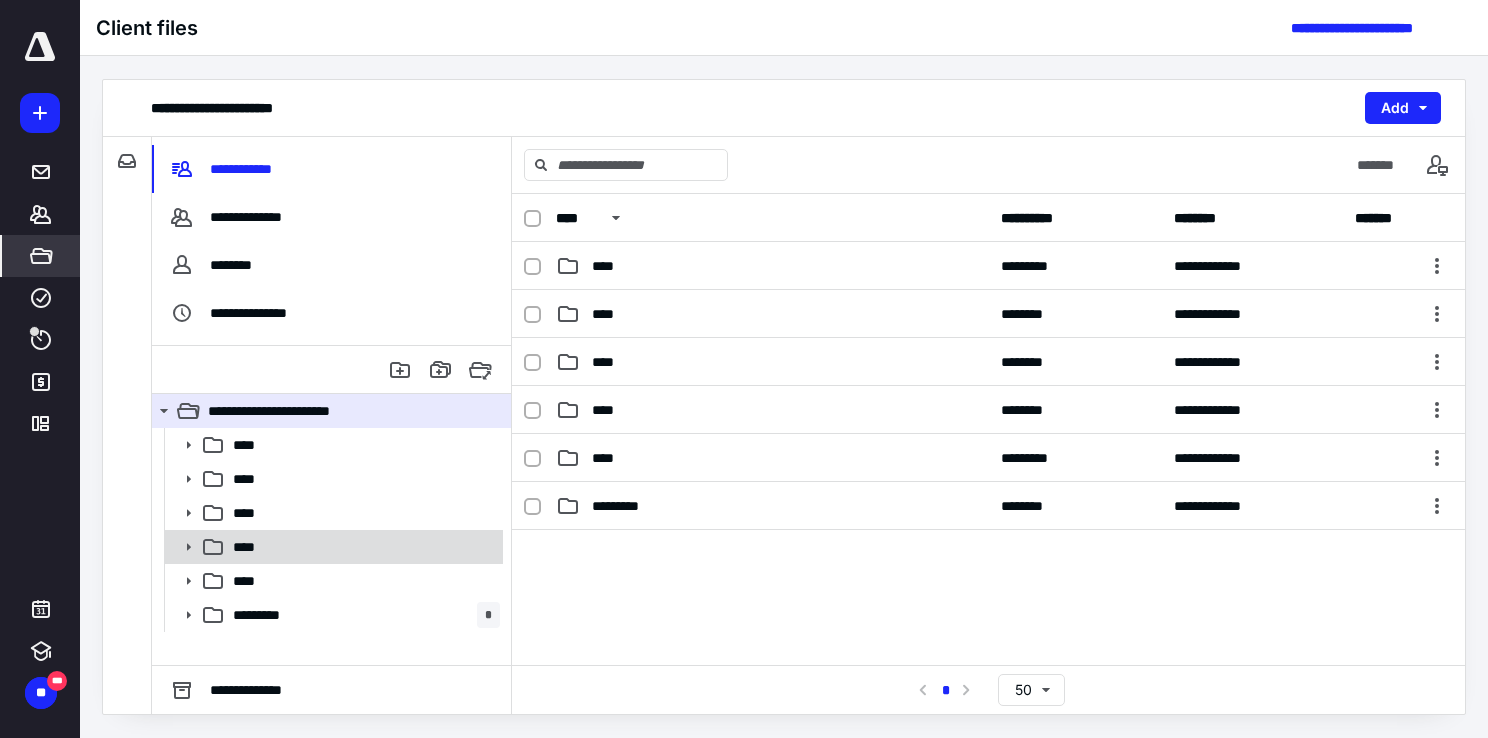 drag, startPoint x: 191, startPoint y: 551, endPoint x: 206, endPoint y: 542, distance: 17.492855 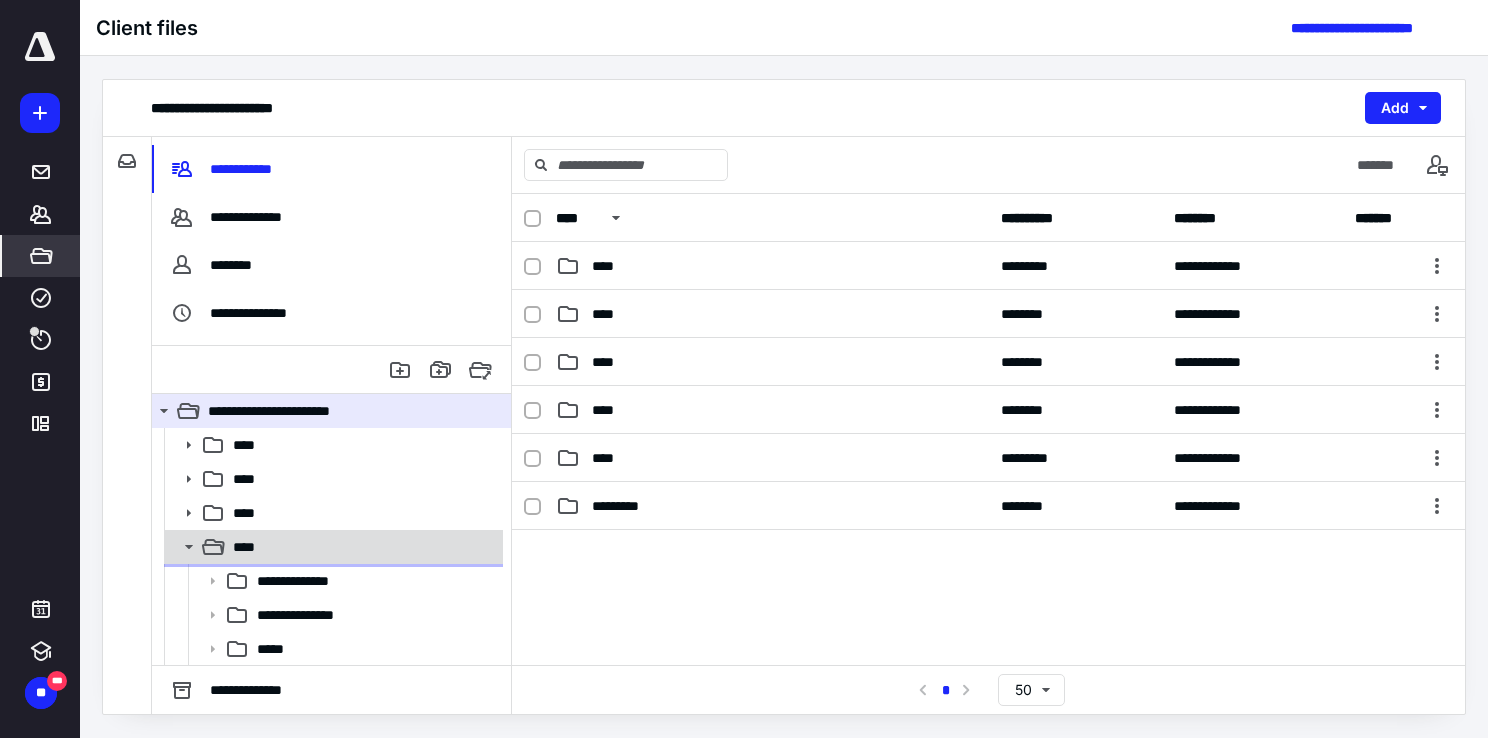 scroll, scrollTop: 200, scrollLeft: 0, axis: vertical 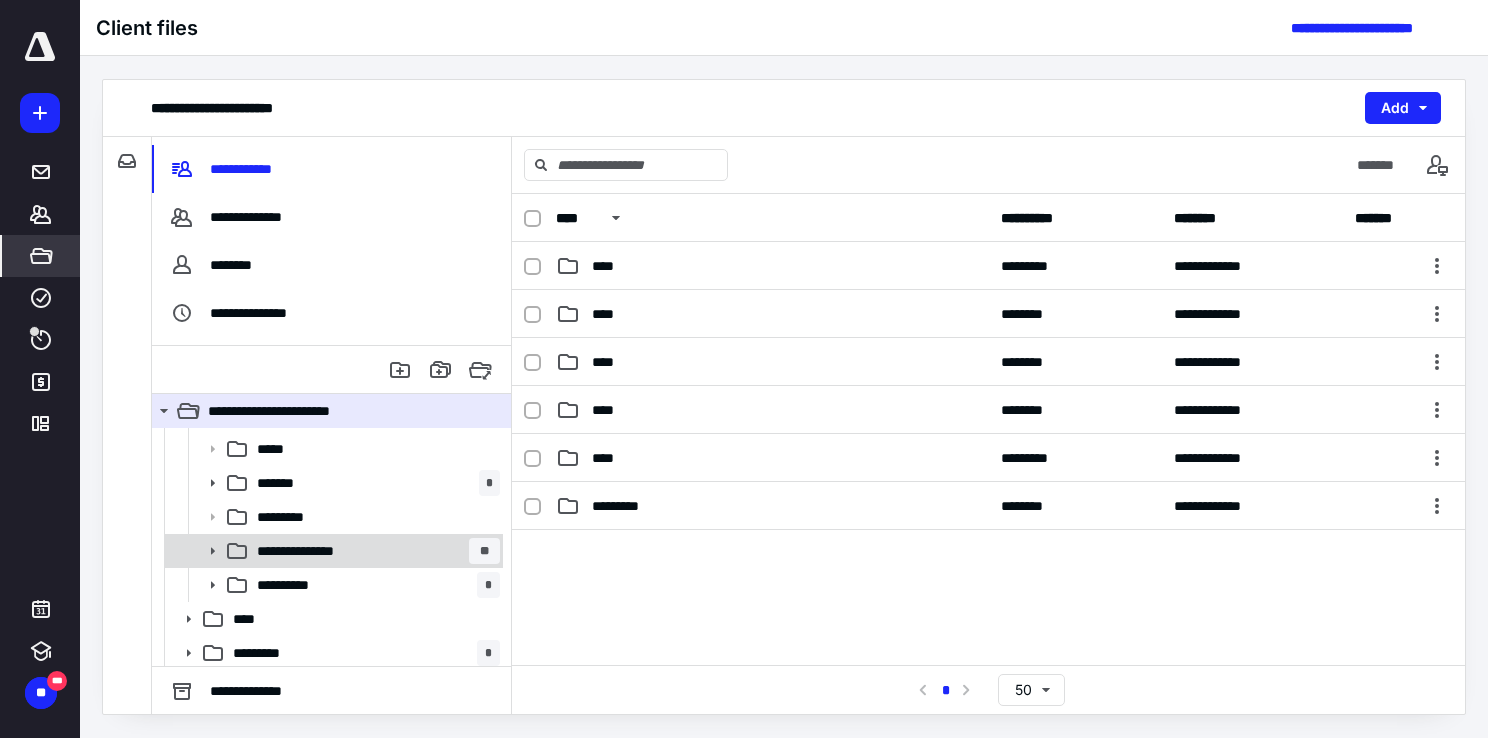 click 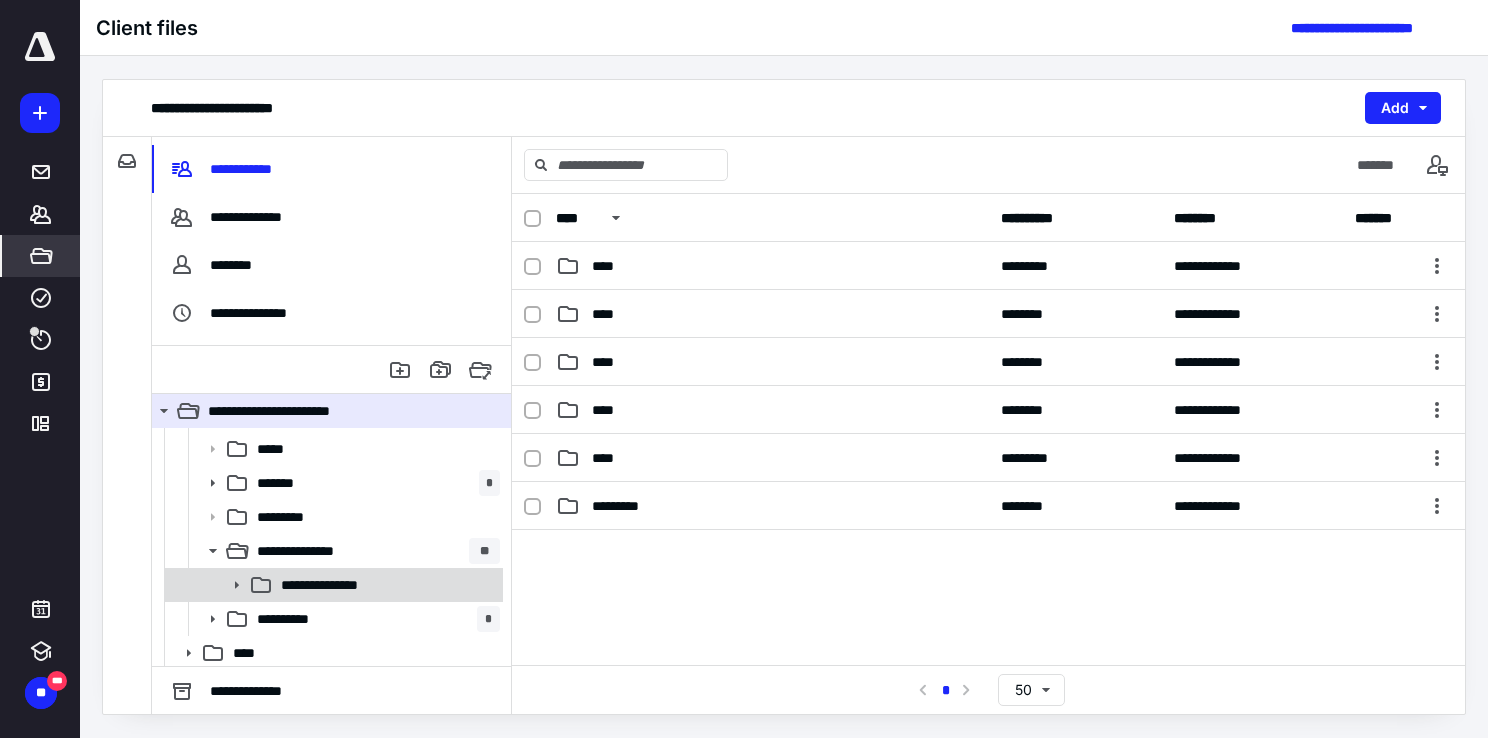 click 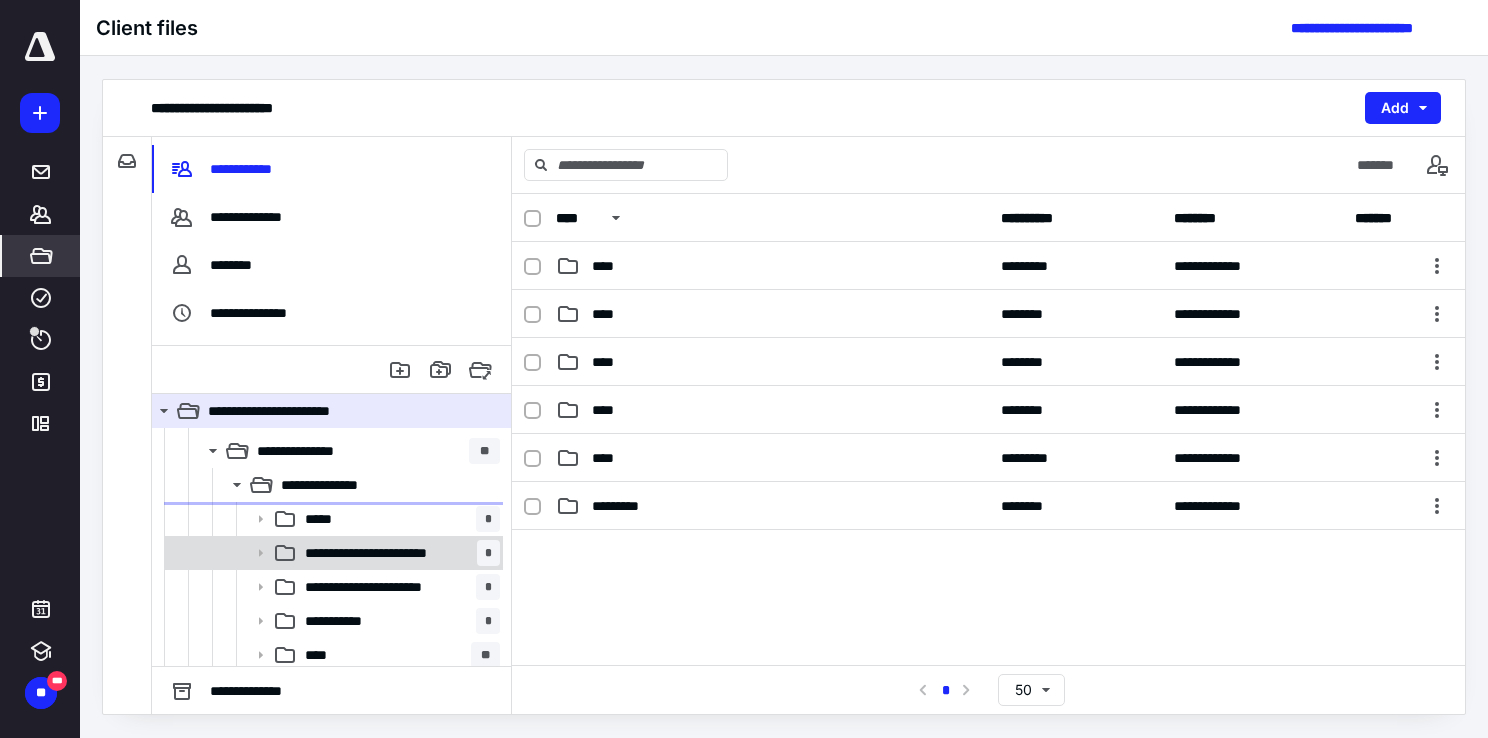 scroll, scrollTop: 200, scrollLeft: 0, axis: vertical 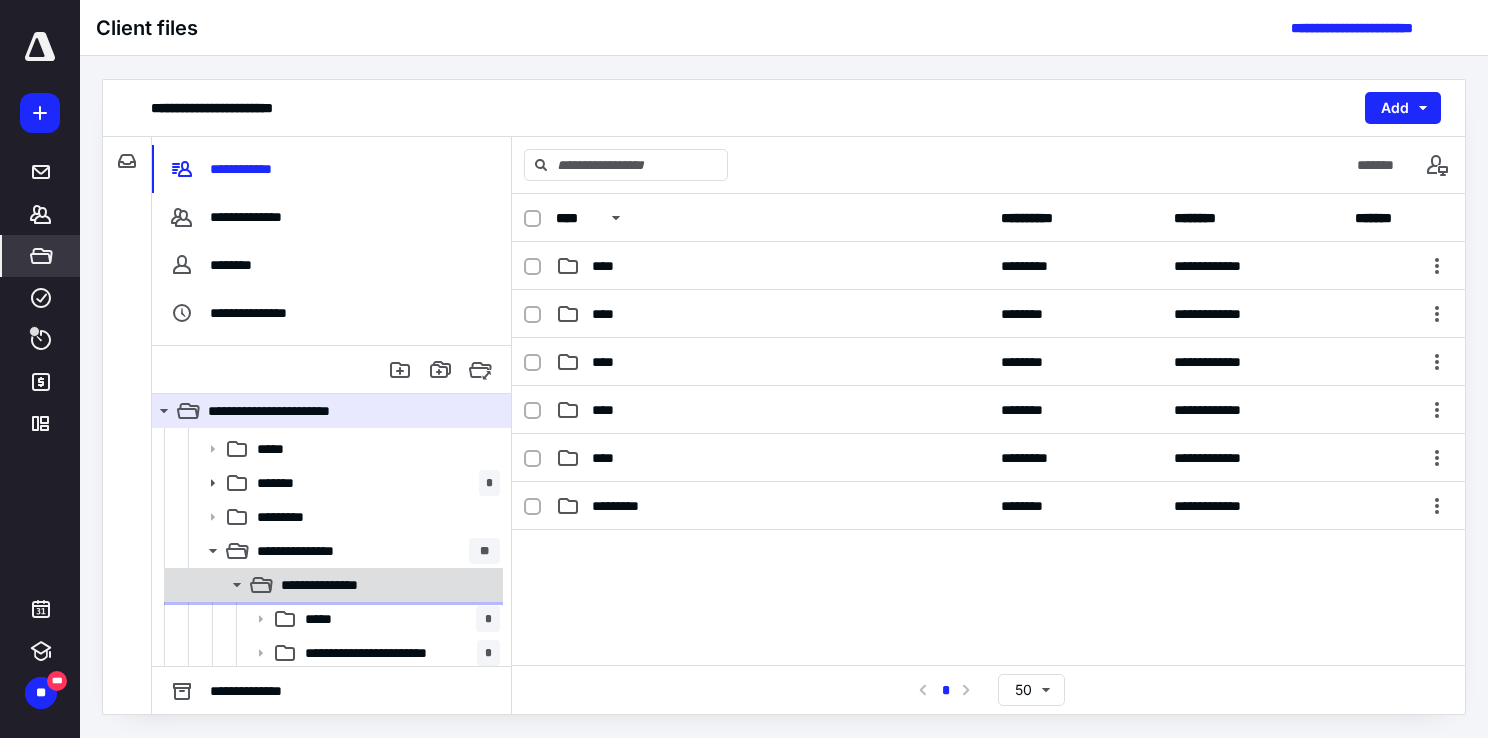 click on "**********" at bounding box center [337, 585] 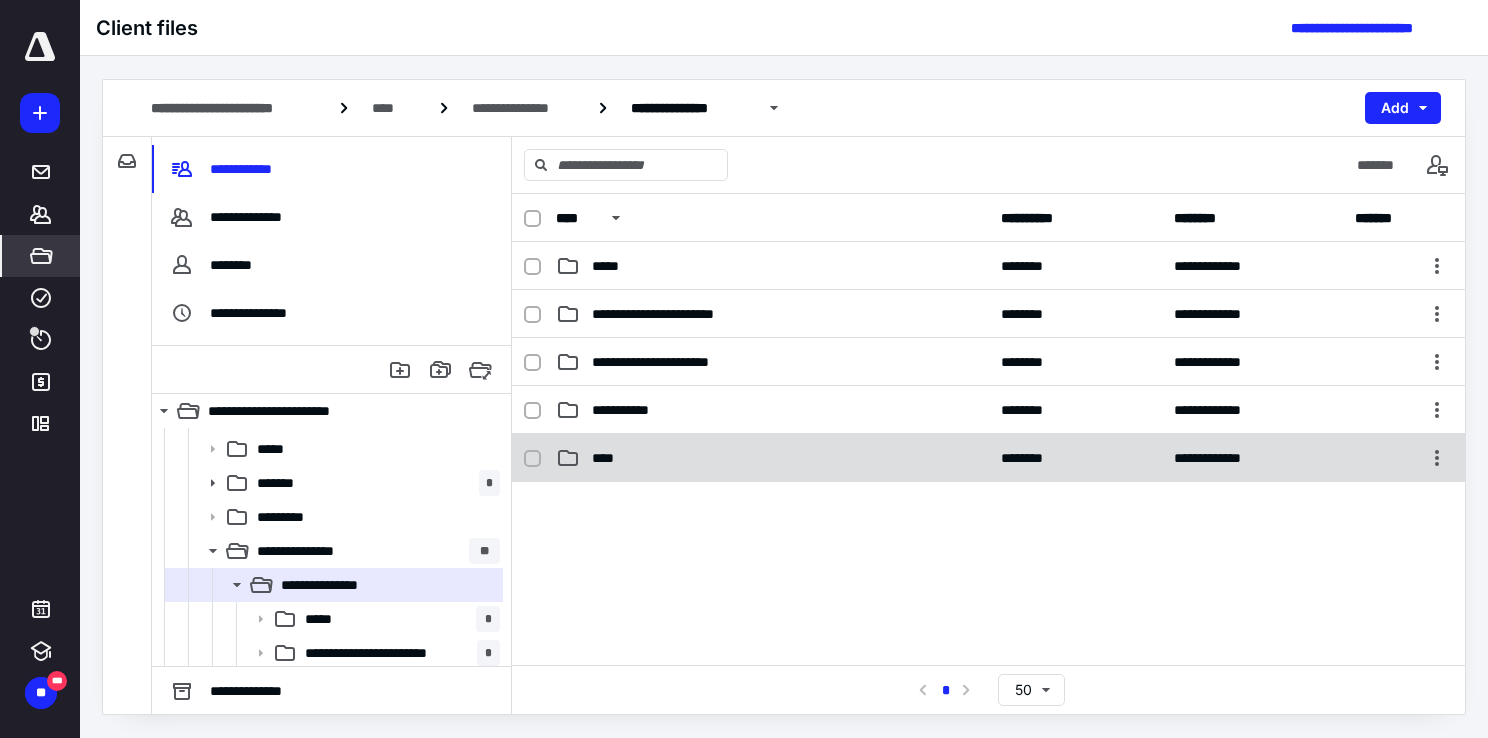 click on "****" at bounding box center (612, 458) 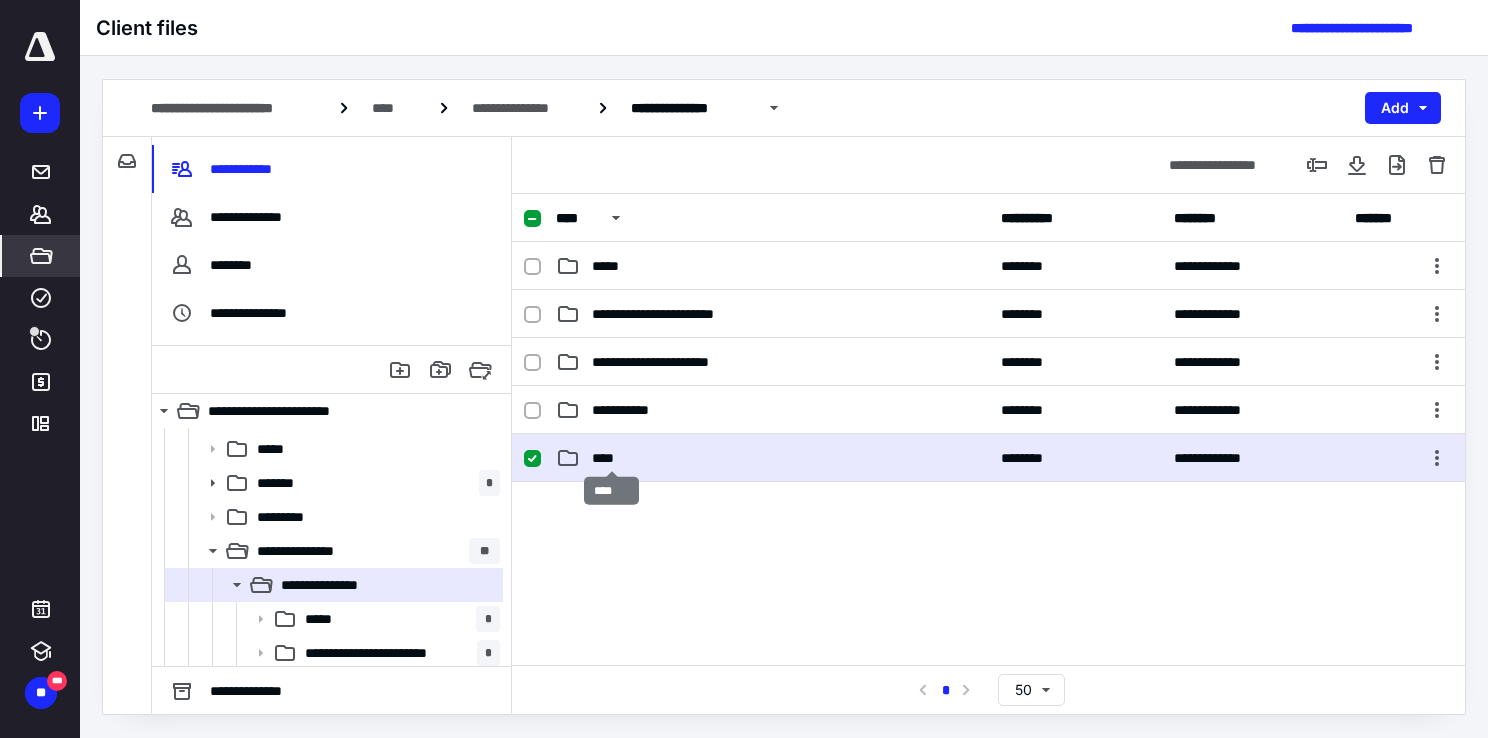 click on "****" at bounding box center (612, 458) 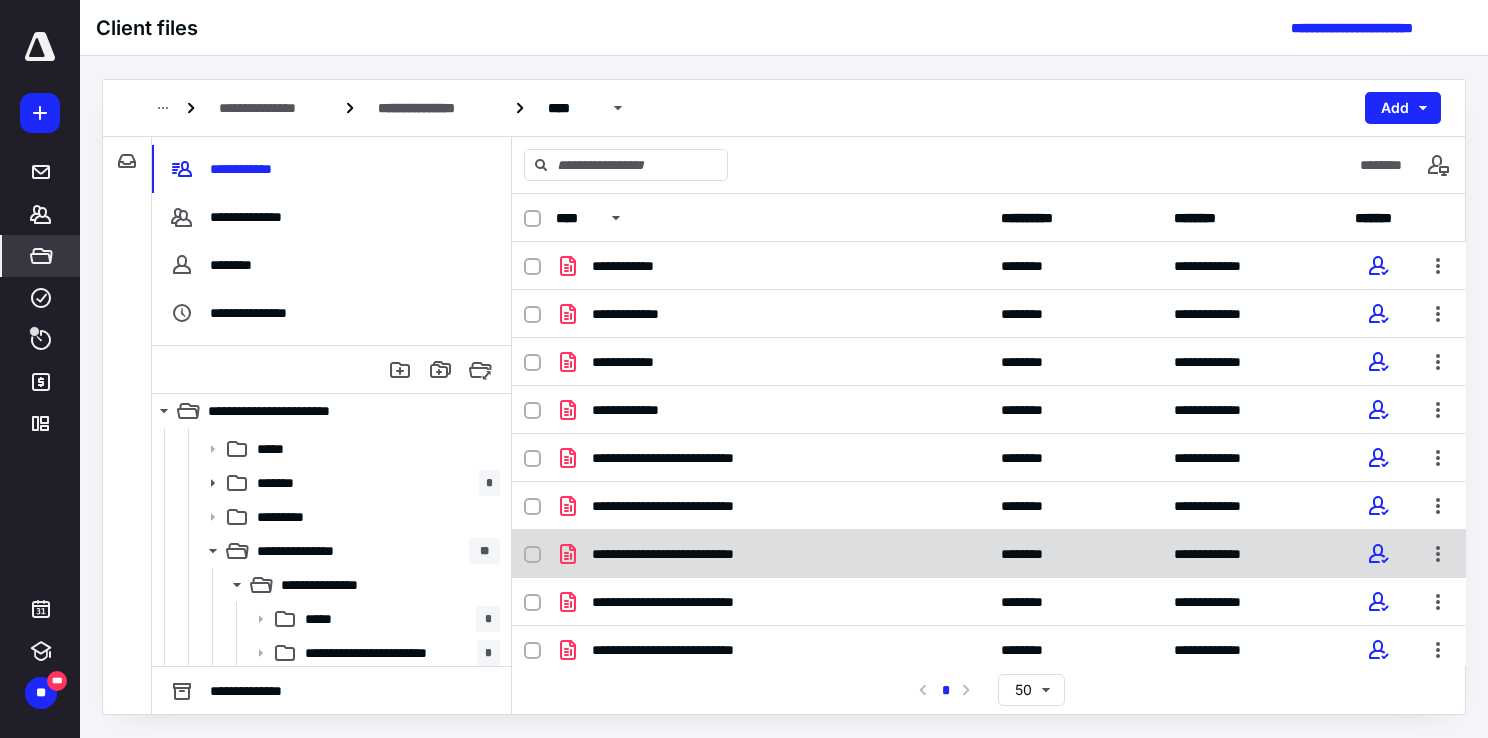 scroll, scrollTop: 197, scrollLeft: 0, axis: vertical 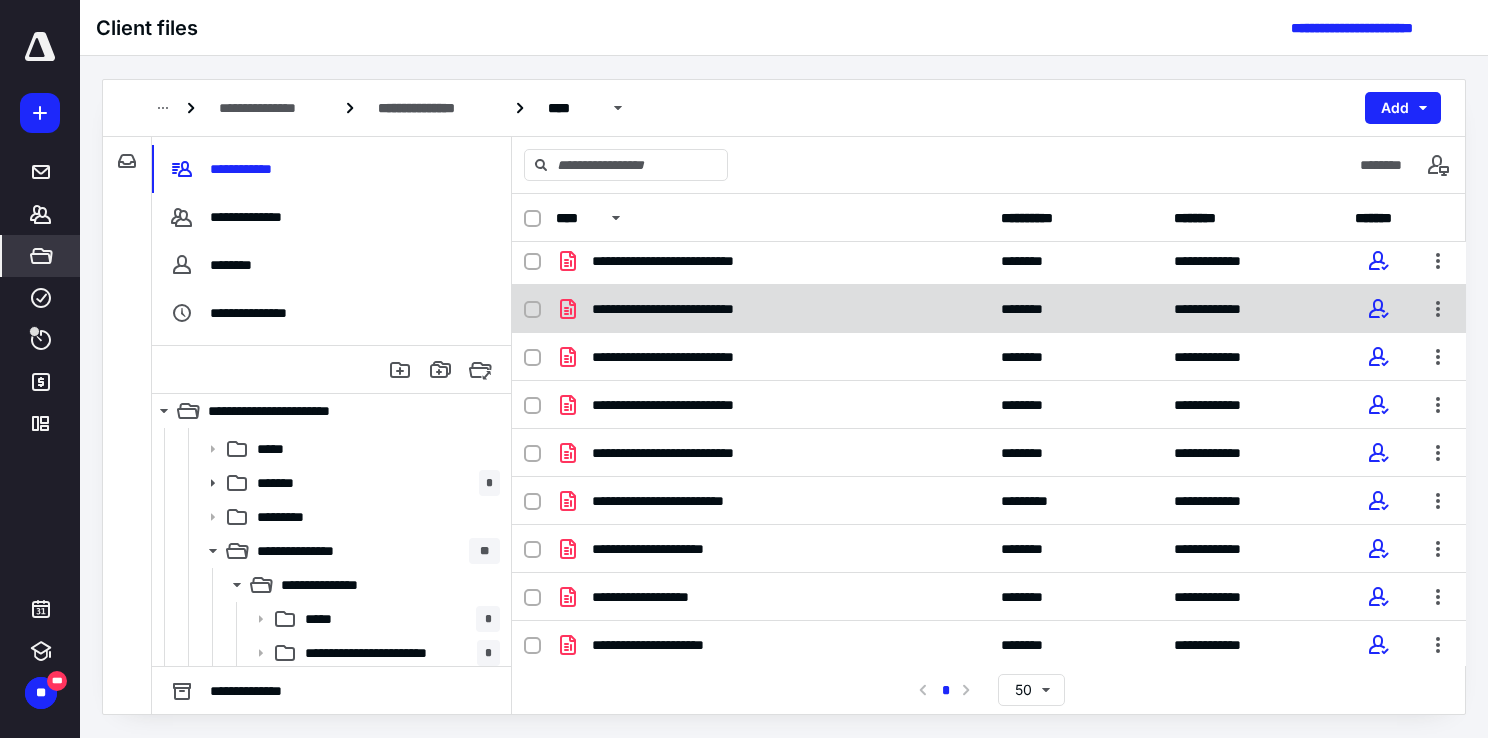 click on "**********" at bounding box center [693, 309] 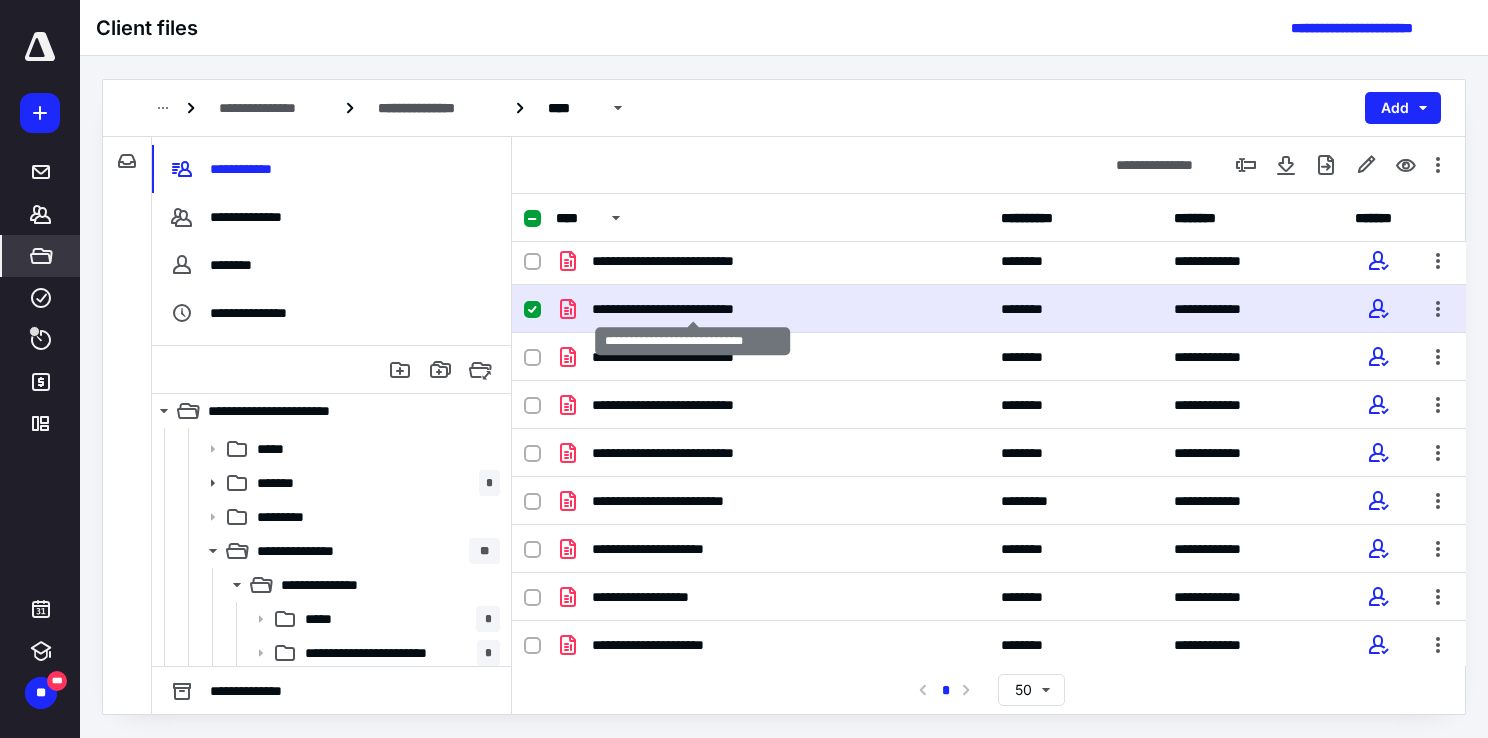 click on "**********" at bounding box center (693, 309) 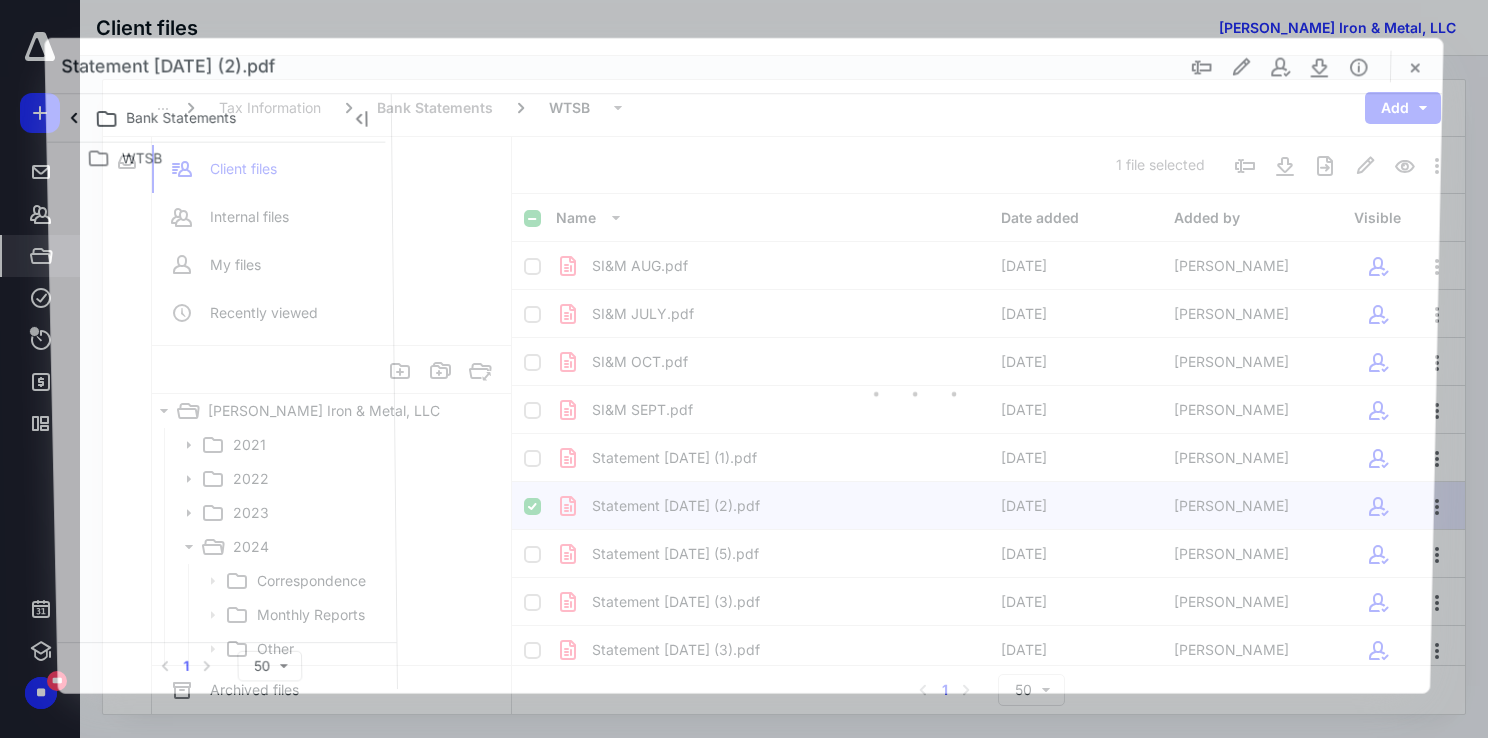 scroll, scrollTop: 200, scrollLeft: 0, axis: vertical 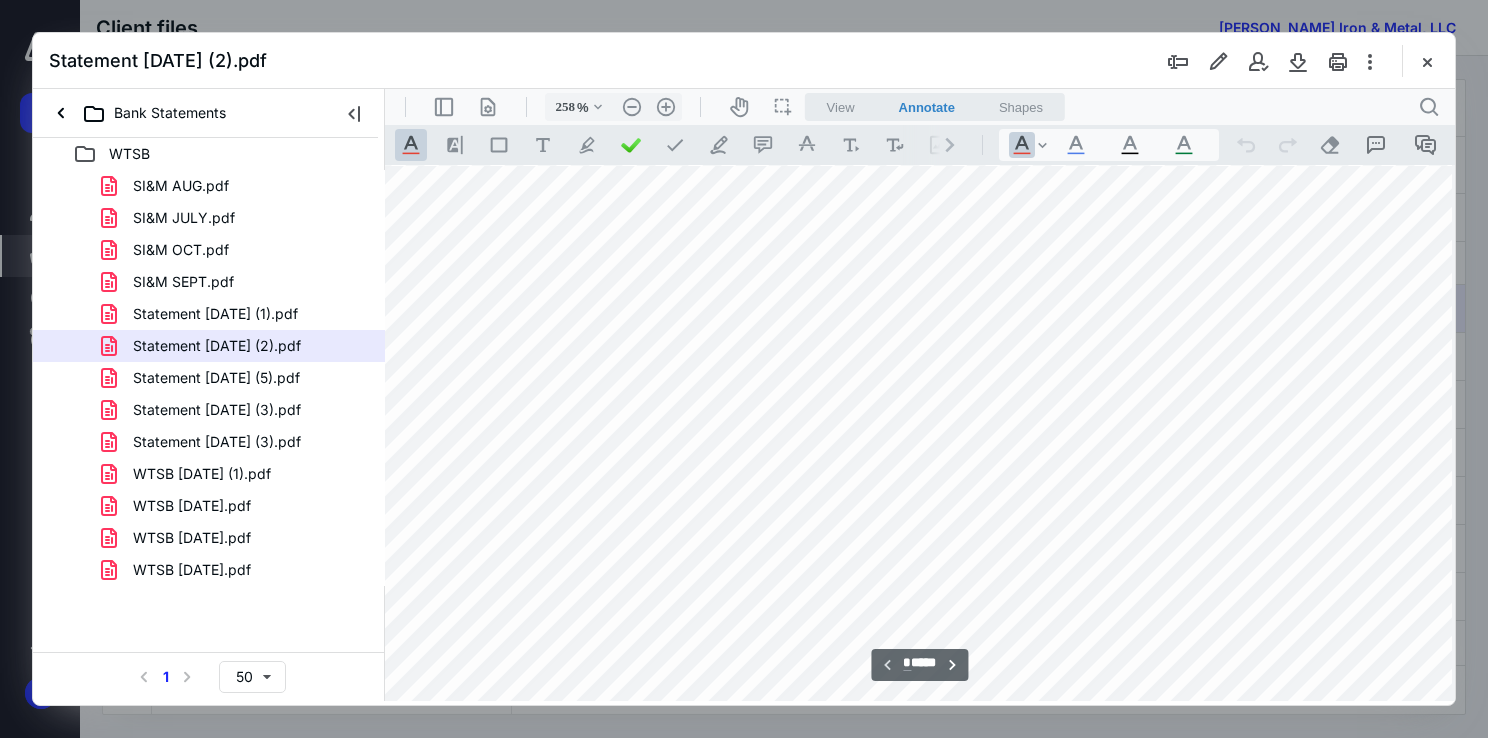 type on "158" 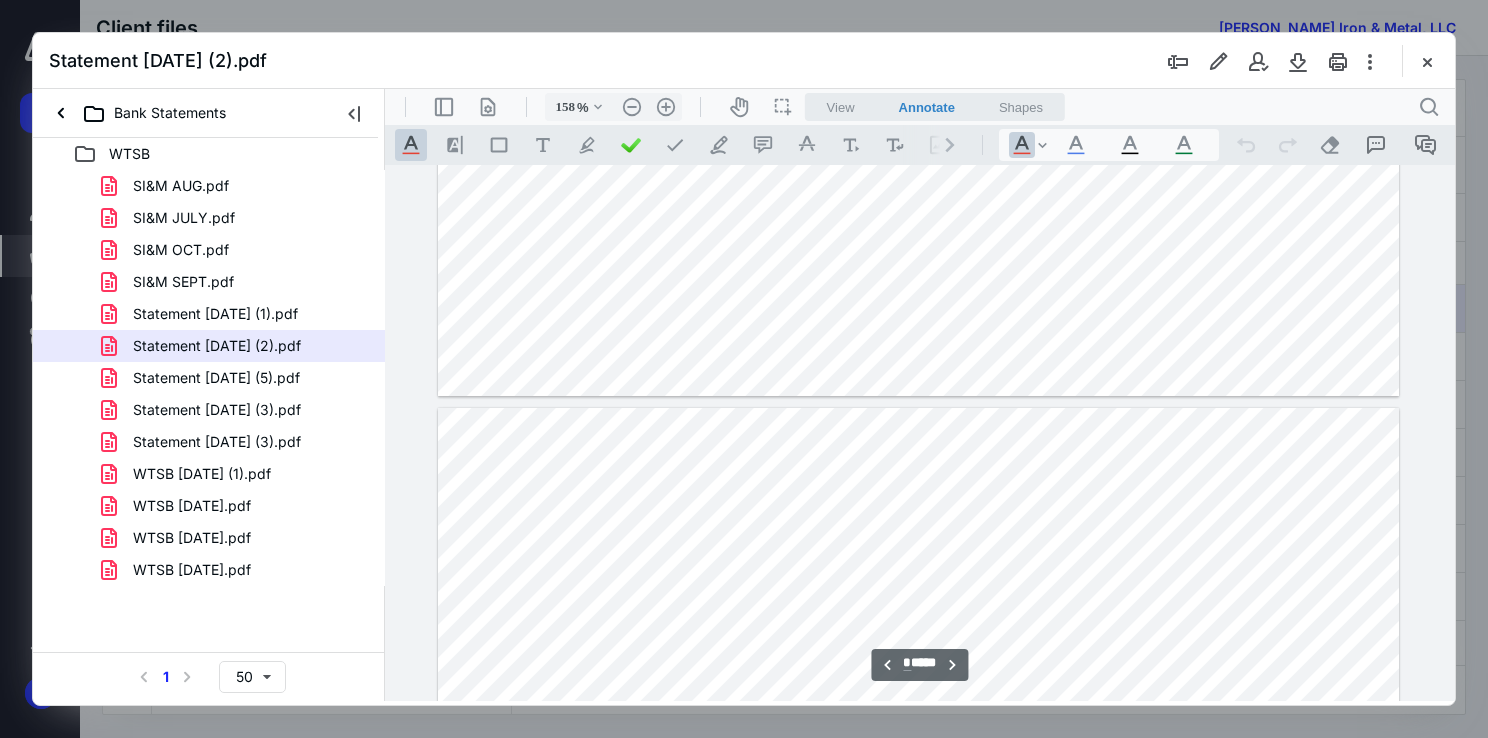 scroll, scrollTop: 0, scrollLeft: 0, axis: both 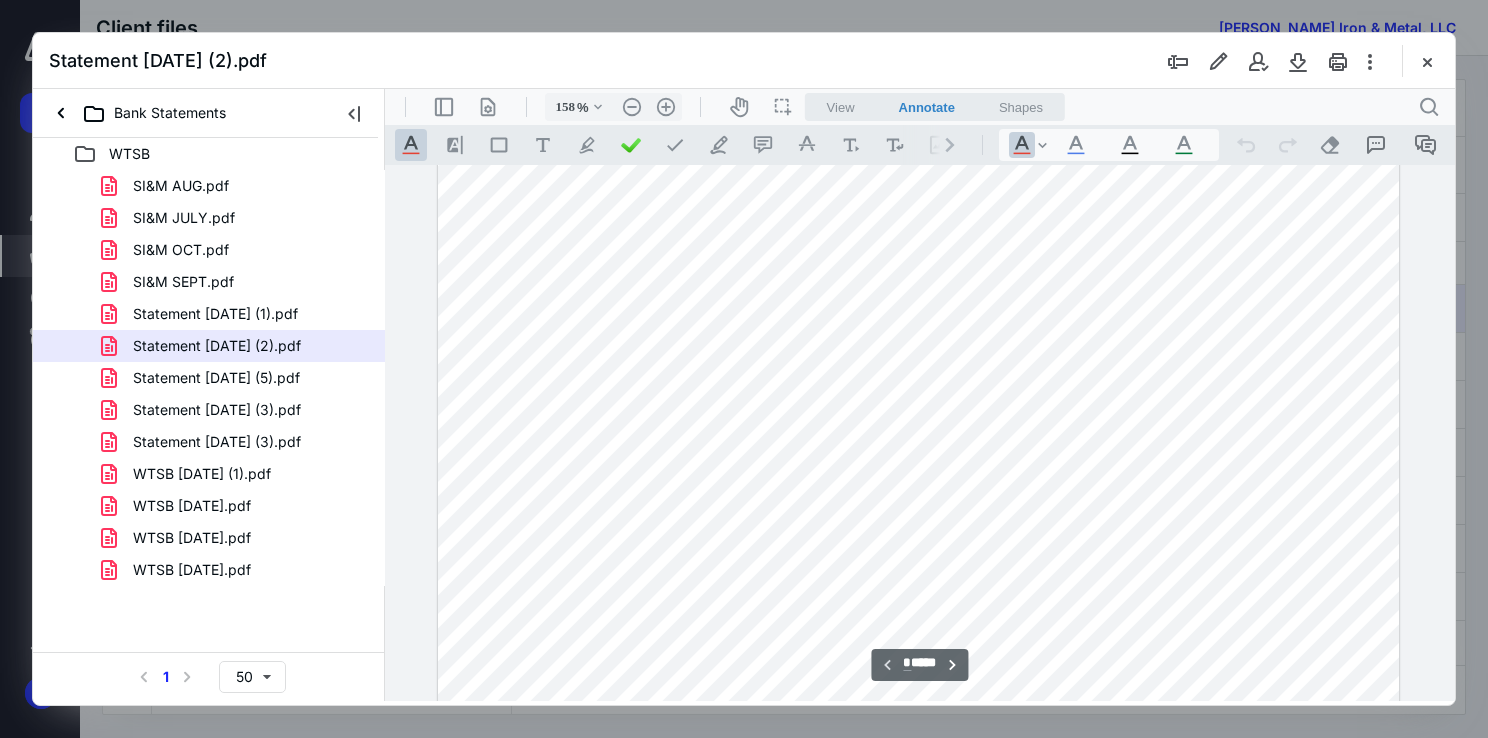 type on "*" 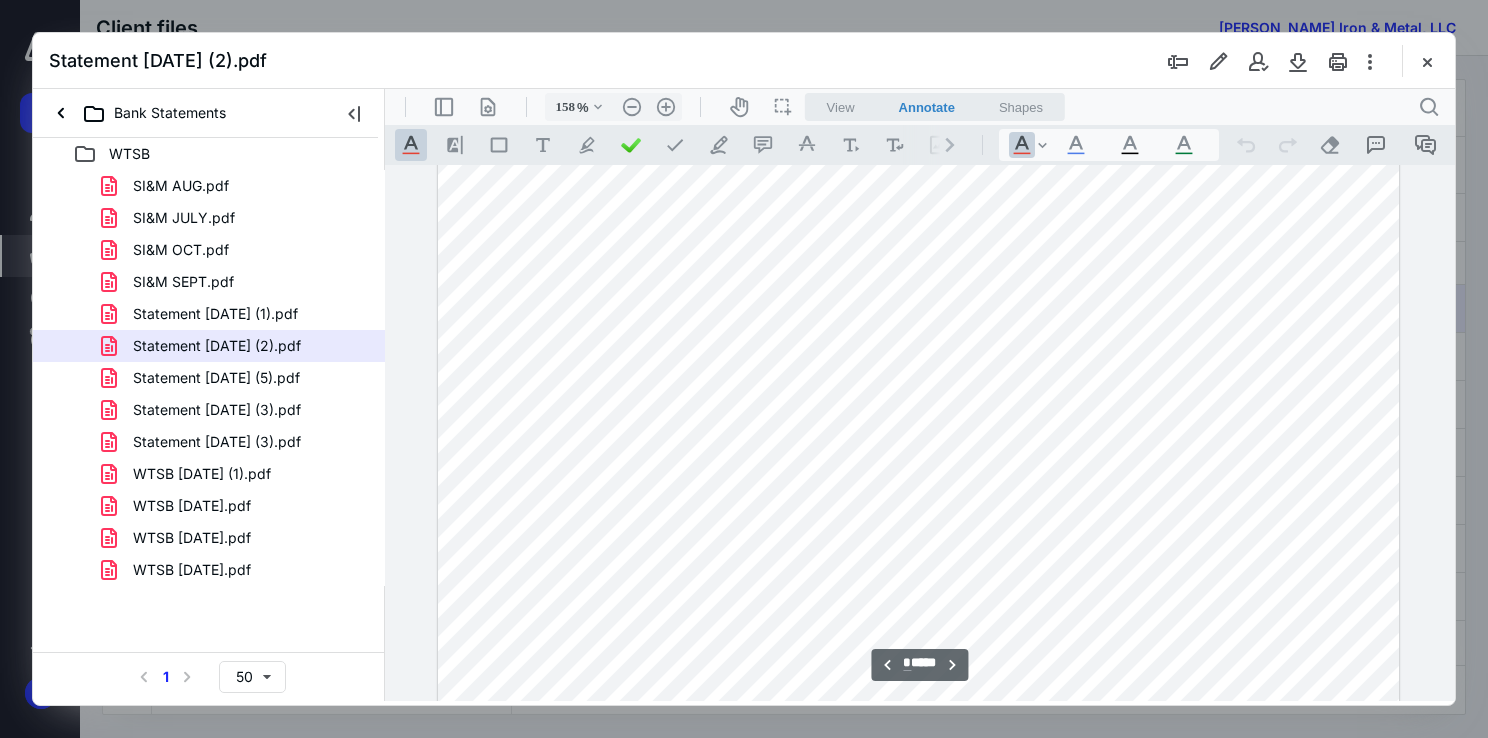 scroll, scrollTop: 1200, scrollLeft: 0, axis: vertical 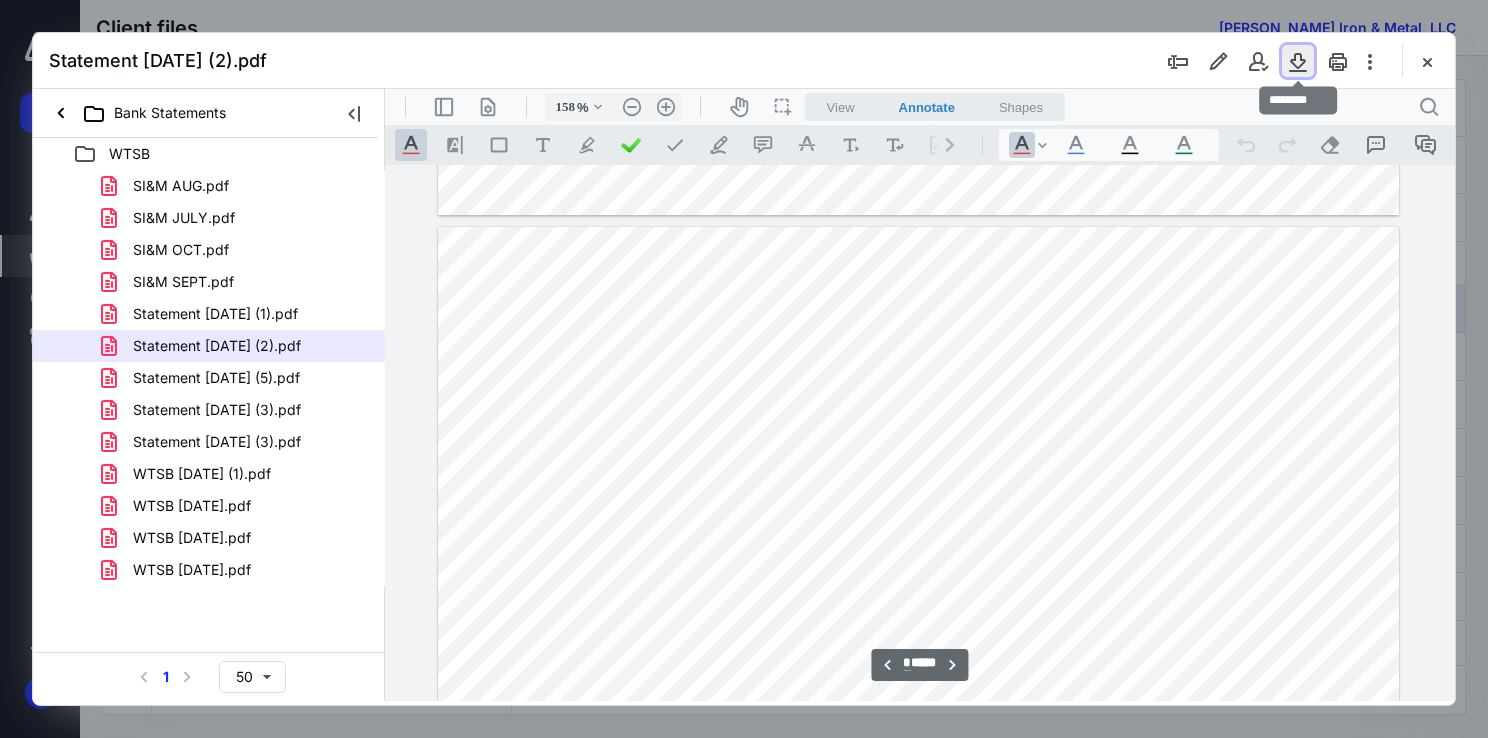 click at bounding box center (1298, 61) 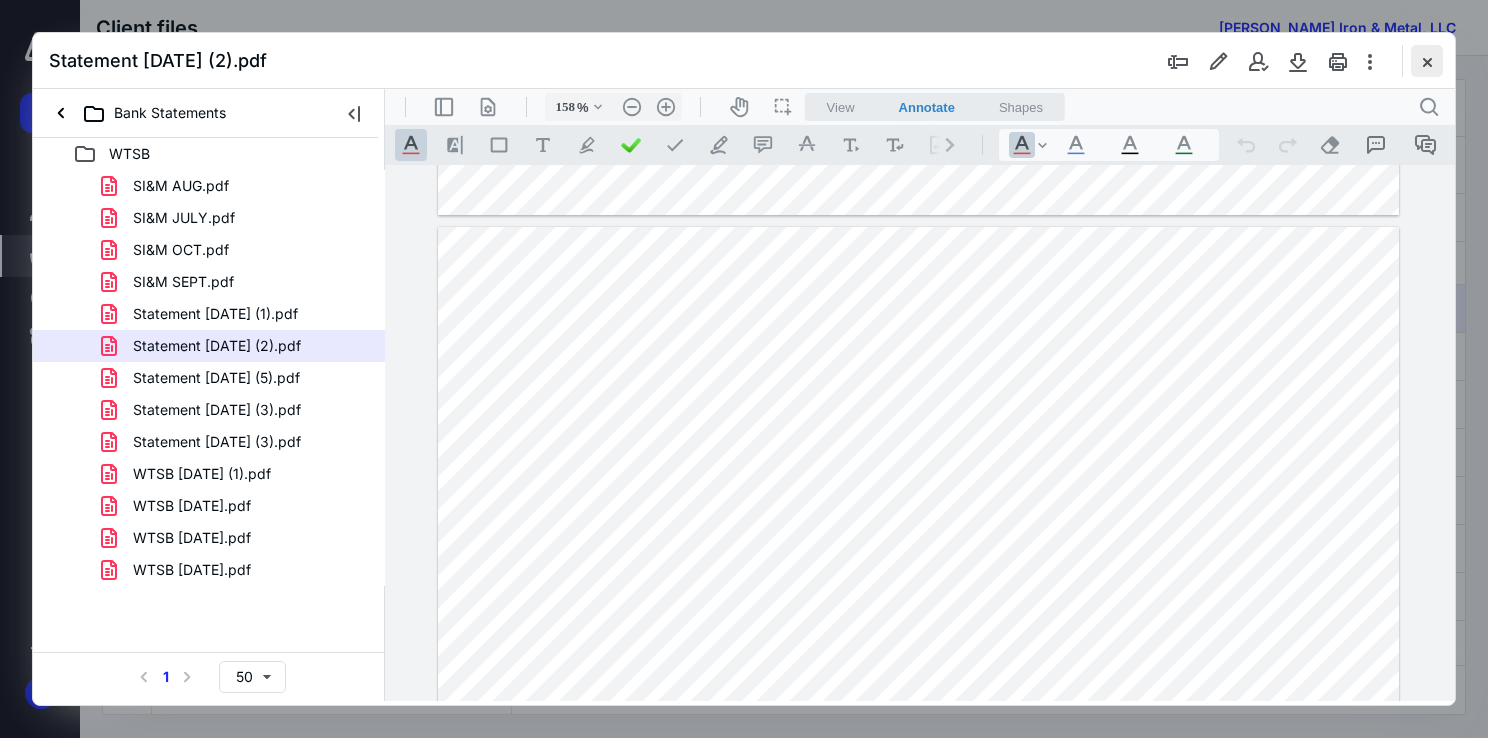 click at bounding box center [1427, 61] 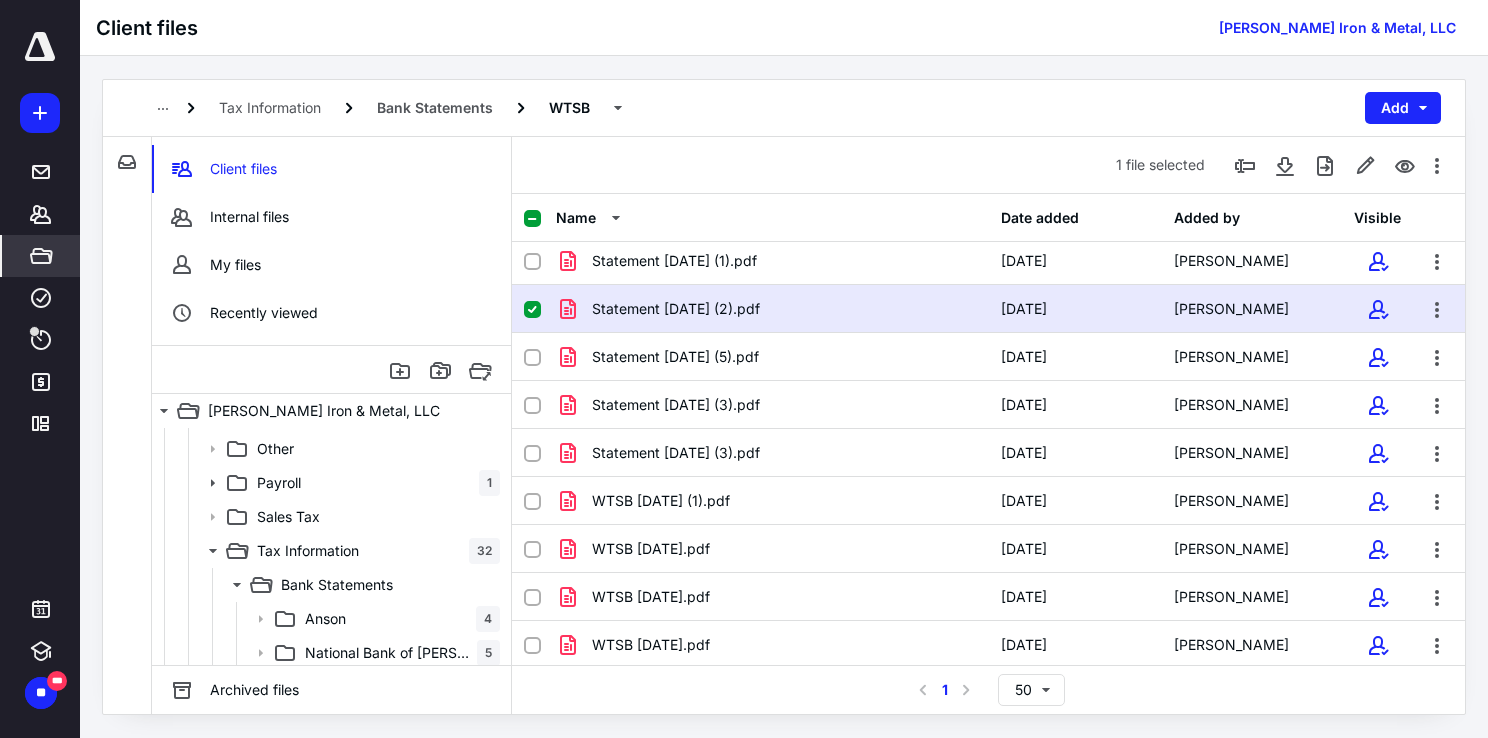 click on "Tax Information Bank Statements WTSB   Add File Inbox: [PERSON_NAME] Iron & Metal, LLC This inbox does not have any files Client files Internal files My files Recently viewed [PERSON_NAME] Iron & Metal, LLC 2021 2022 2023 2024 Correspondence Monthly Reports Other Payroll 1 Sales Tax Tax Information 32 Bank Statements Anson 4 National Bank of [PERSON_NAME] 5 Prosperity - Big Spring 4 Roscoe Bank 4 WTSB 13 Tax Return 2 2025 Perm File 5 2021 2022 2023 2024 Correspondence Monthly Reports Other Payroll 1 Sales Tax Tax Information 32 Bank Statements Anson 4 National Bank of [PERSON_NAME] 5 Prosperity - Big Spring 4 Roscoe Bank 4 WTSB 13 Tax Return 2 2025 Perm File 5 Archived files 1 file selected Name Date added Added by Visible SI&M AUG.pdf [DATE] [PERSON_NAME] SI&M JULY.pdf [DATE] [PERSON_NAME] SI&M OCT.pdf [DATE] [PERSON_NAME] SI&M SEPT.pdf [DATE] [PERSON_NAME] Statement [DATE] (1).pdf [DATE] [PERSON_NAME] Statement [DATE] (2).pdf [DATE] [PERSON_NAME] Statement [DATE] (5).pdf [DATE] [PERSON_NAME] [DATE] 1 50" at bounding box center (784, 397) 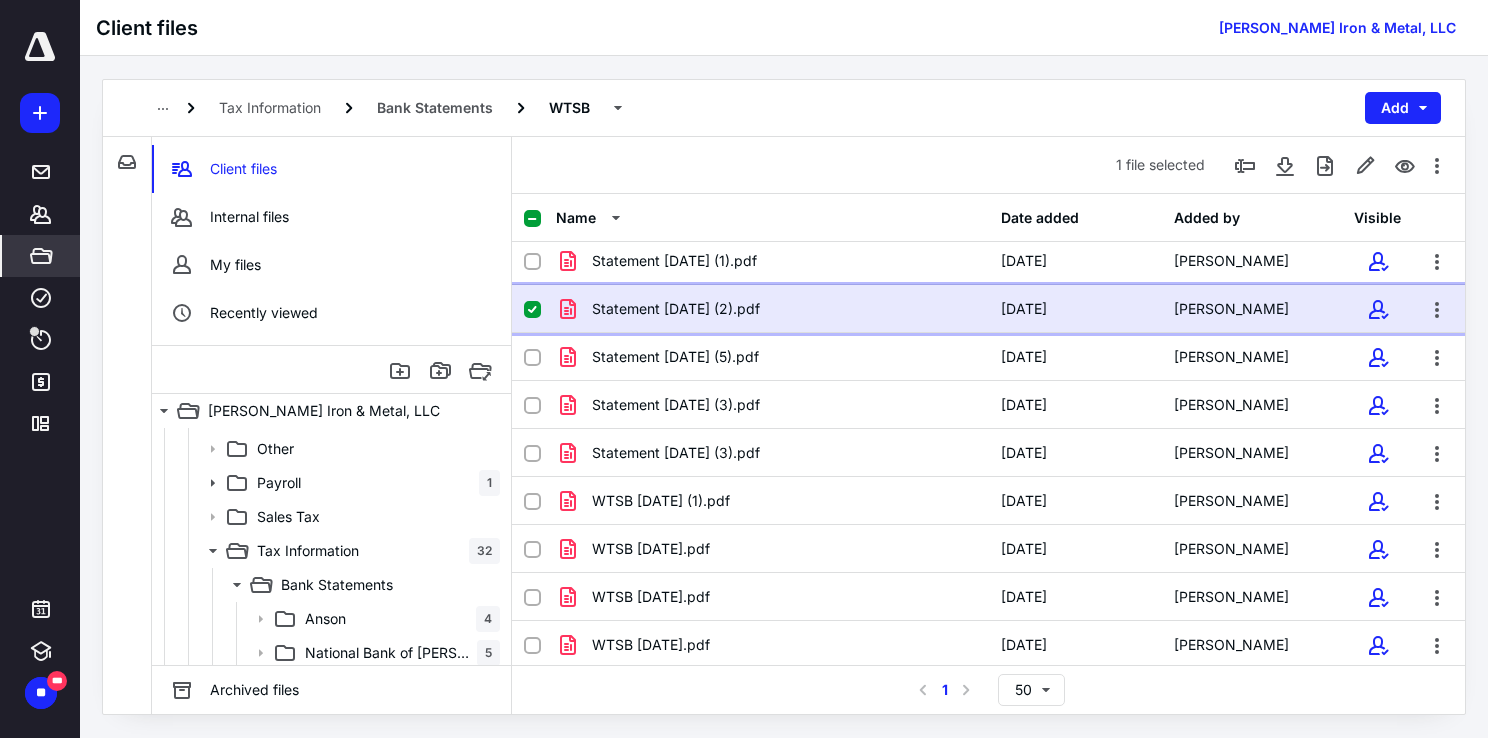 click at bounding box center (540, 309) 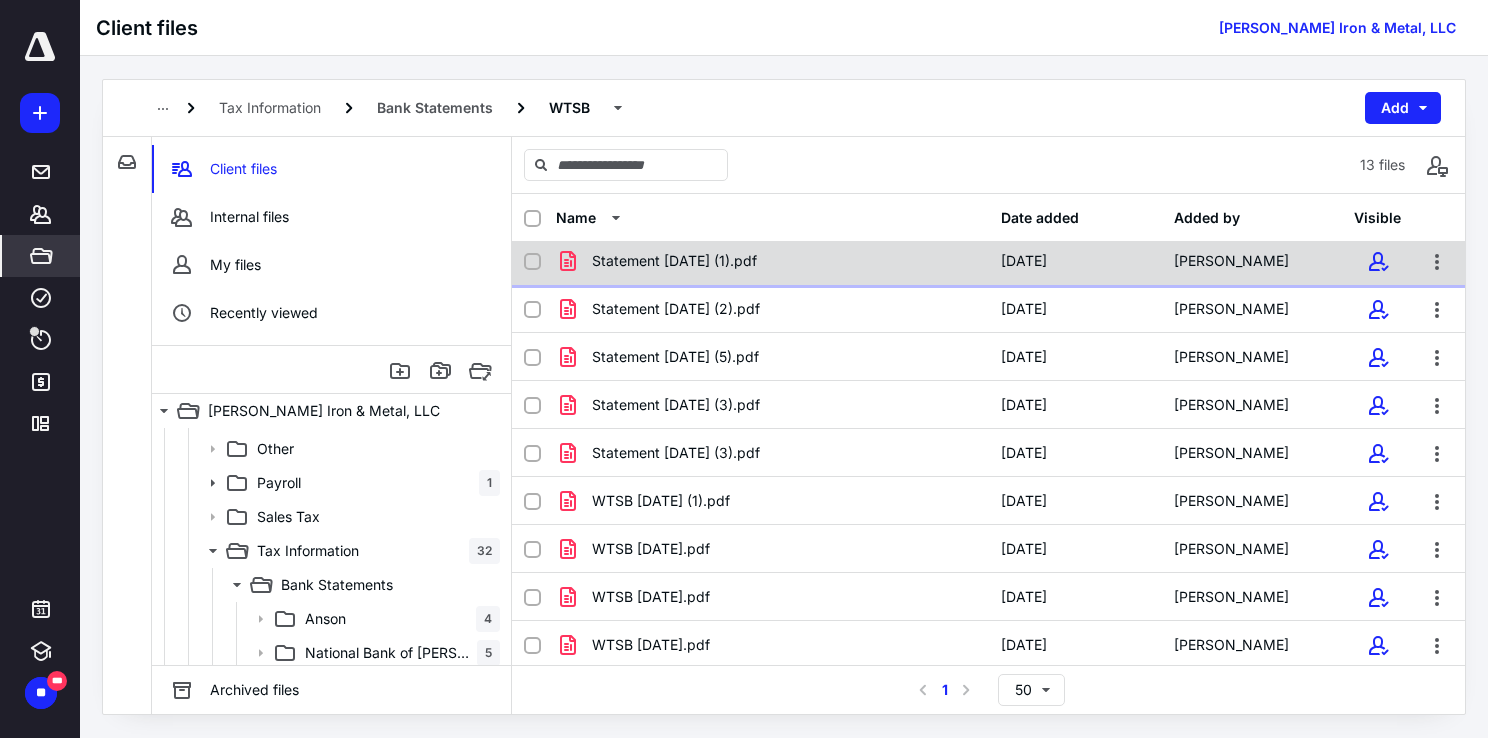 click on "Statement [DATE] (1).pdf [DATE] [PERSON_NAME]" at bounding box center (988, 261) 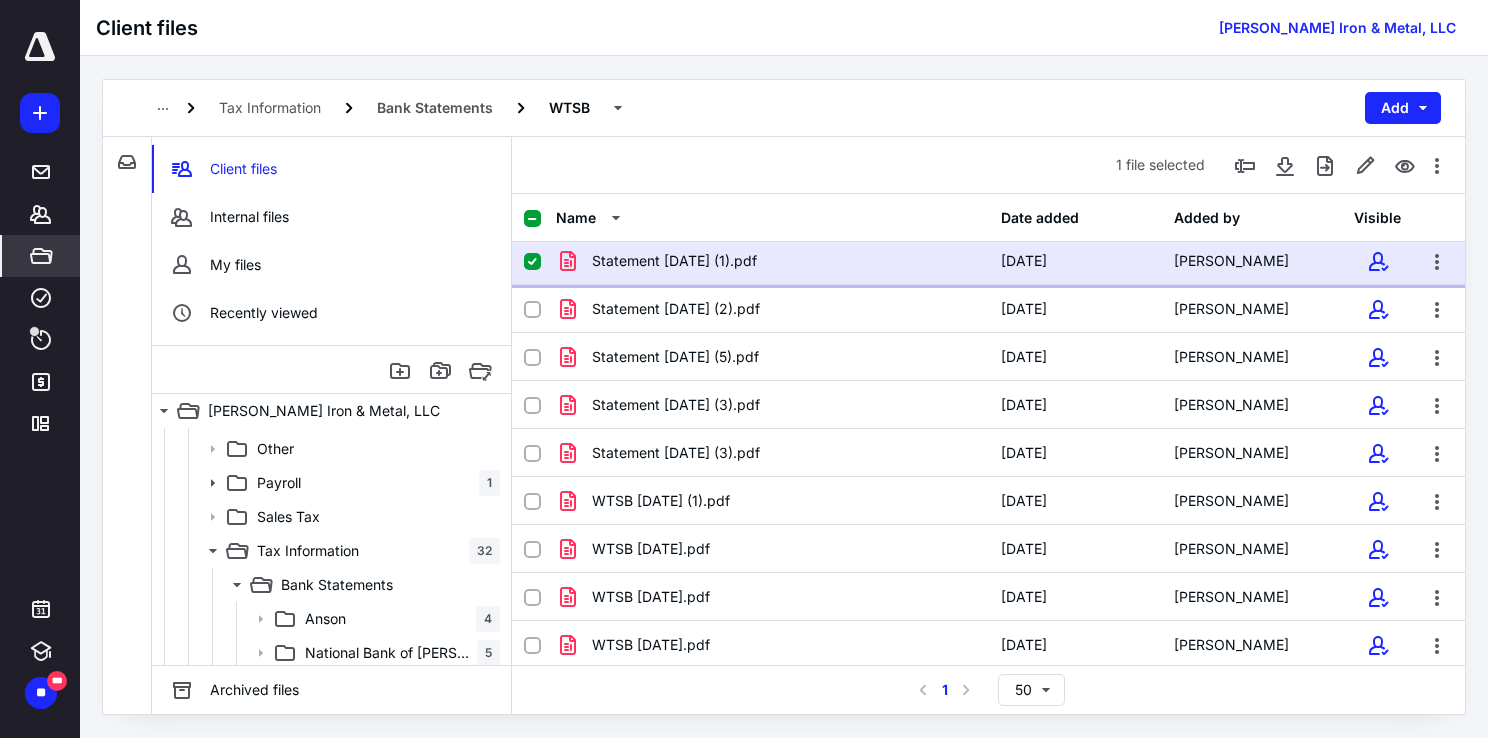 click 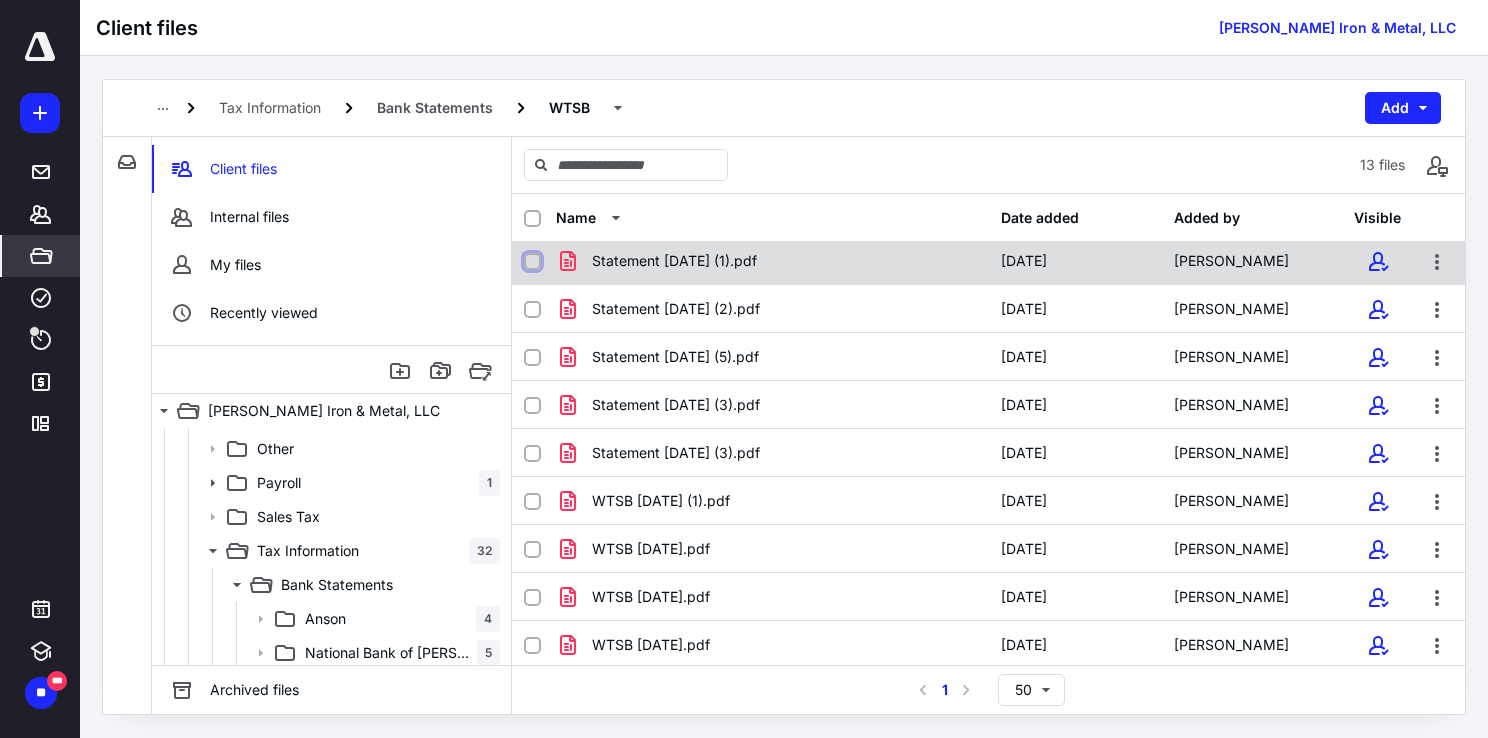 click at bounding box center [532, 262] 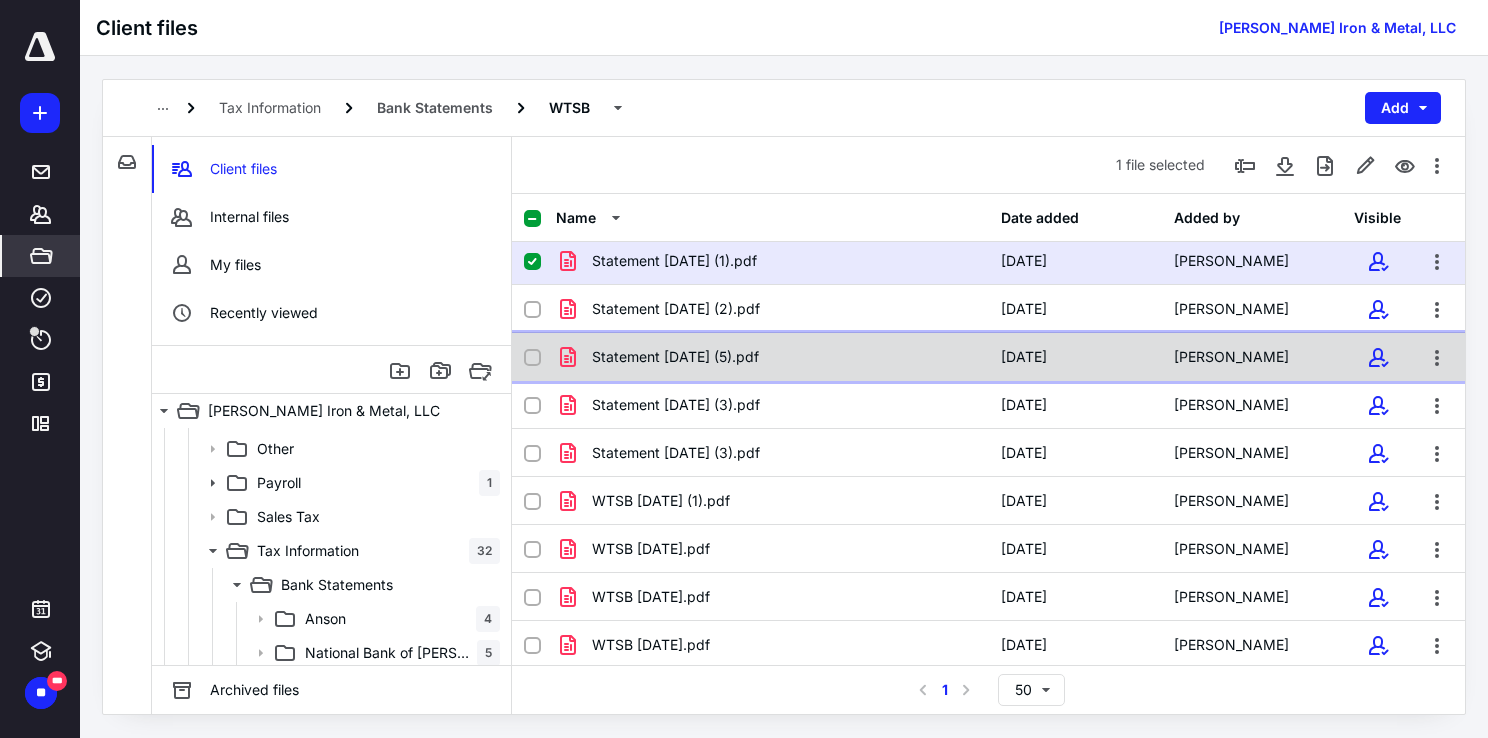 click on "Statement [DATE] (5).pdf [DATE] [PERSON_NAME]" at bounding box center [988, 357] 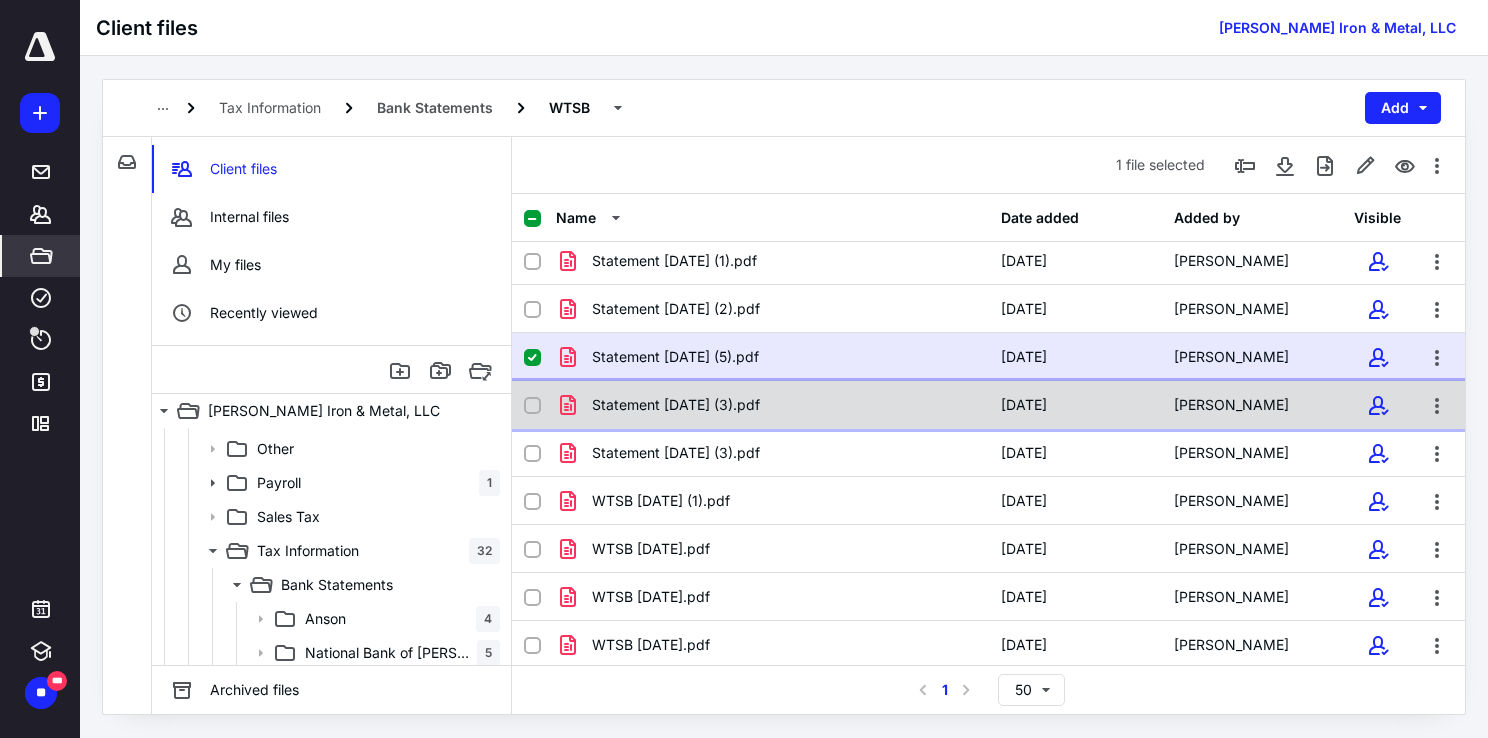 click 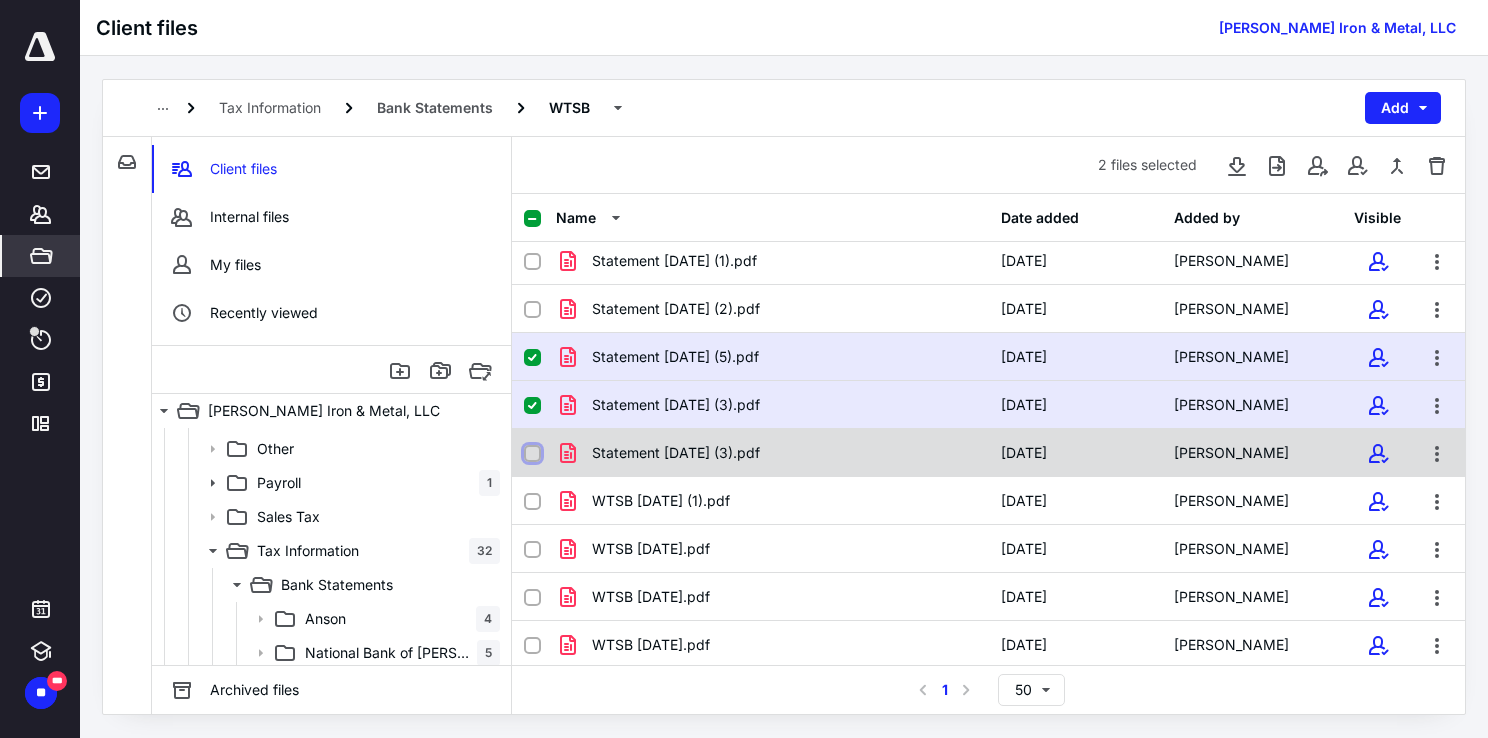 click at bounding box center (532, 454) 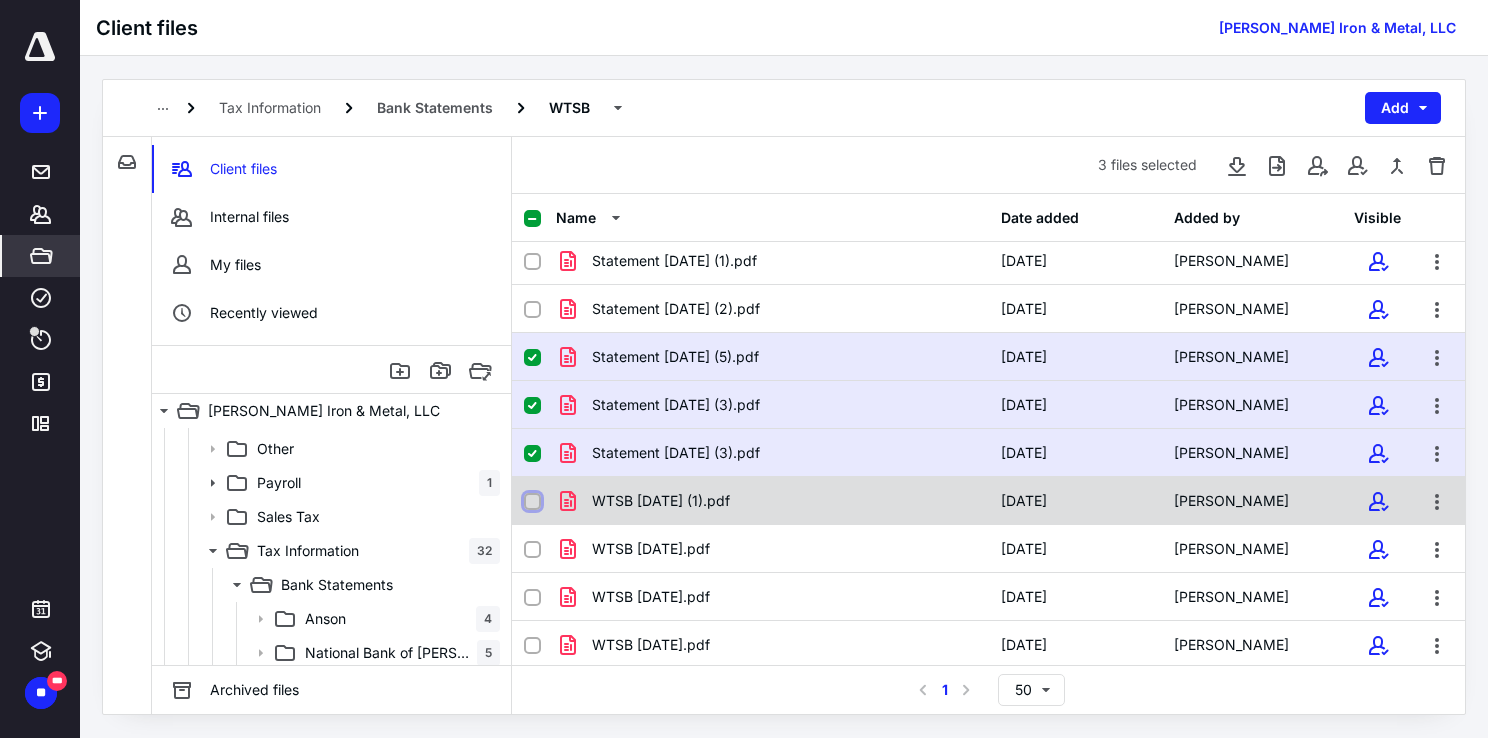 click at bounding box center [532, 502] 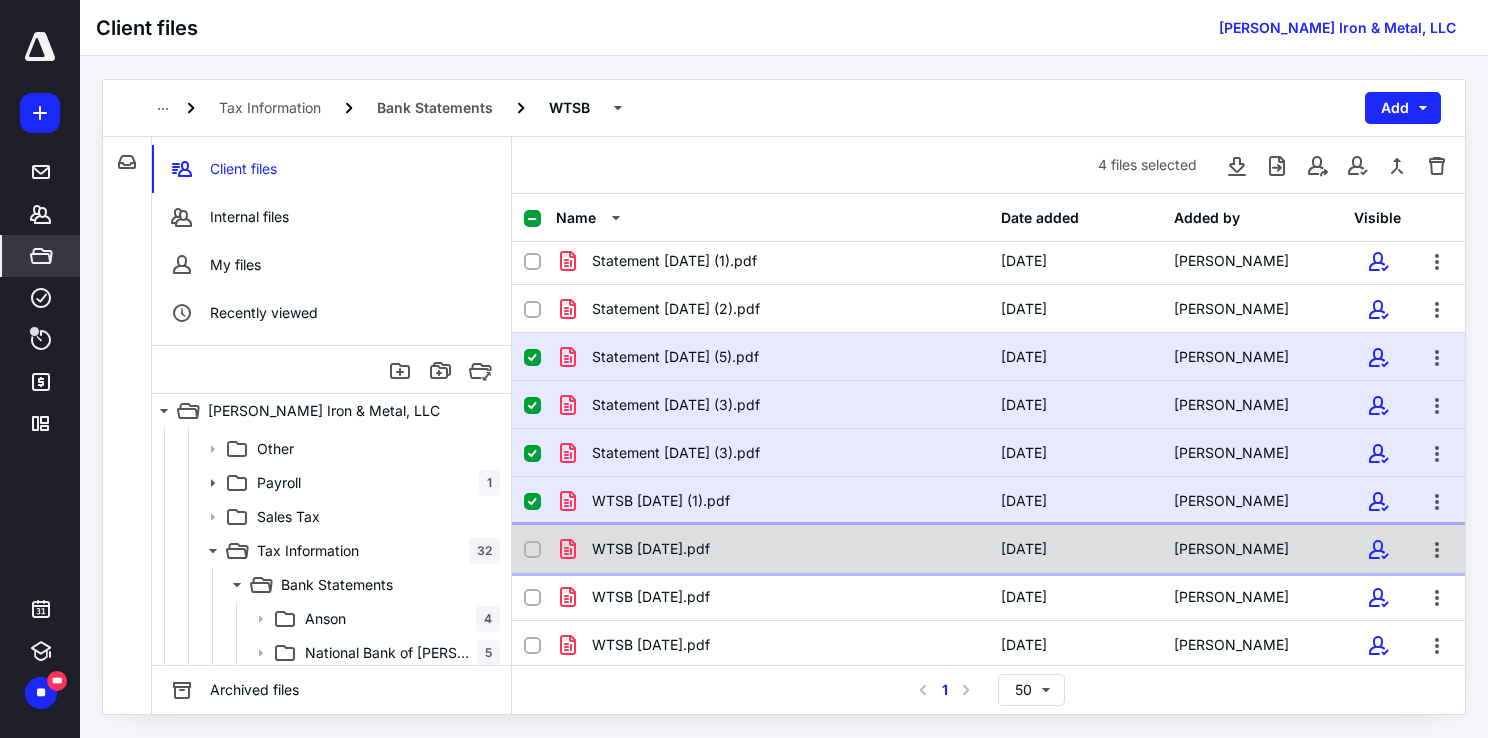 click on "WTSB [DATE].pdf [DATE] [PERSON_NAME]" at bounding box center [988, 549] 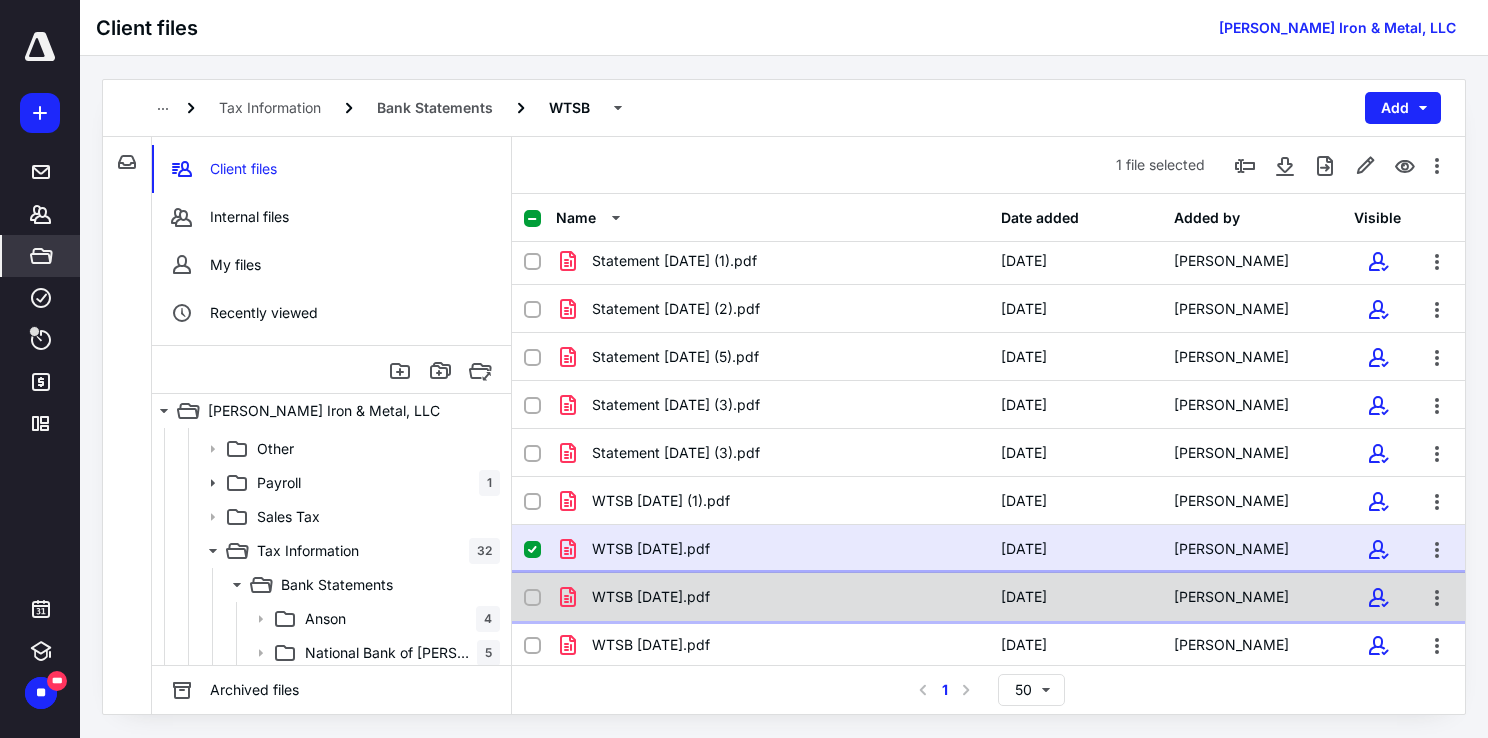 click 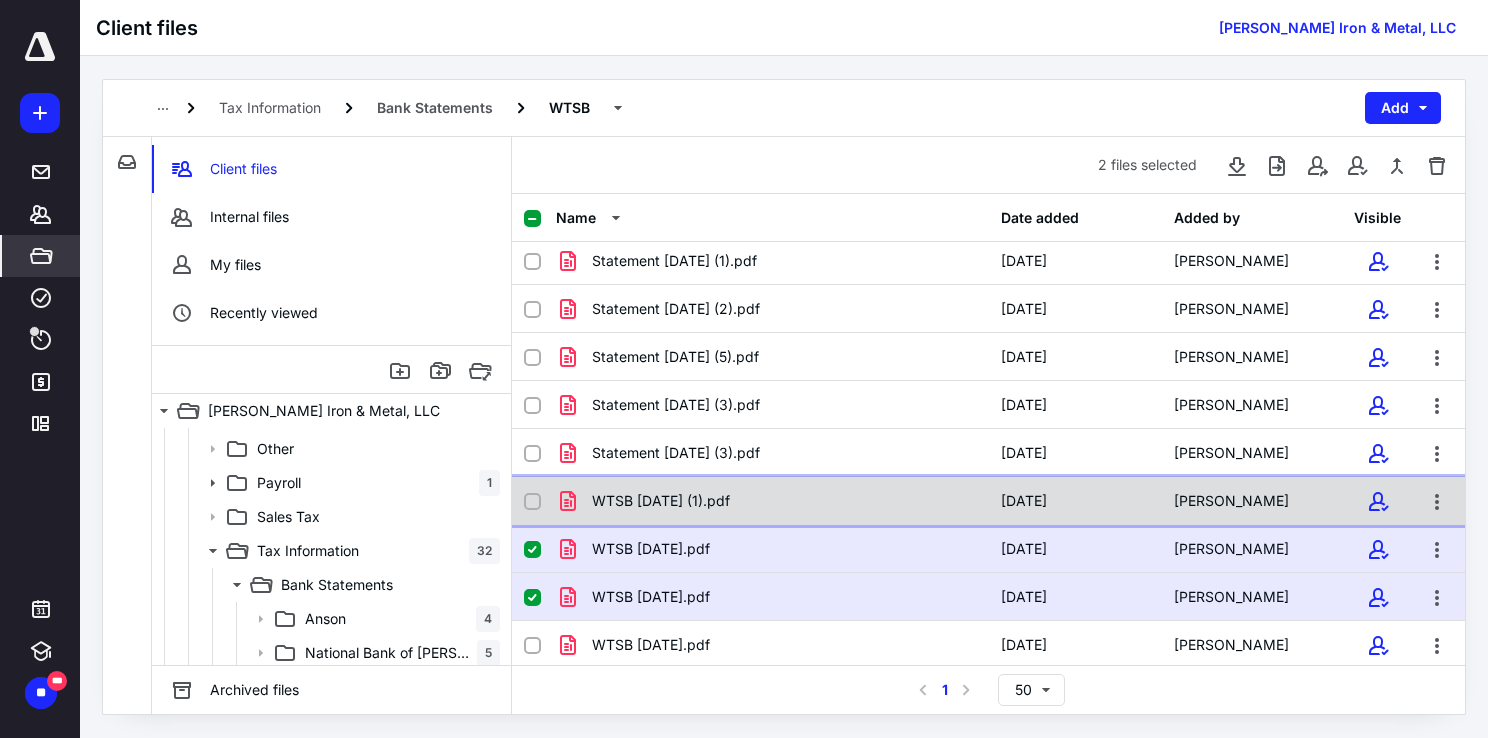 click on "WTSB [DATE] (1).pdf [DATE] [PERSON_NAME]" at bounding box center (988, 501) 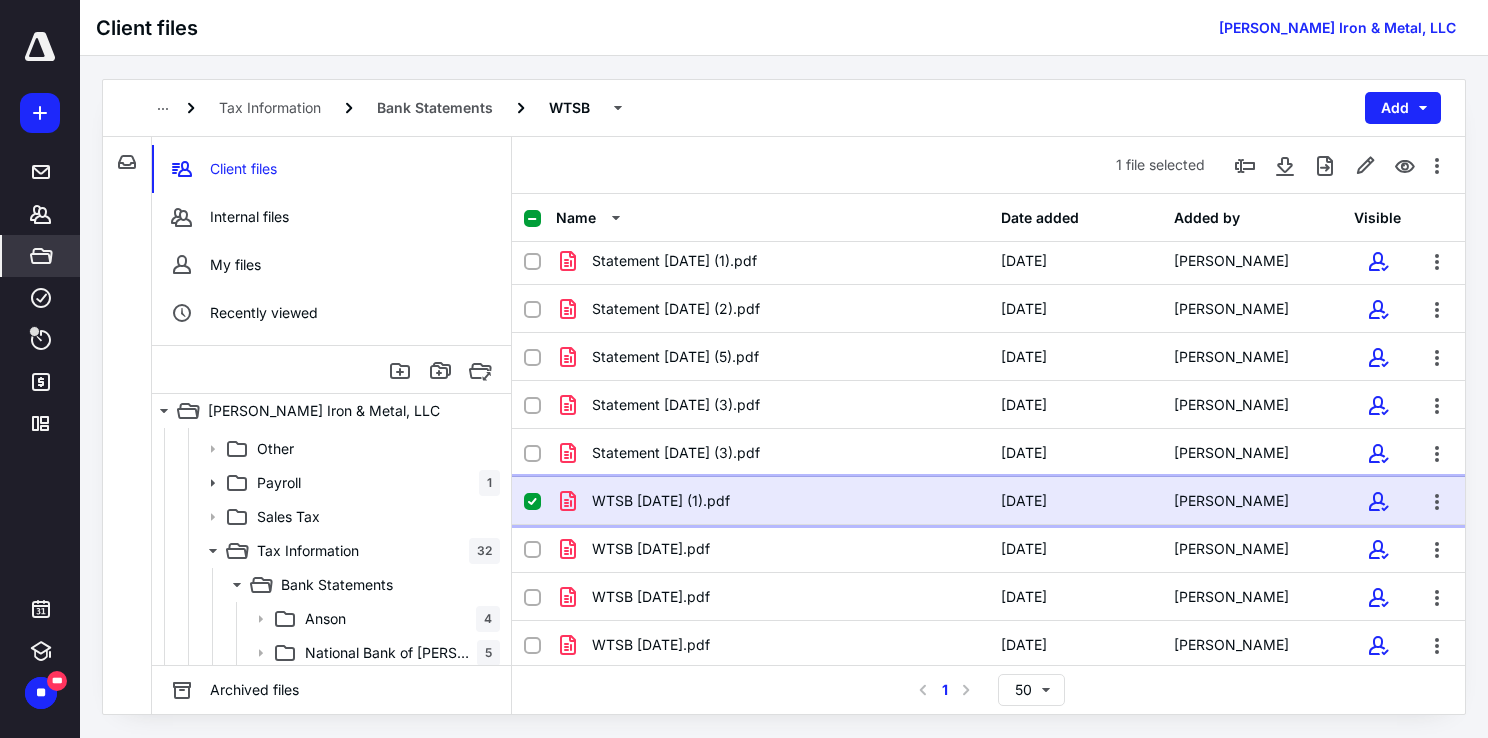 checkbox on "true" 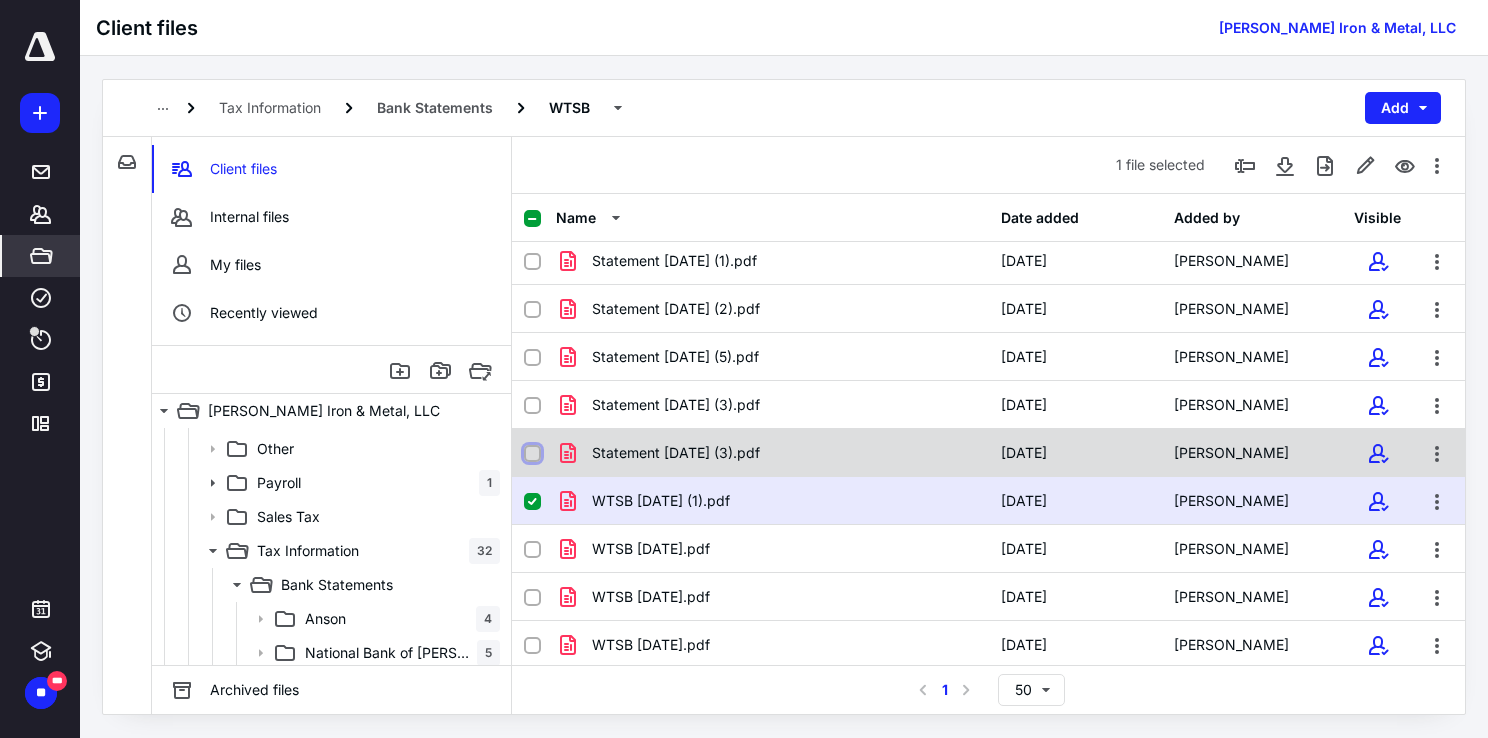 click at bounding box center (532, 454) 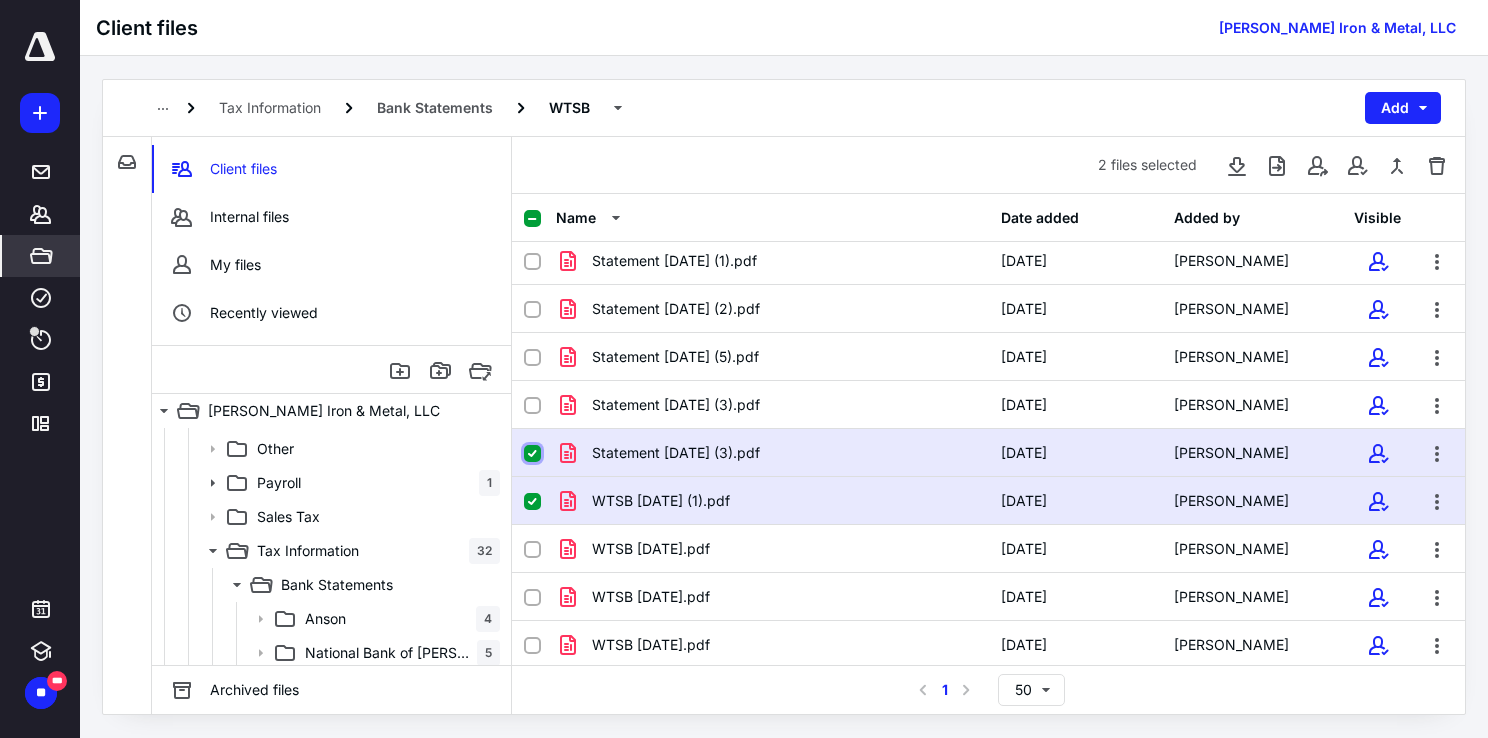 checkbox on "false" 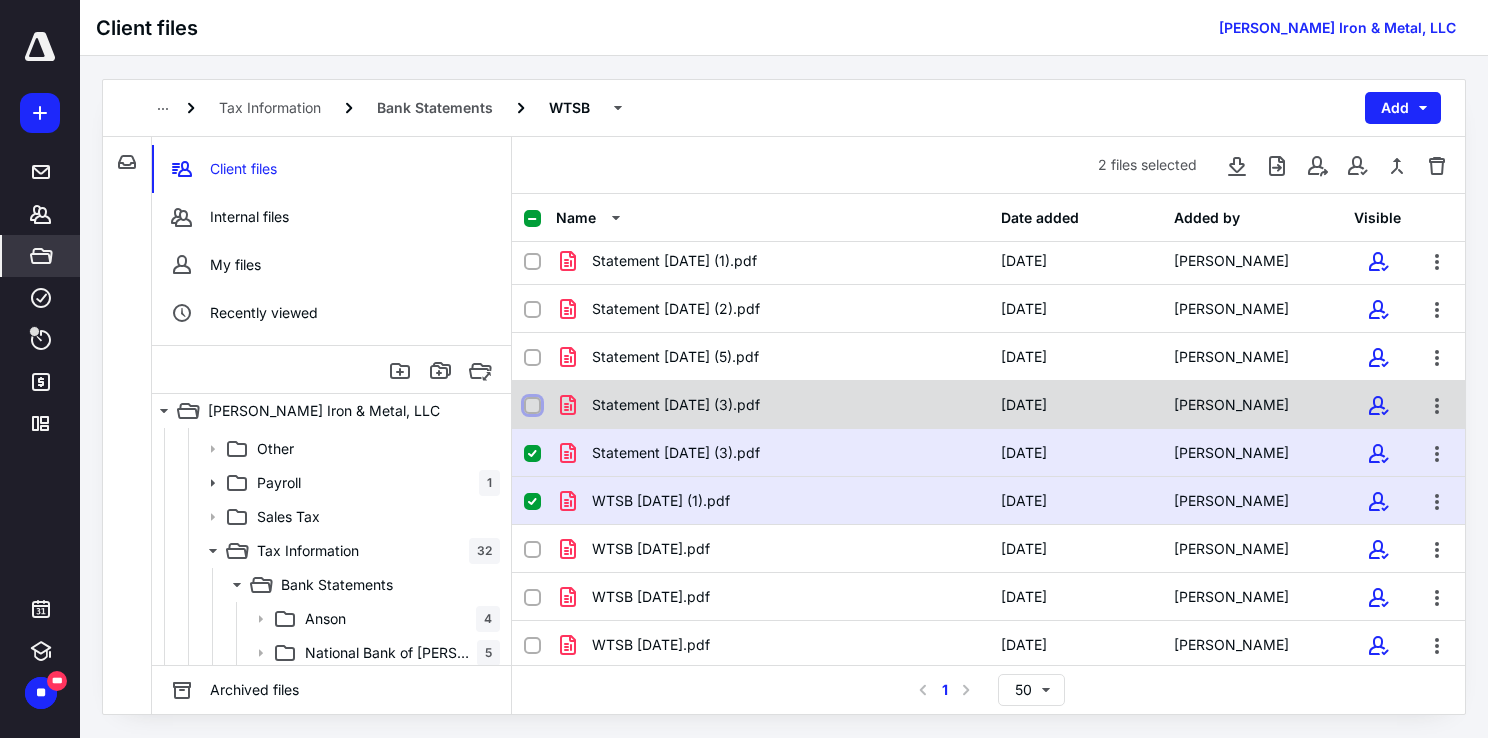 click at bounding box center (532, 406) 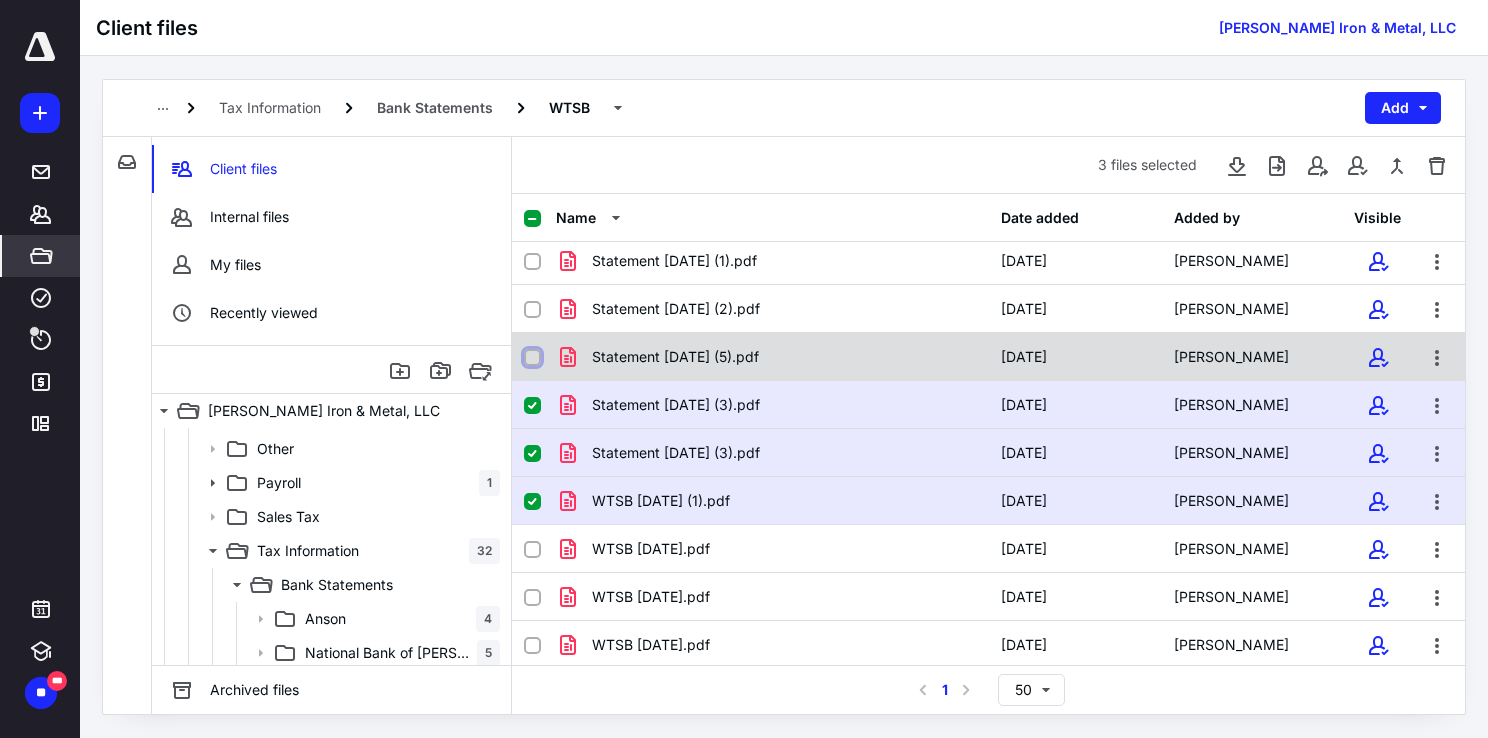 click at bounding box center (532, 358) 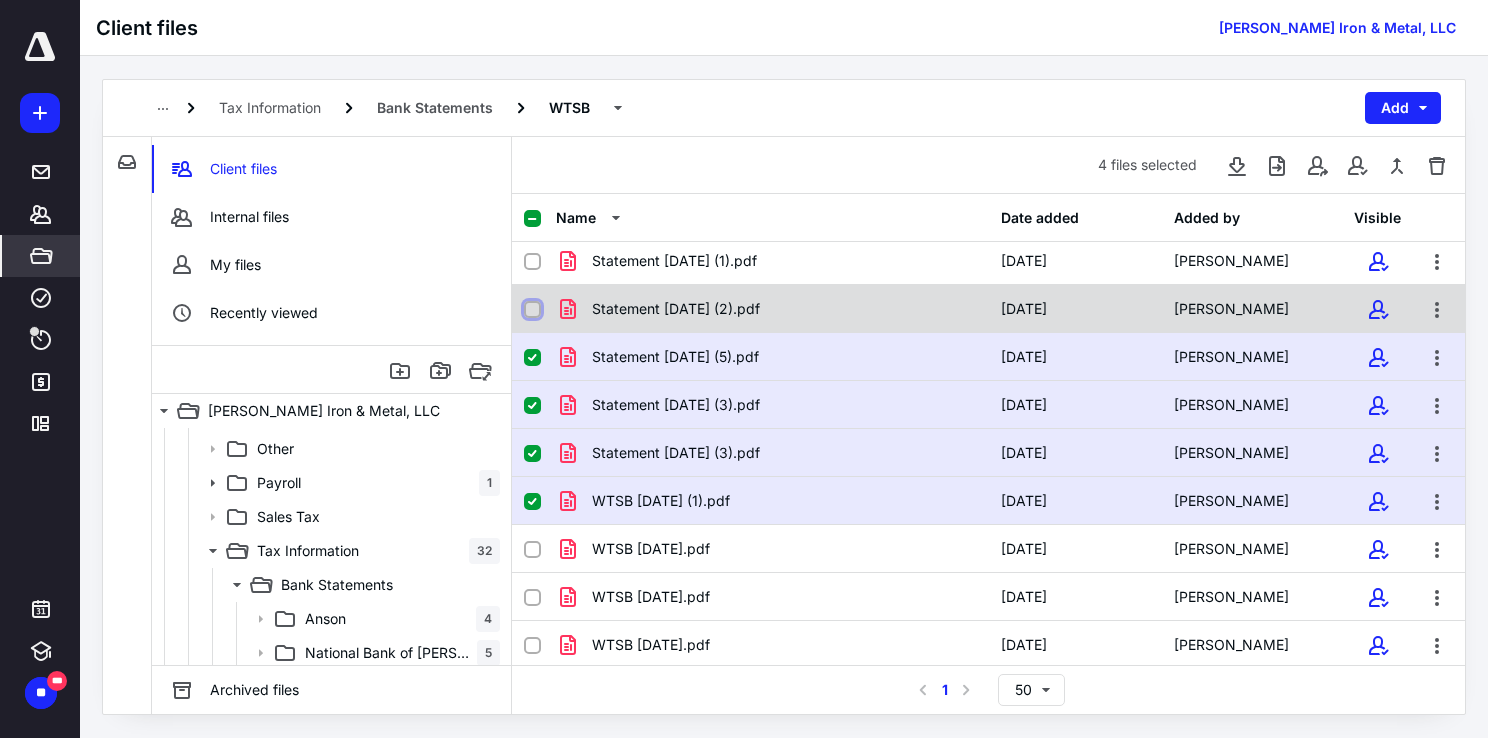 click at bounding box center [532, 310] 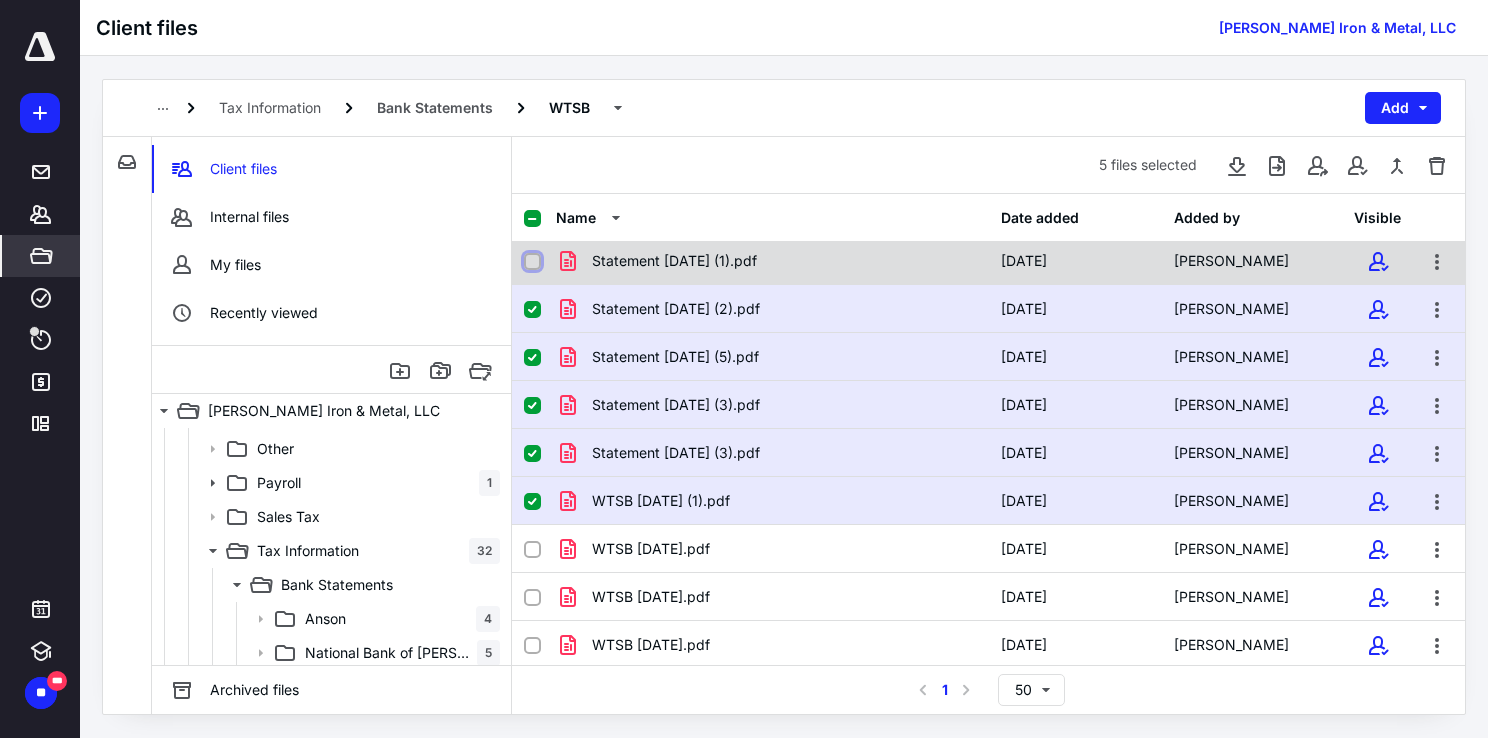 click at bounding box center (532, 262) 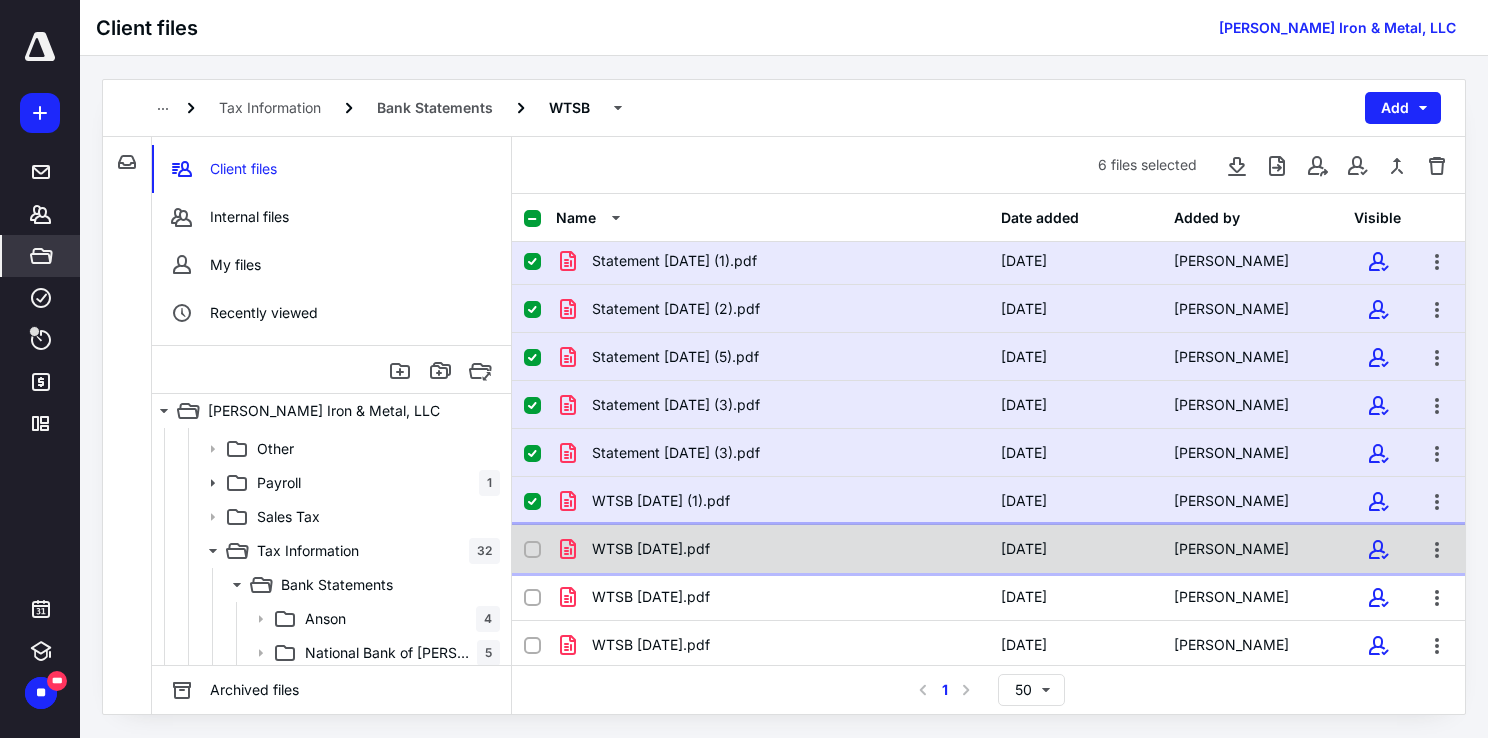 click 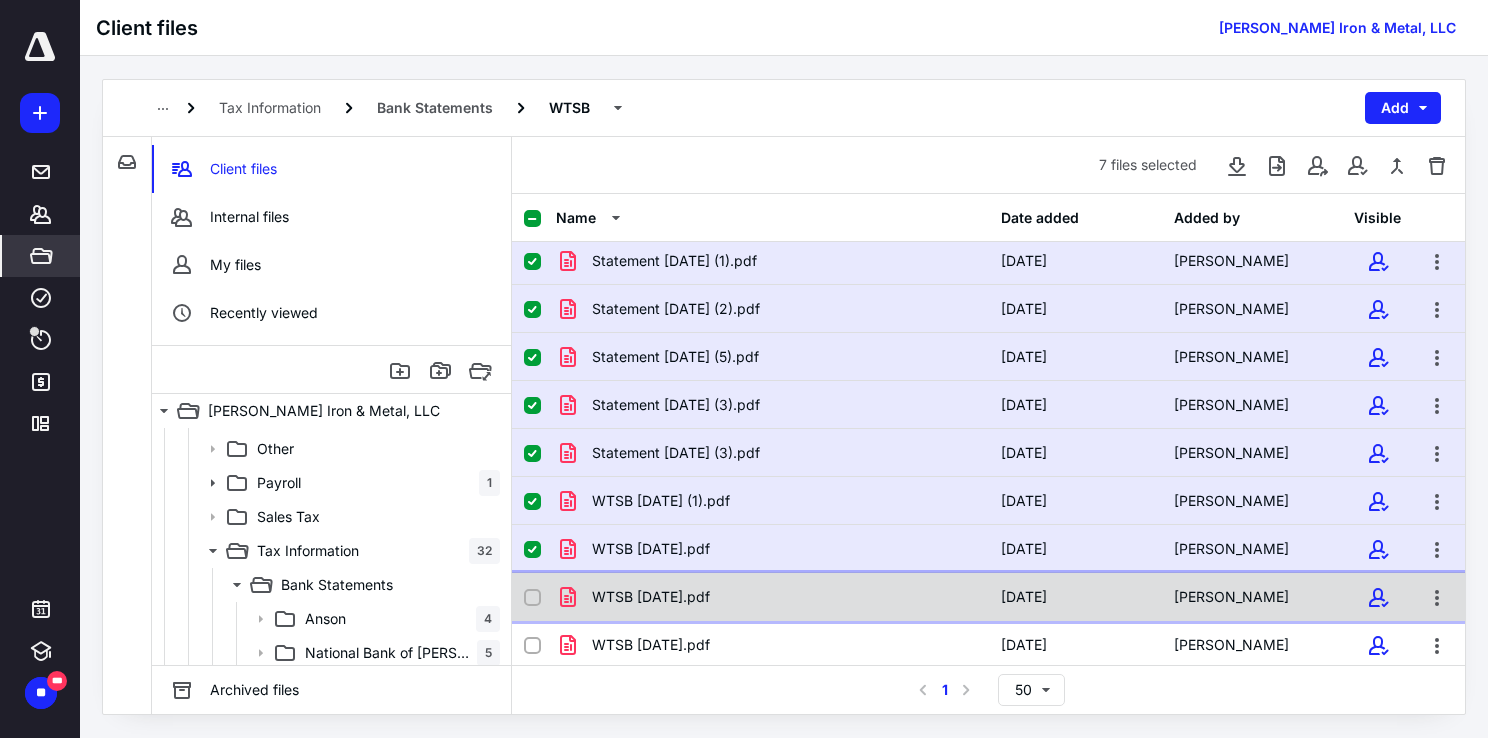 click at bounding box center (540, 597) 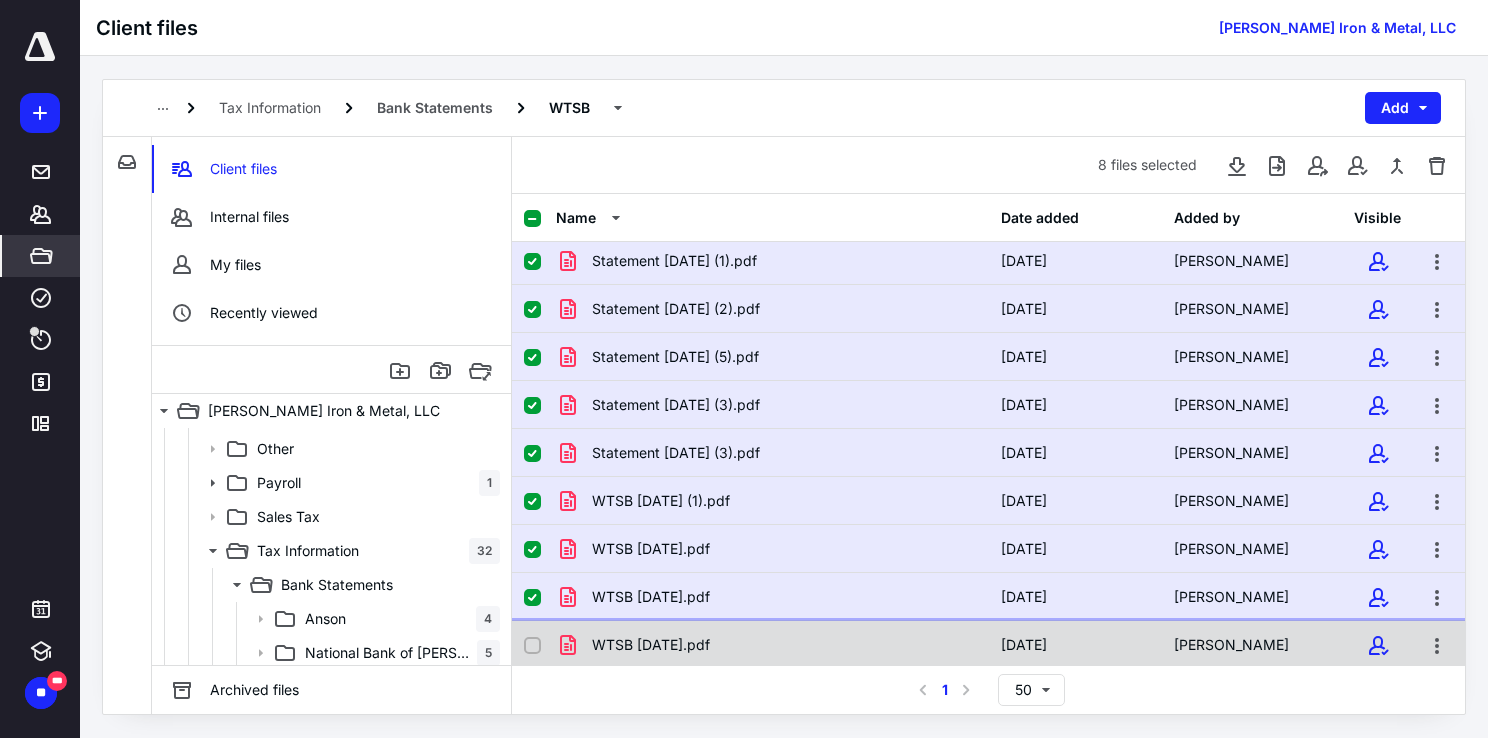 click 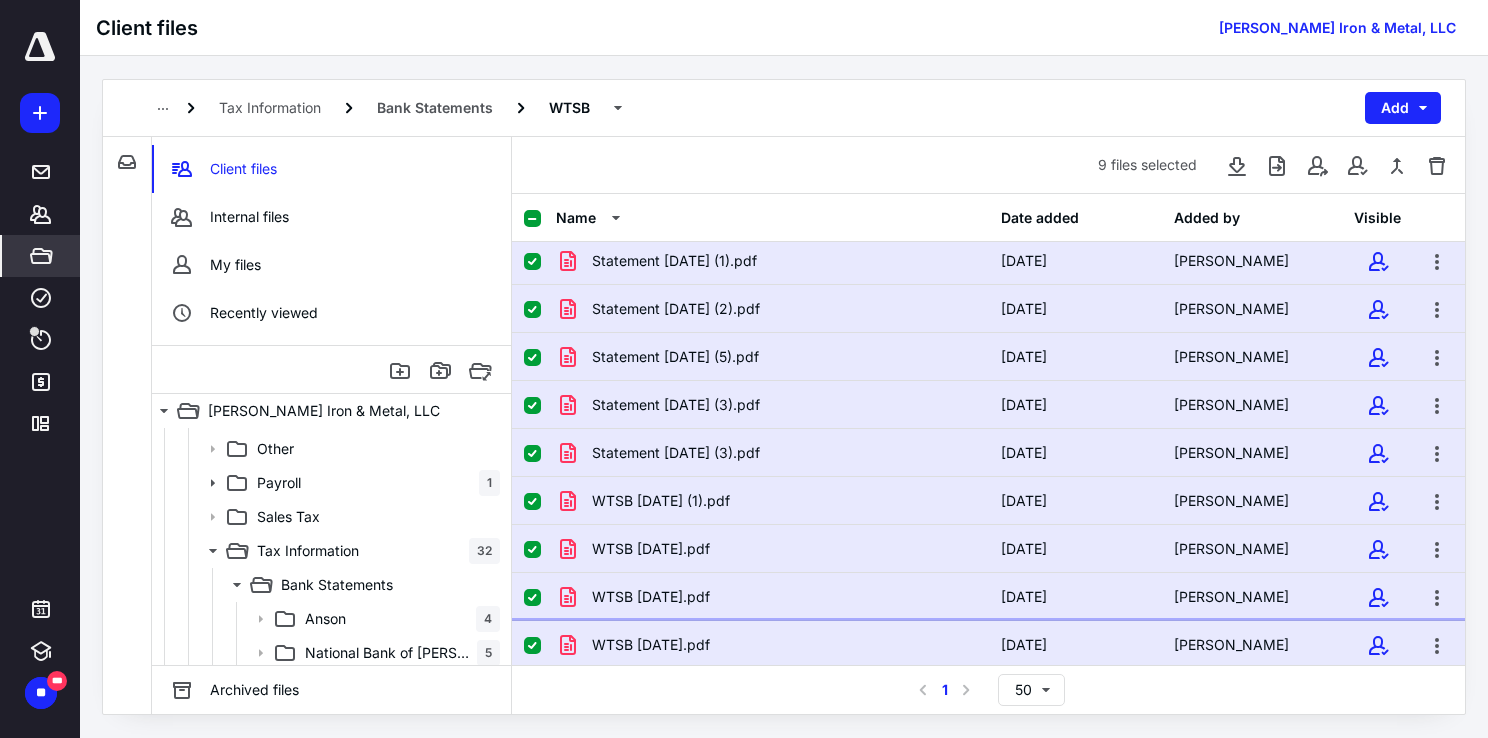 scroll, scrollTop: 0, scrollLeft: 0, axis: both 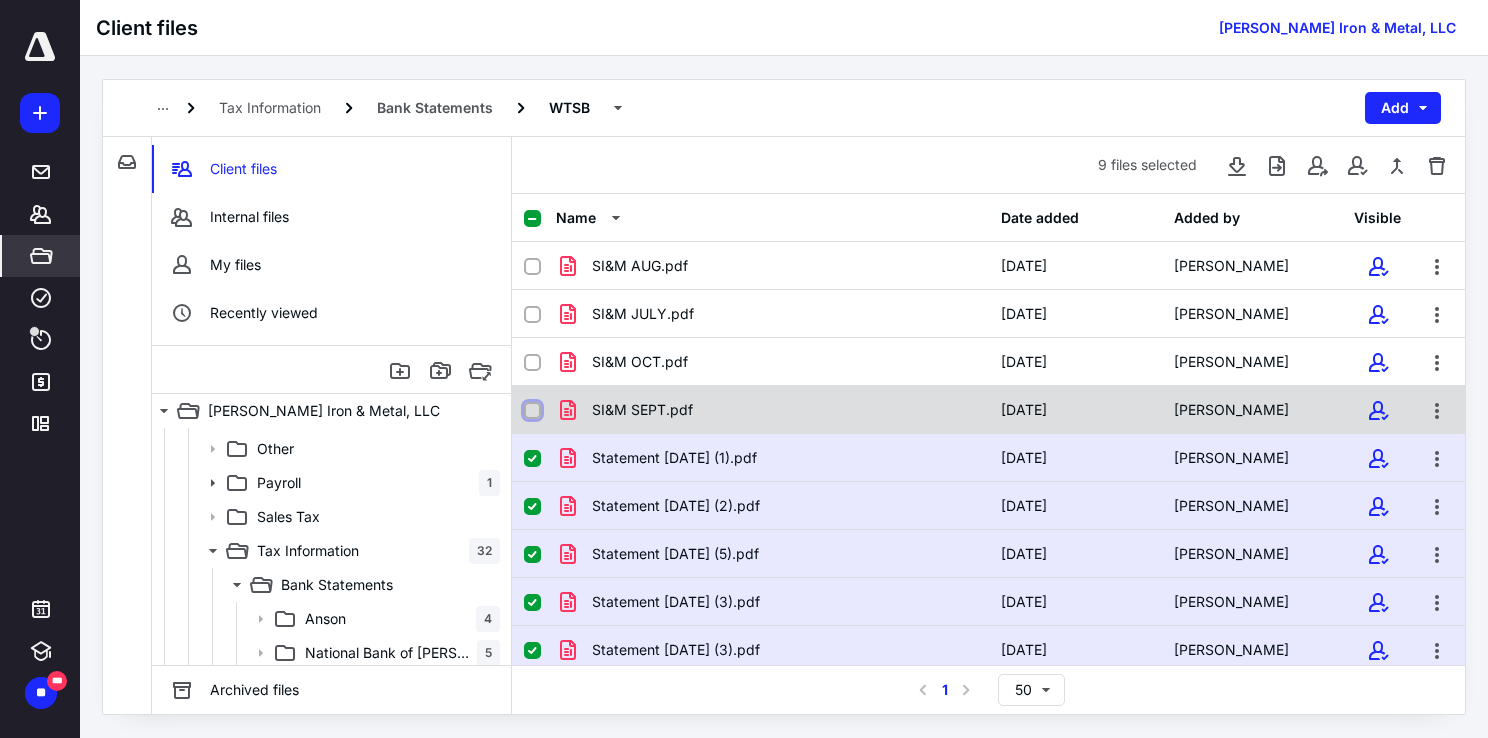 click at bounding box center (532, 411) 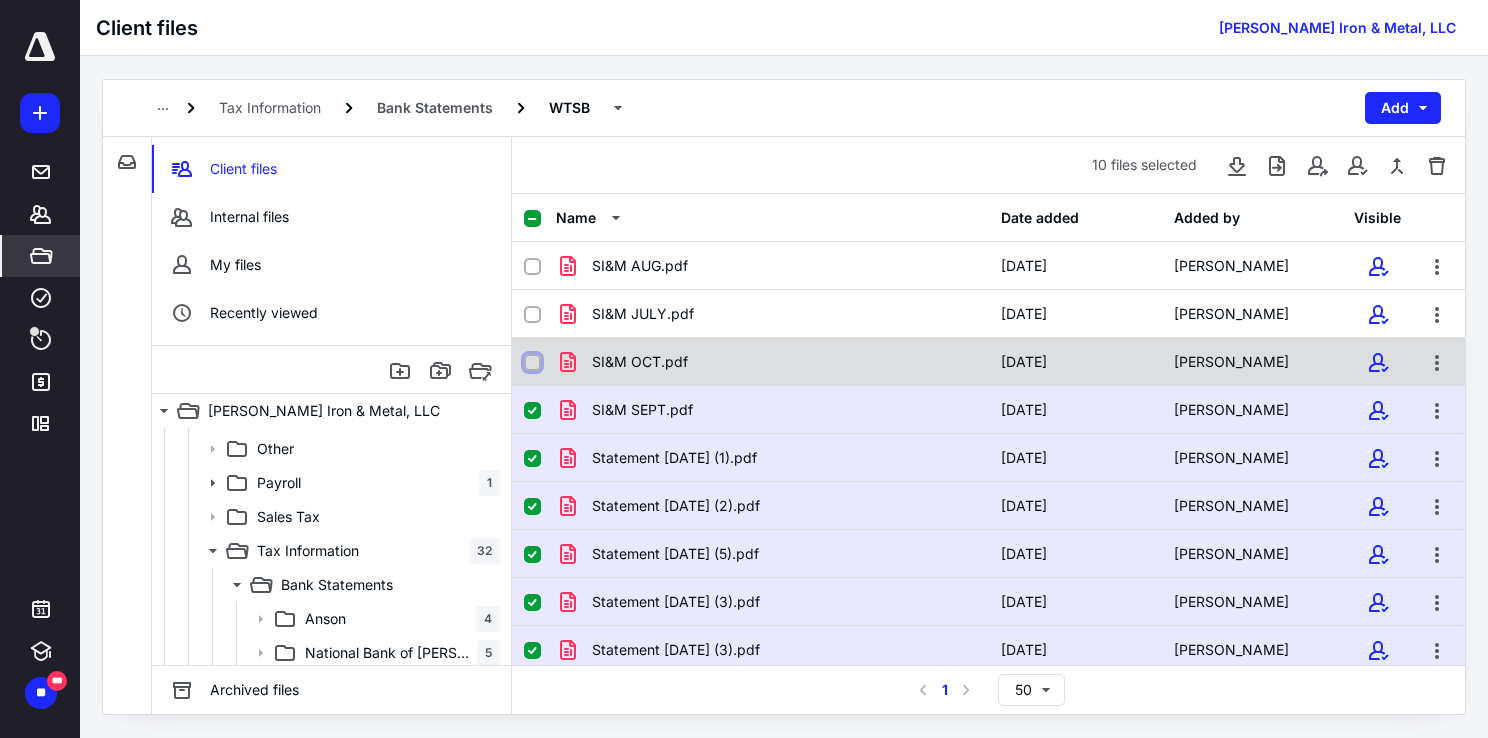 click at bounding box center (532, 363) 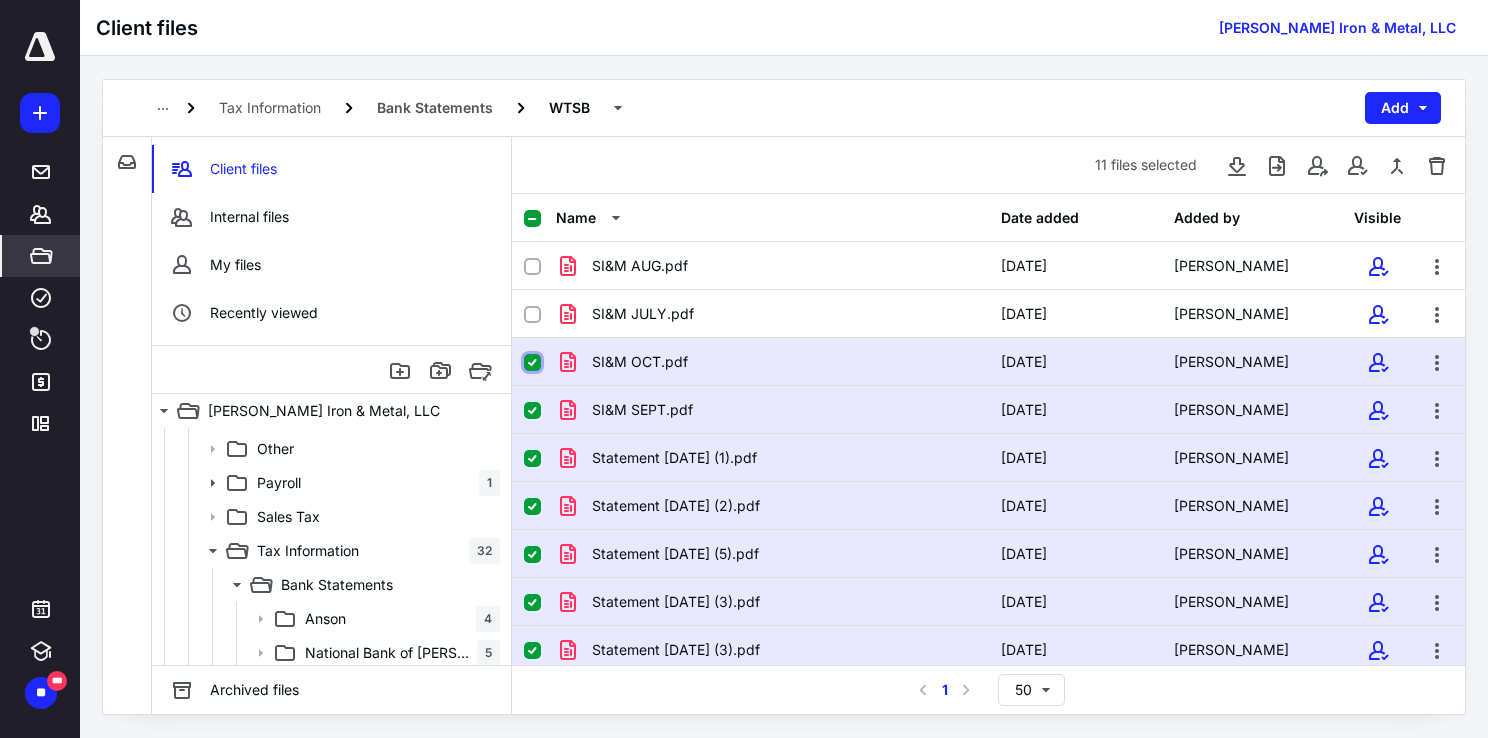 checkbox on "false" 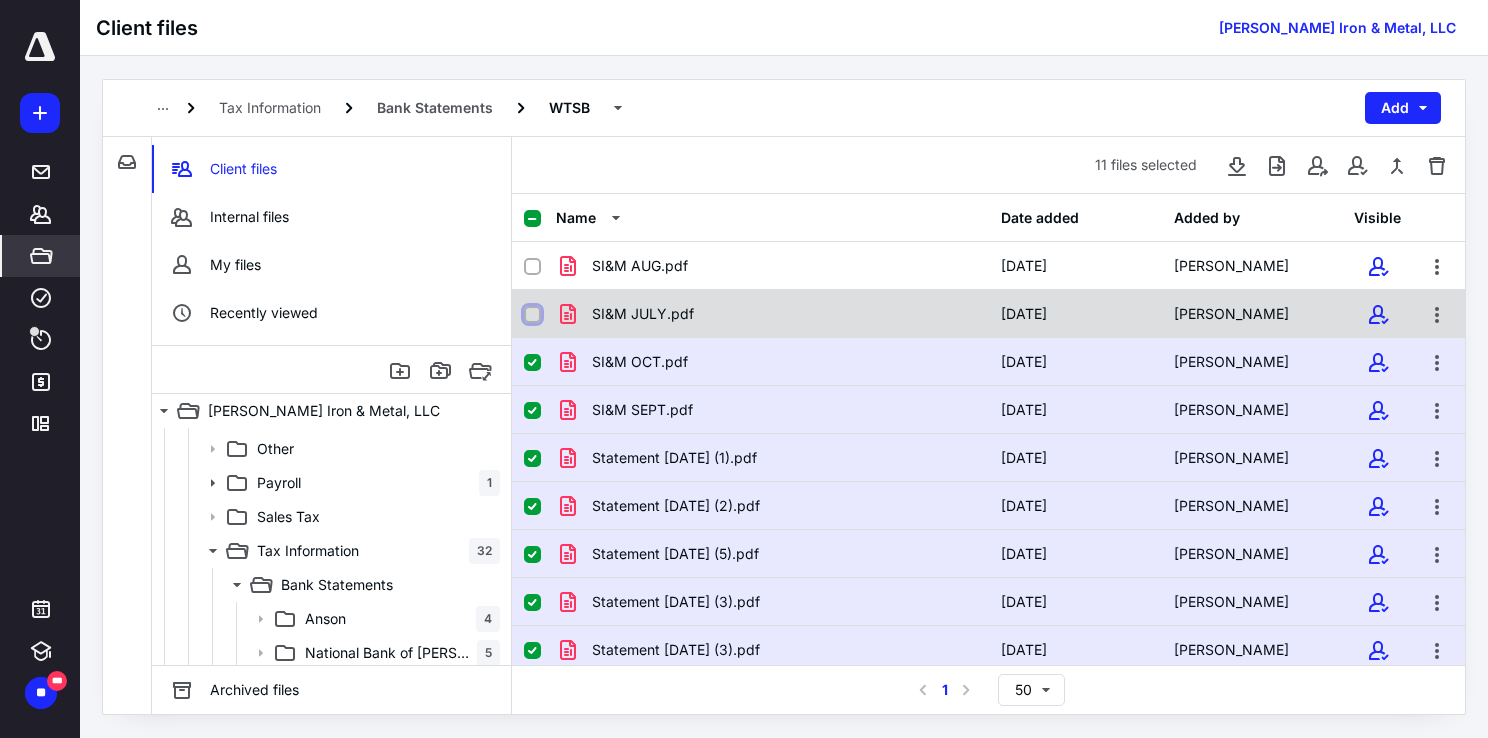 click at bounding box center [532, 315] 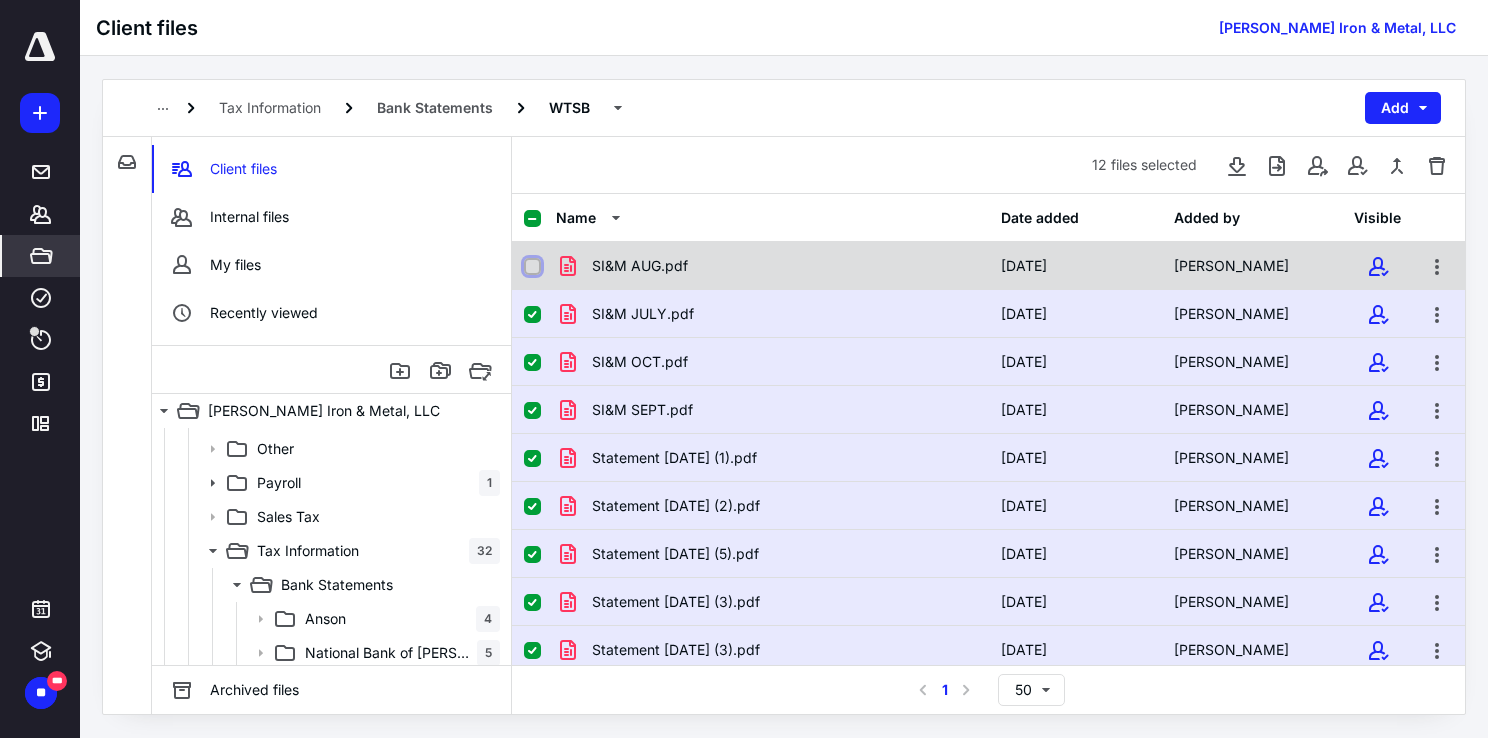 click at bounding box center (532, 267) 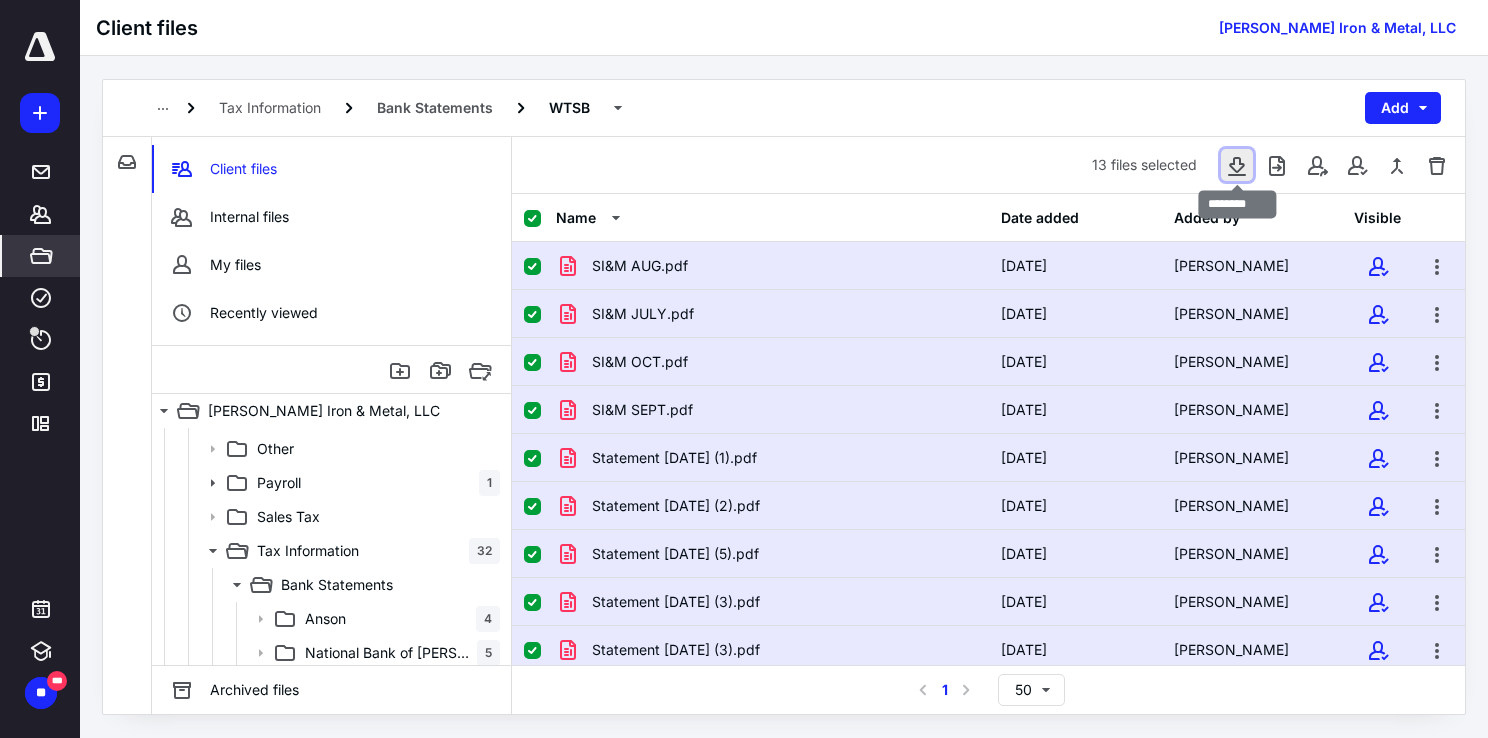 click at bounding box center [1237, 165] 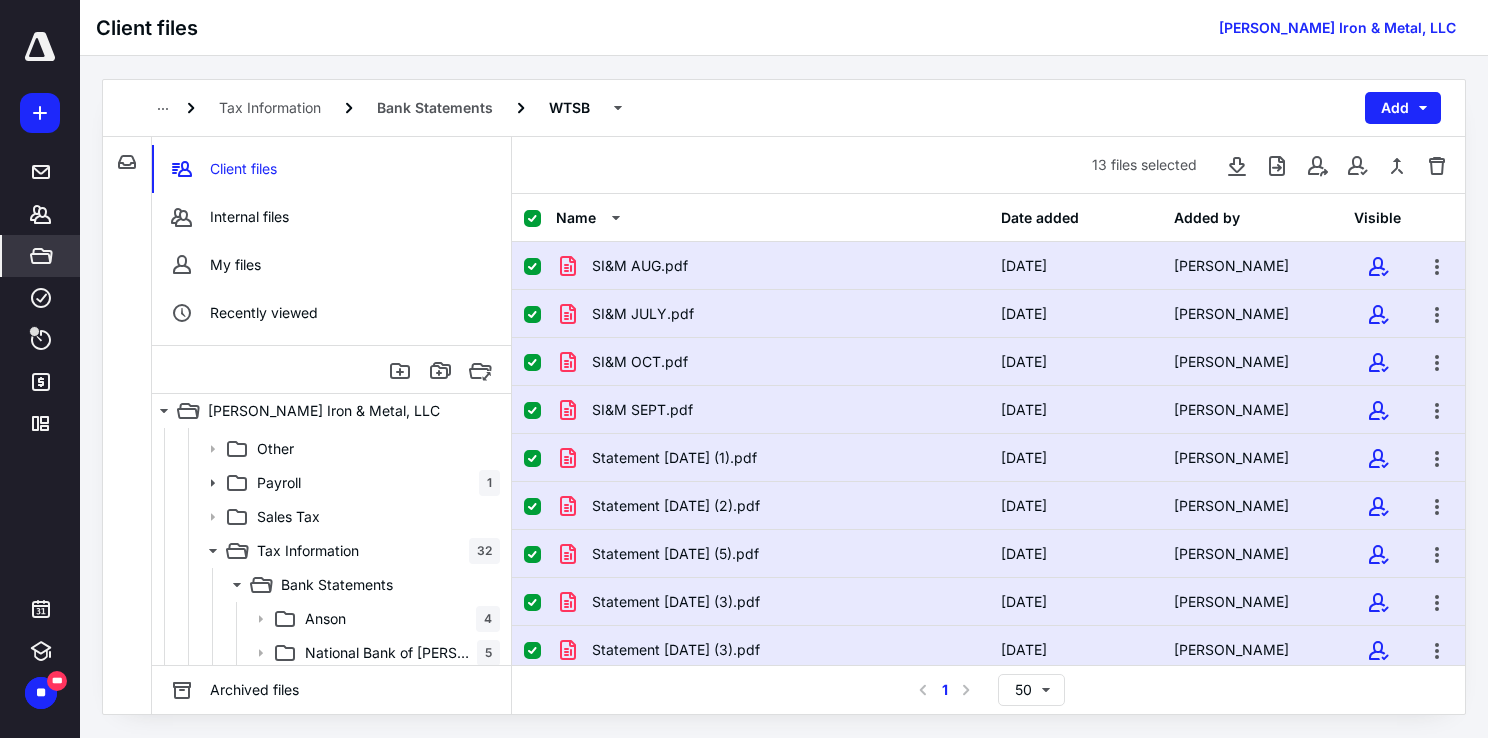 checkbox on "true" 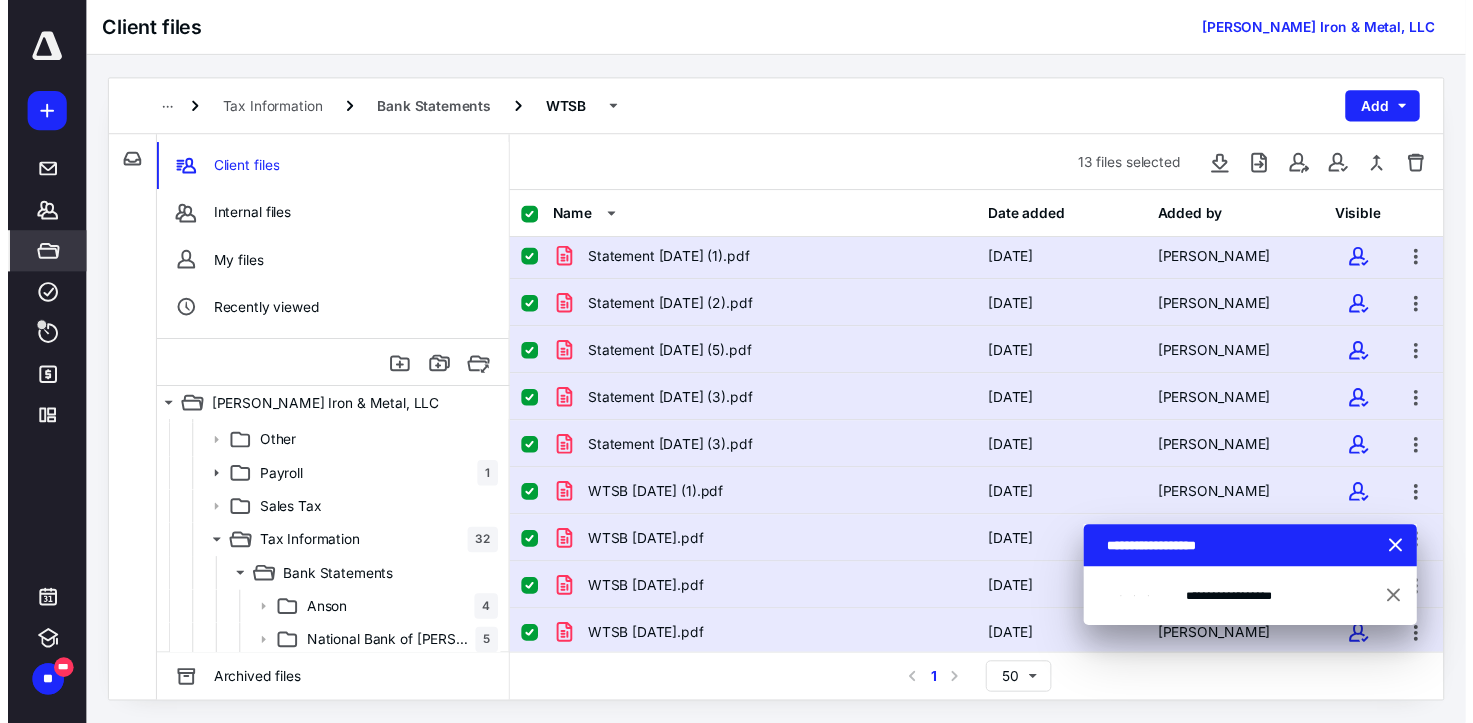 scroll, scrollTop: 97, scrollLeft: 0, axis: vertical 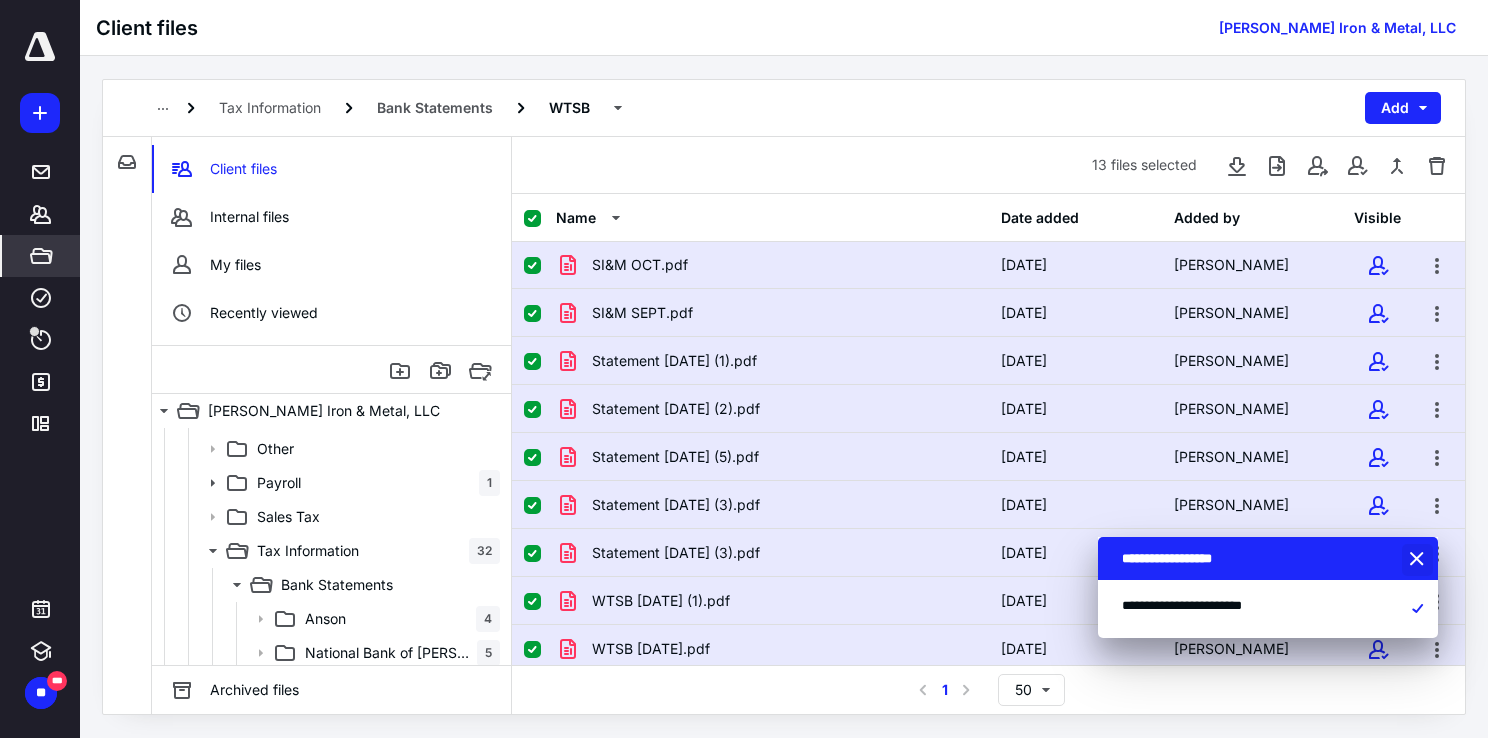 click at bounding box center (1419, 560) 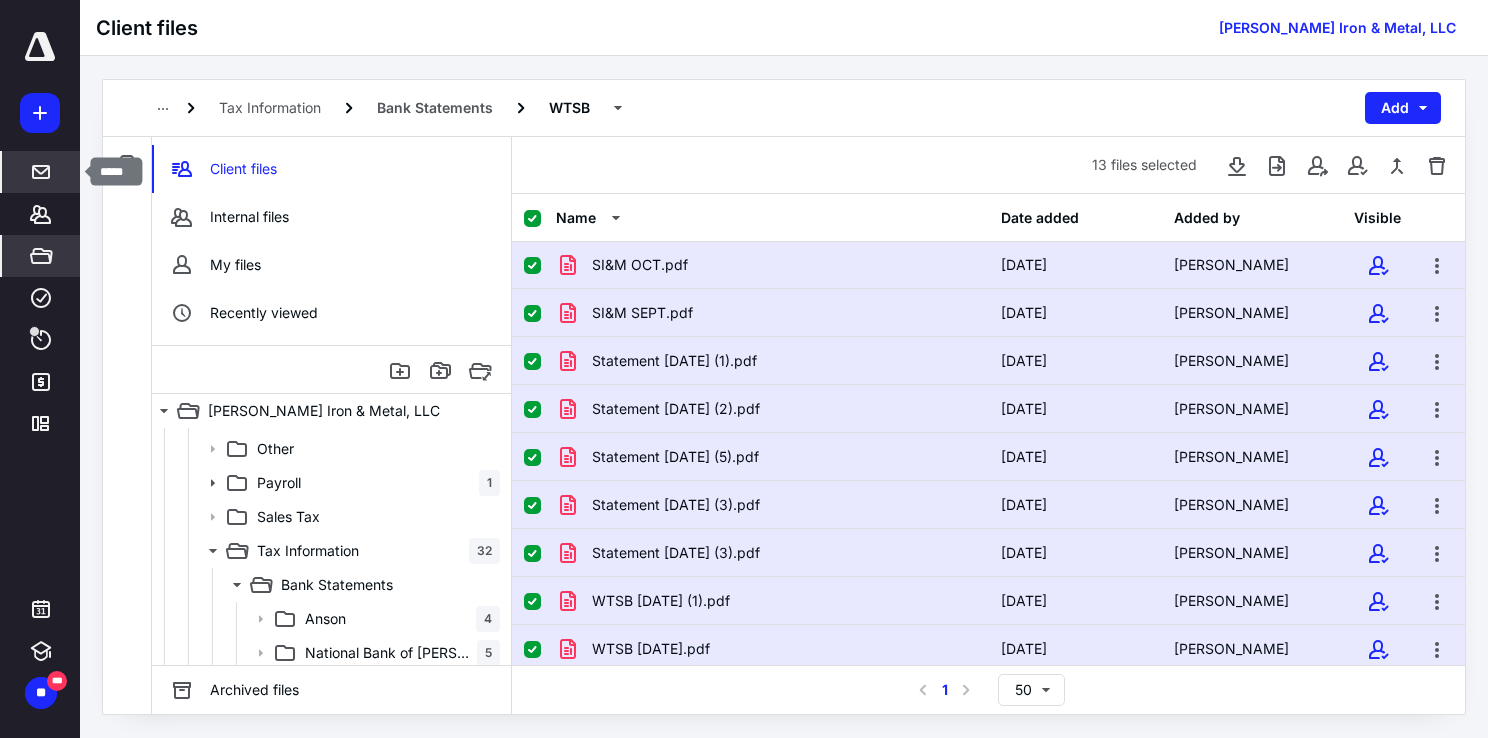 click at bounding box center (41, 172) 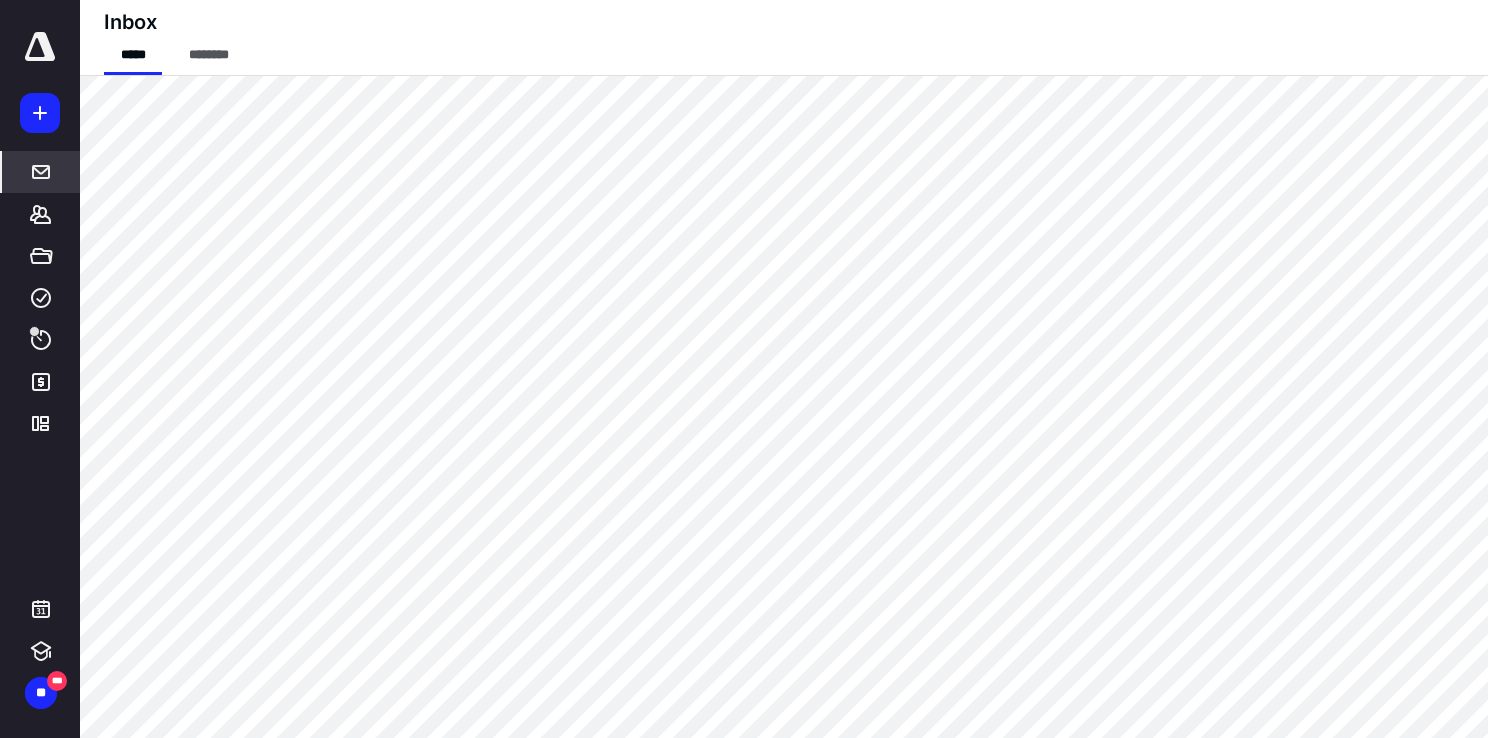 click at bounding box center [40, 58] 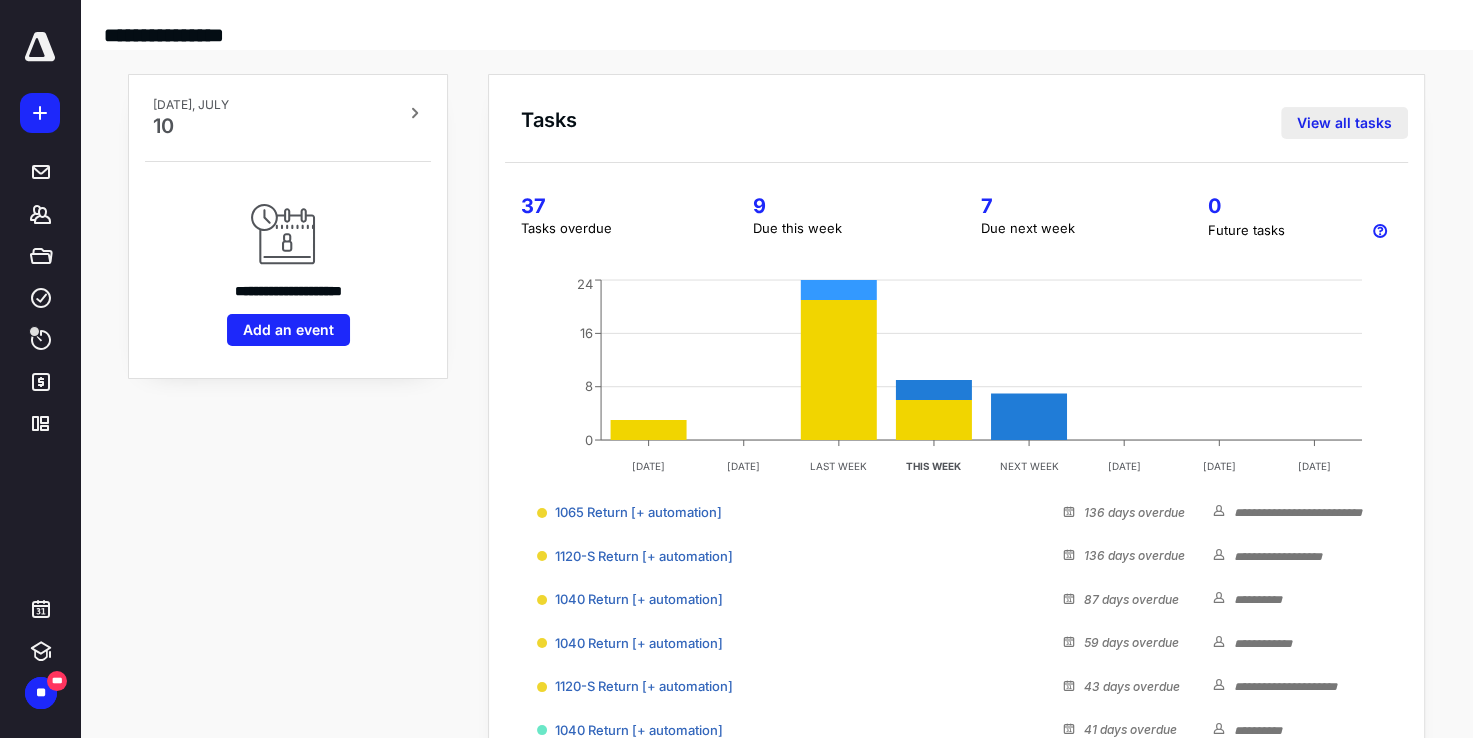 click on "View all tasks" at bounding box center [1344, 123] 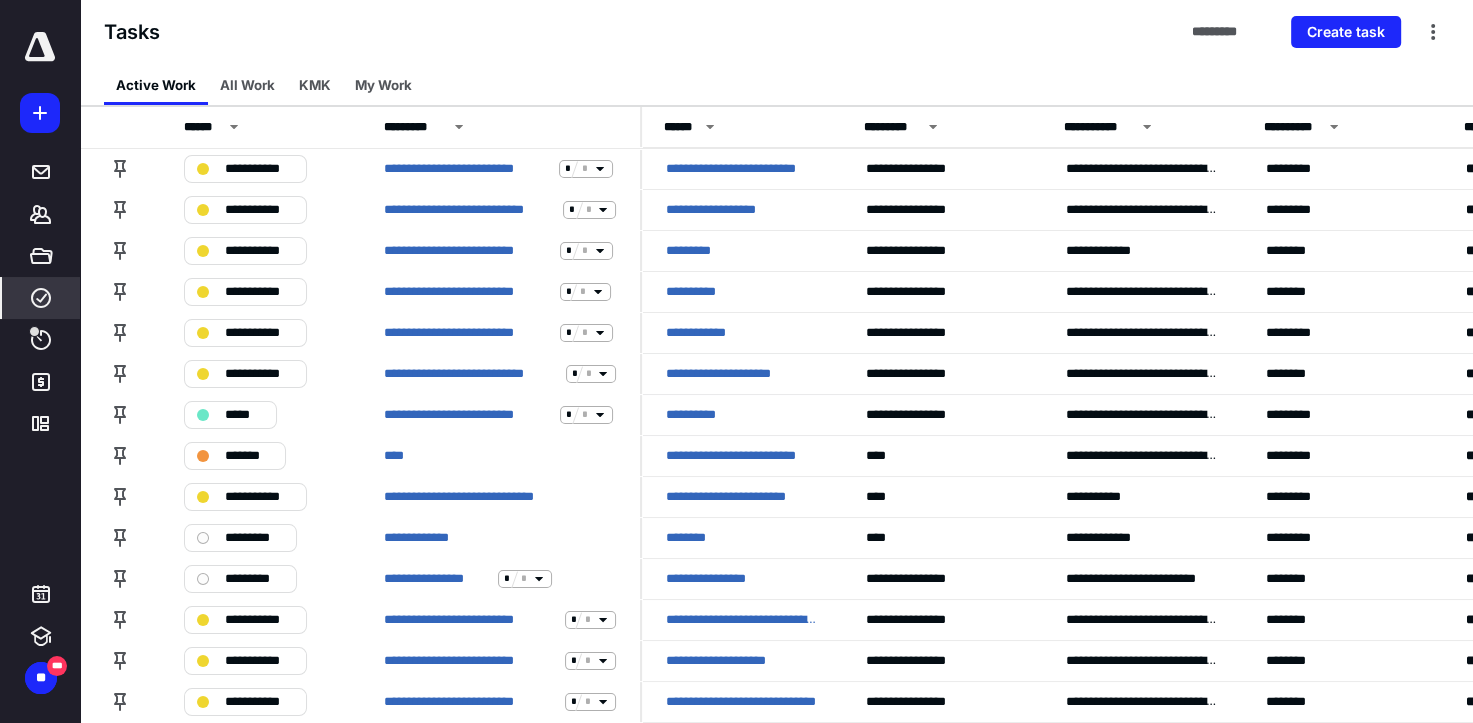 scroll, scrollTop: 581, scrollLeft: 0, axis: vertical 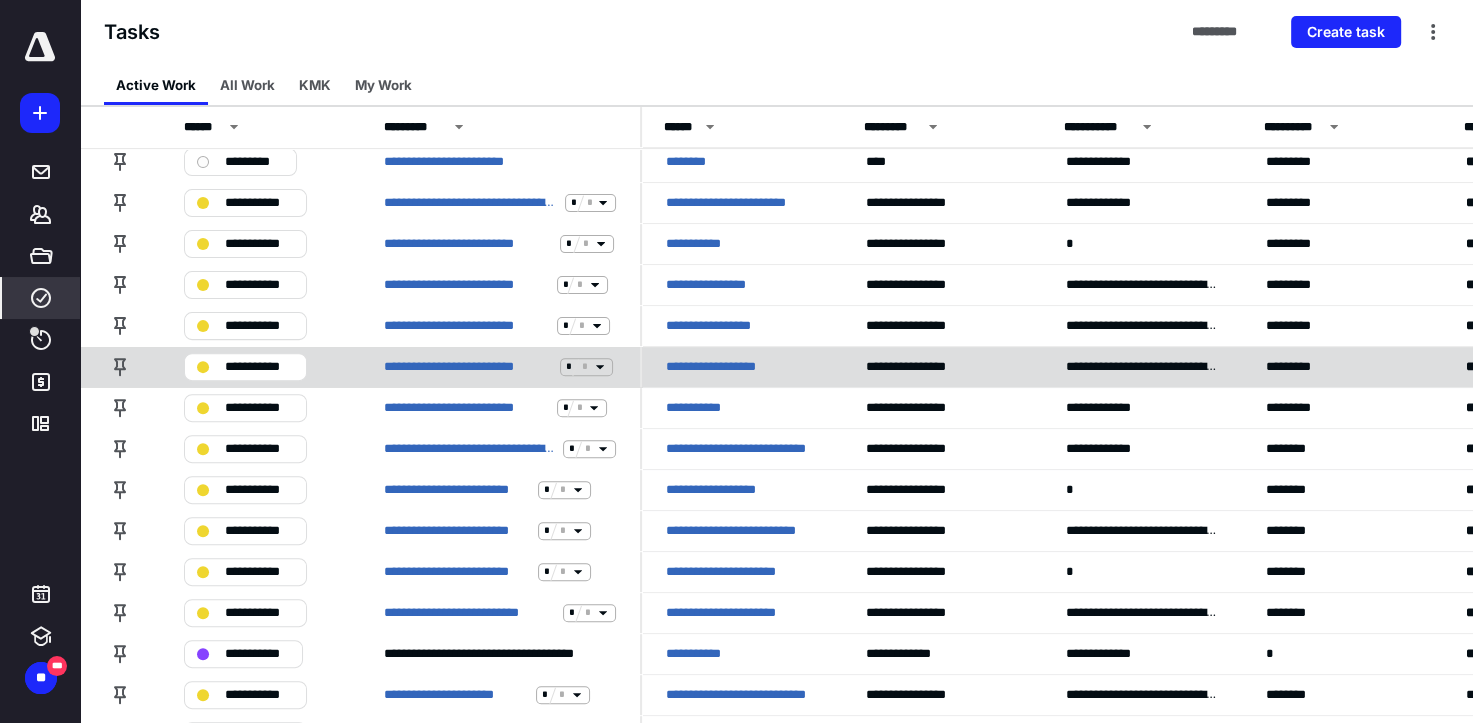 click on "**********" at bounding box center (724, 367) 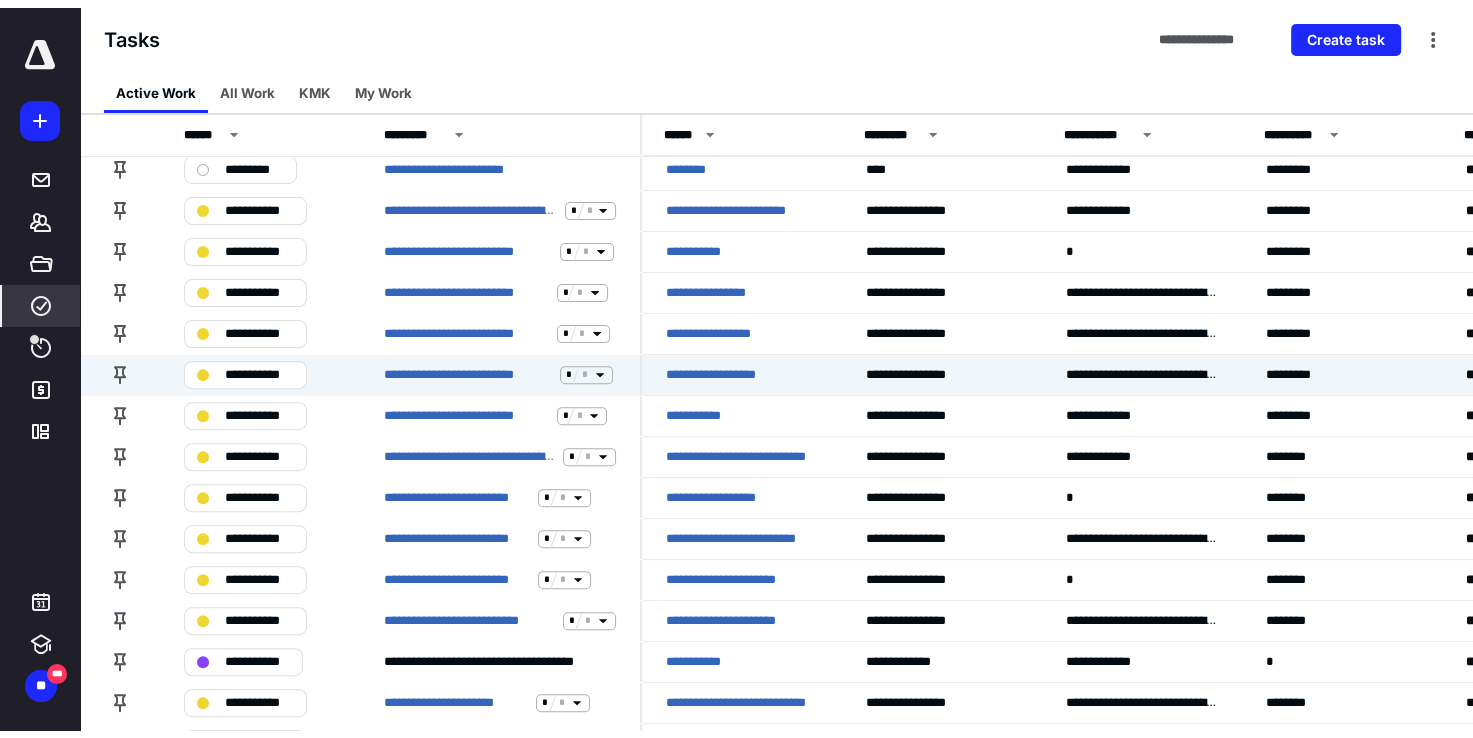 scroll, scrollTop: 0, scrollLeft: 0, axis: both 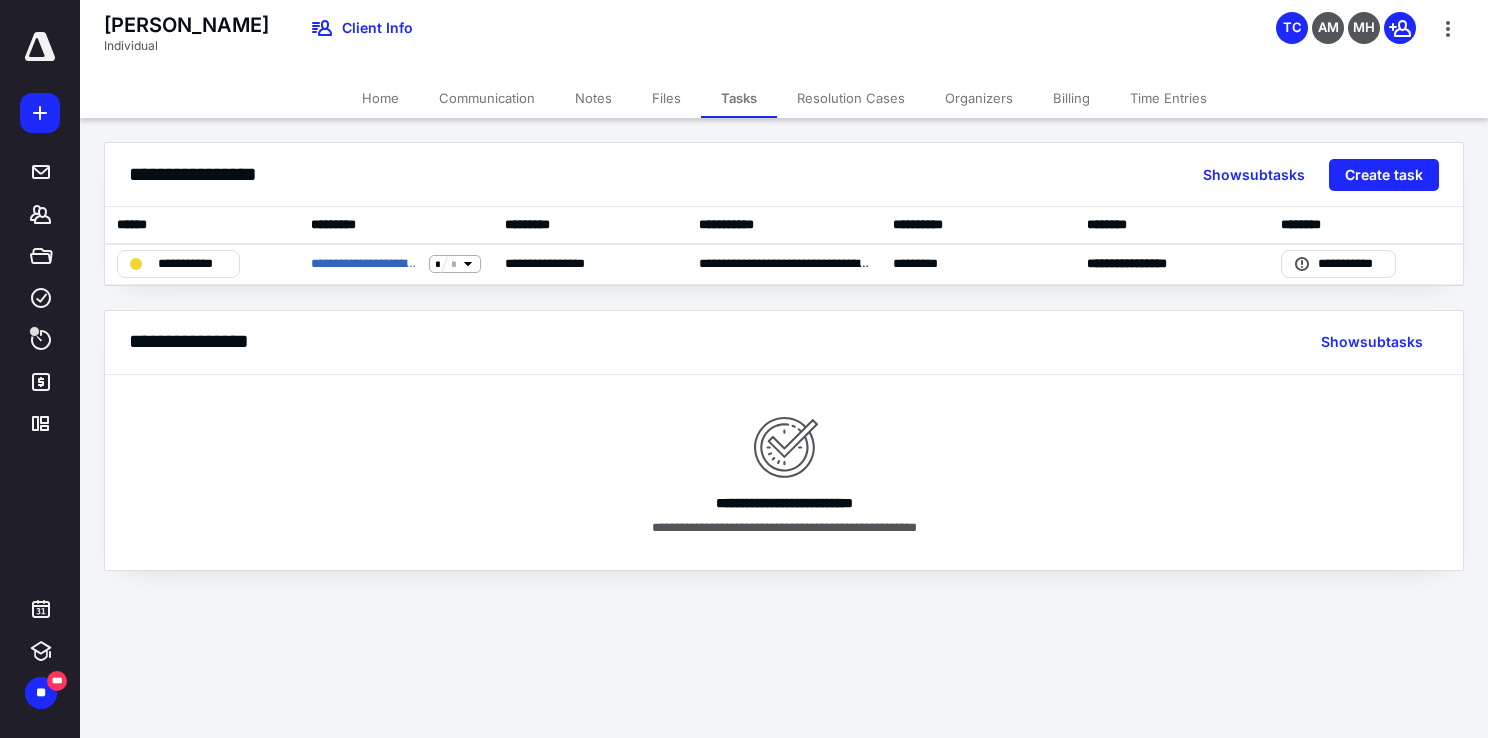 drag, startPoint x: 997, startPoint y: 94, endPoint x: 1020, endPoint y: 104, distance: 25.079872 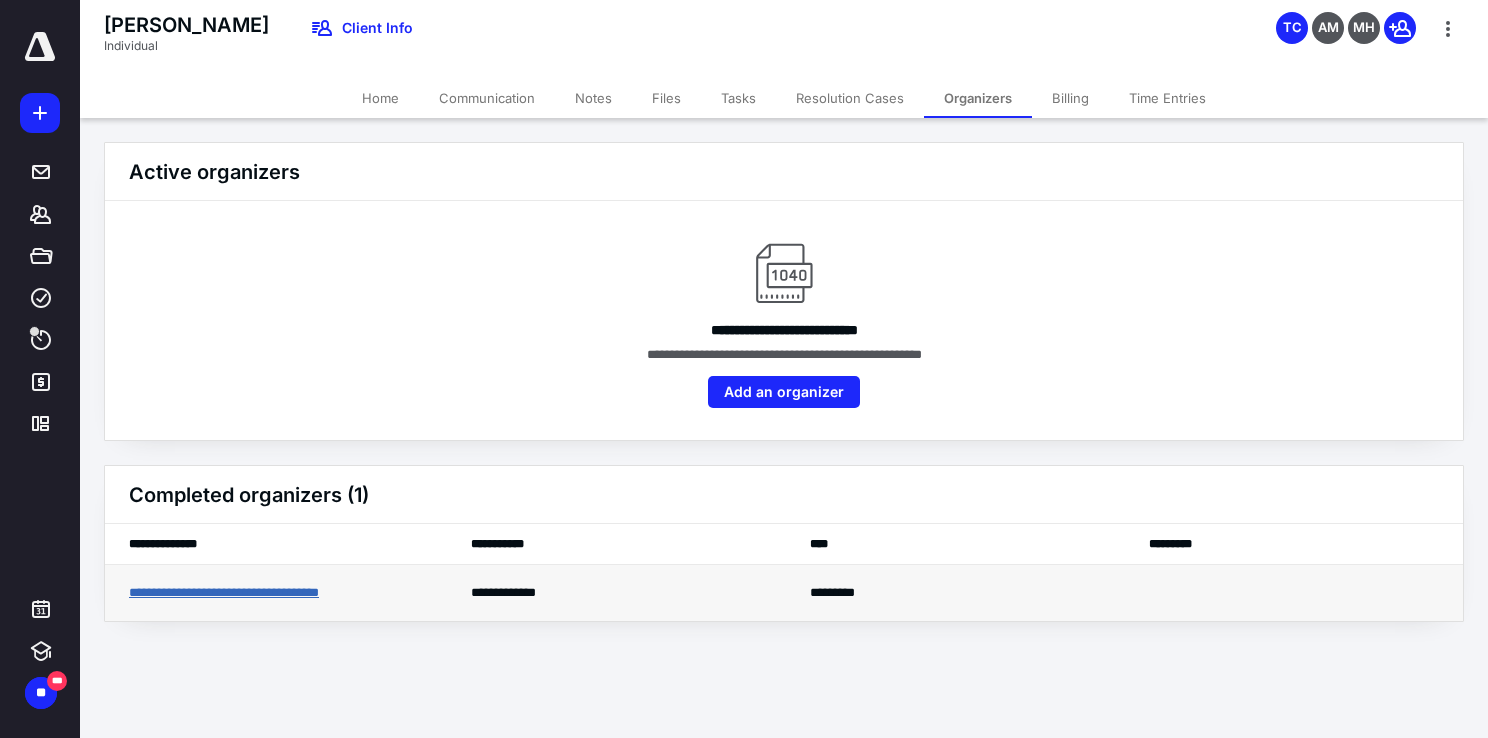 click on "**********" at bounding box center (254, 593) 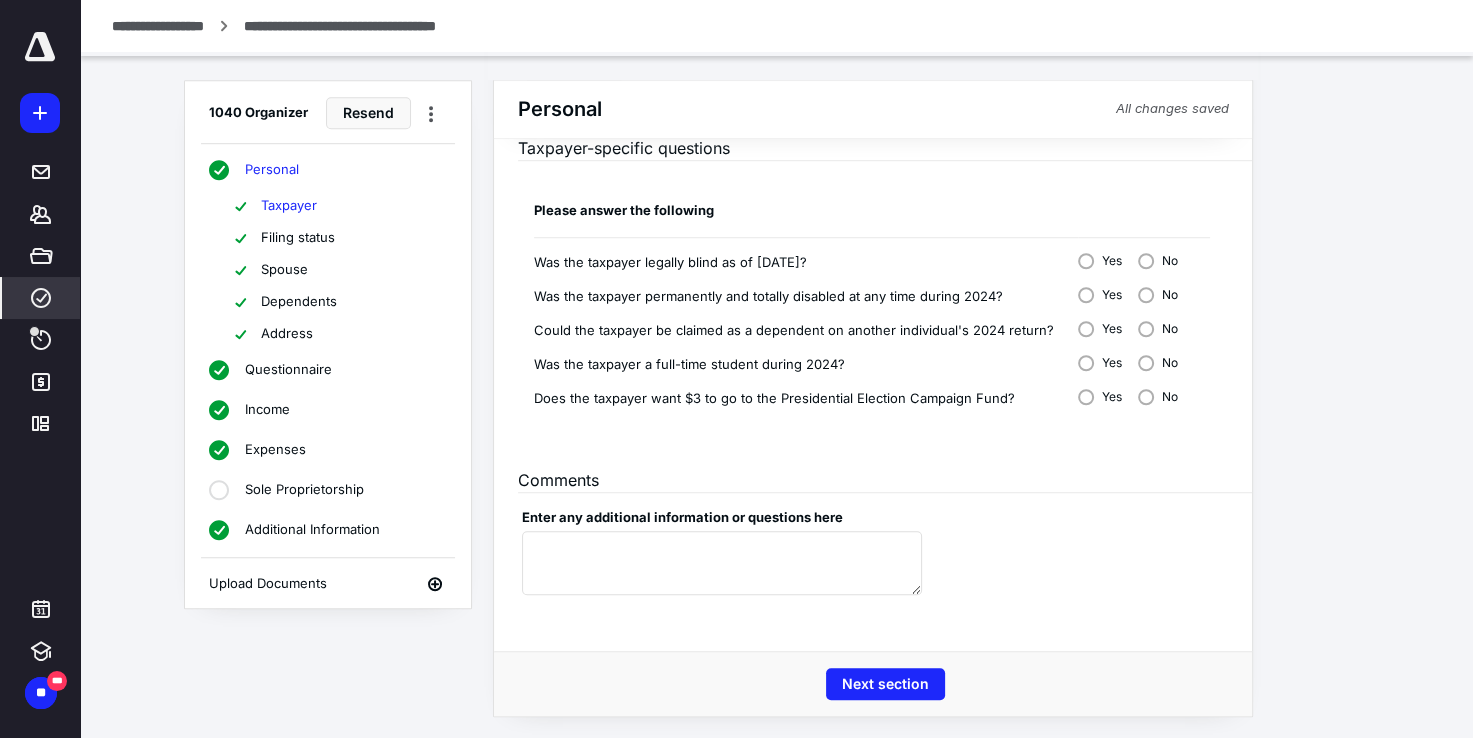 scroll, scrollTop: 1082, scrollLeft: 0, axis: vertical 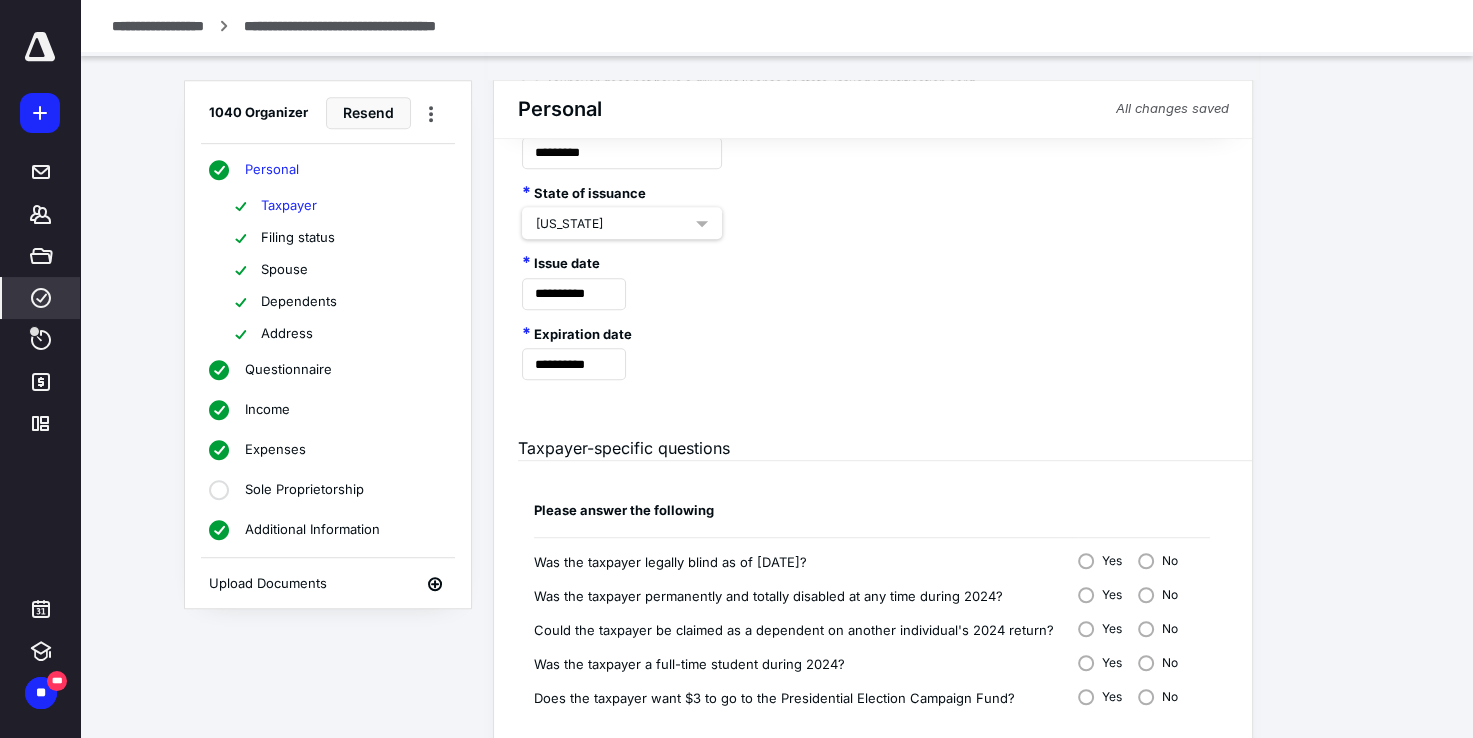 click on "Income" at bounding box center [267, 410] 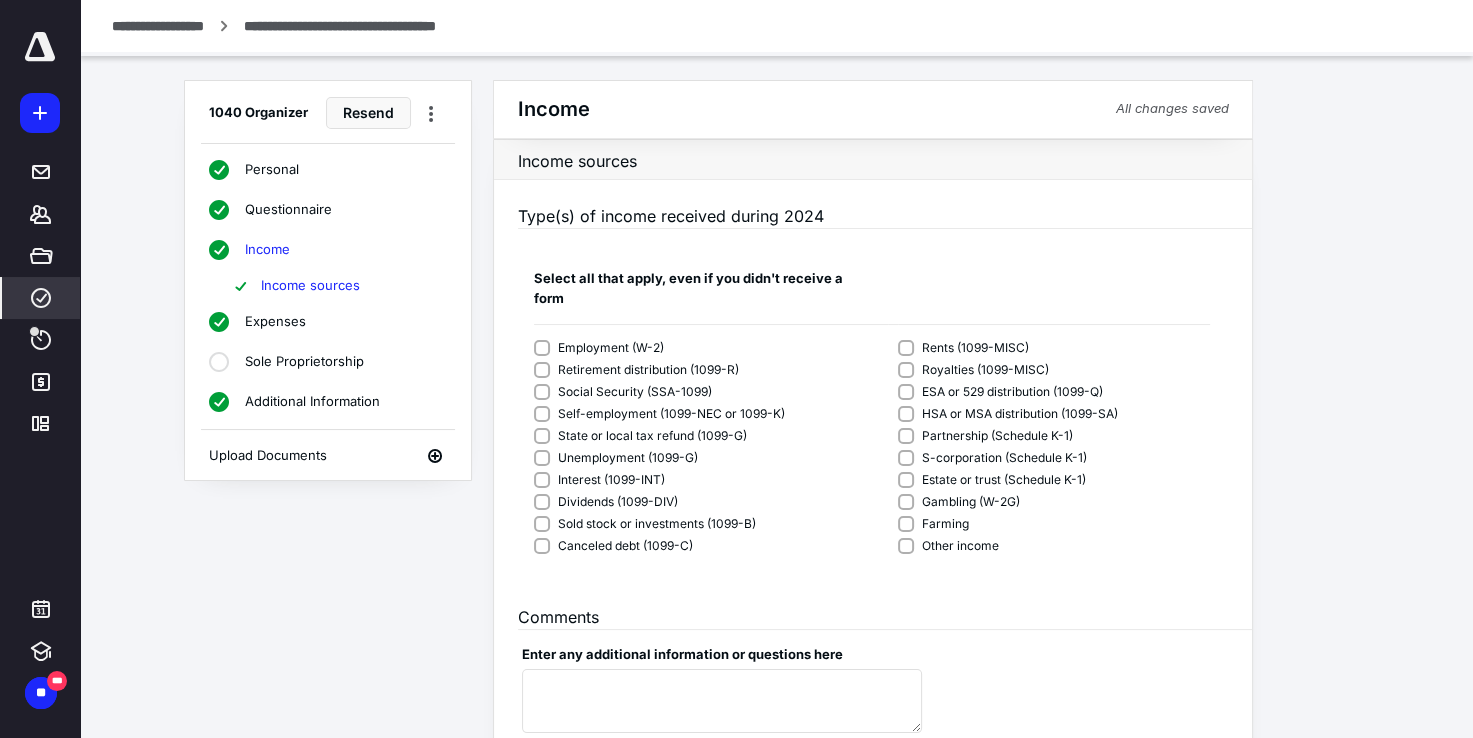 click on "Employment (W-2)" at bounding box center [611, 348] 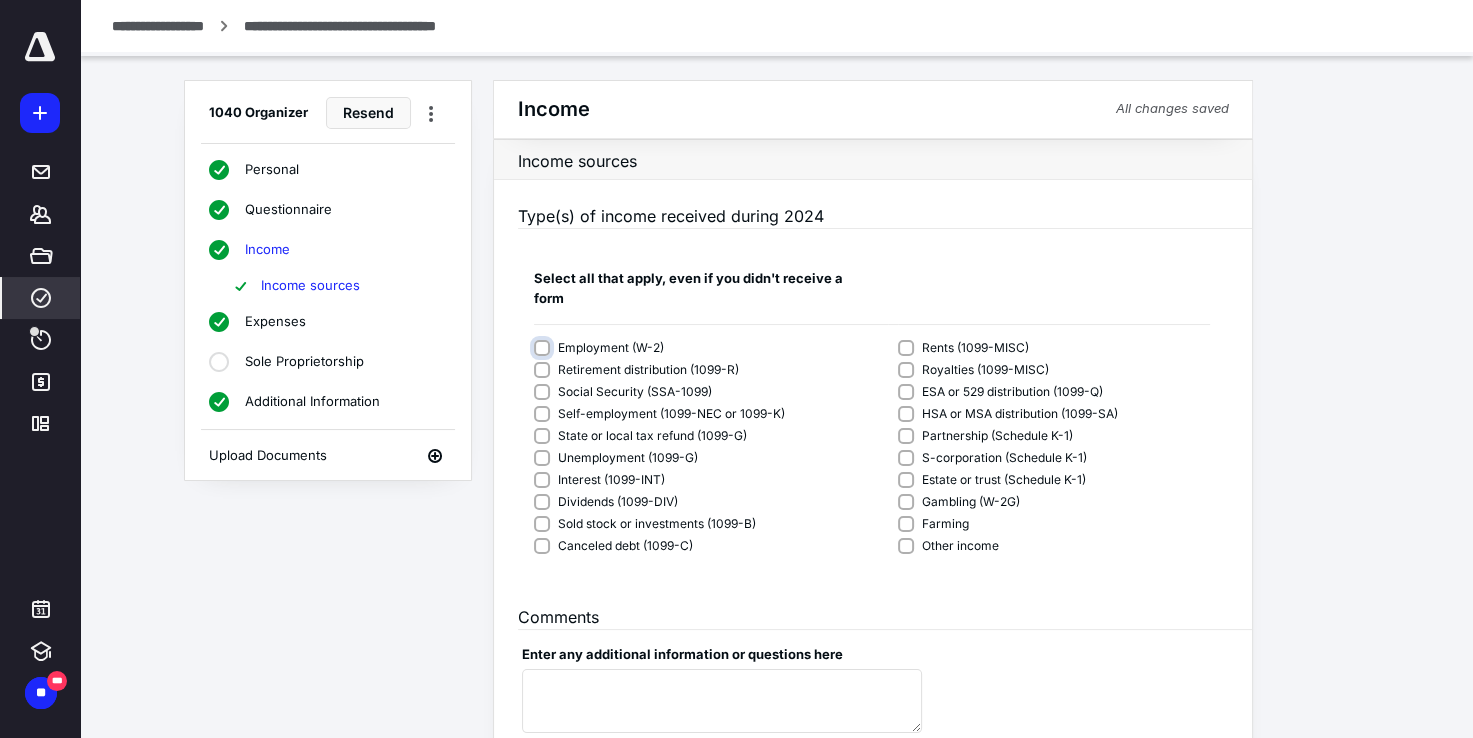 click on "Employment (W-2)" at bounding box center [707, 358] 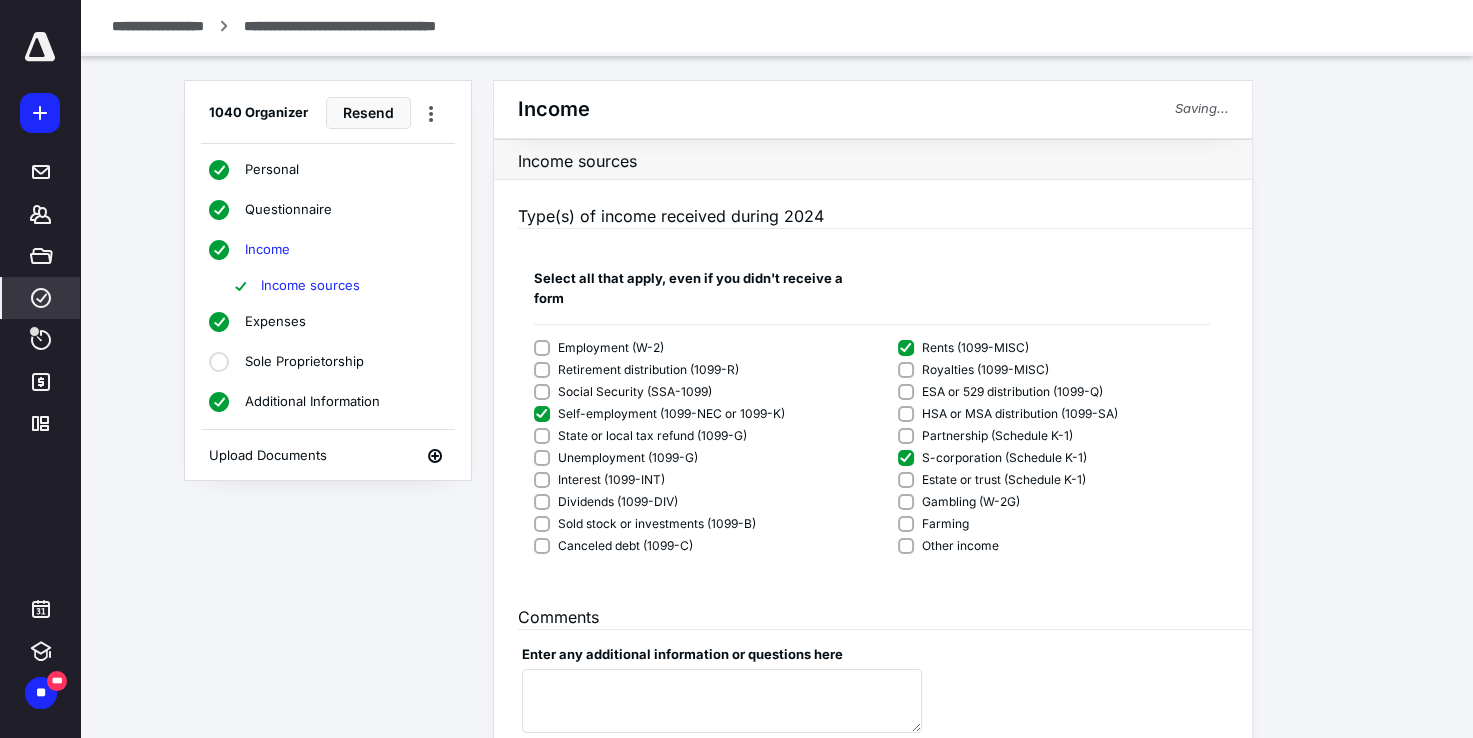 click on "Employment (W-2)" at bounding box center [611, 348] 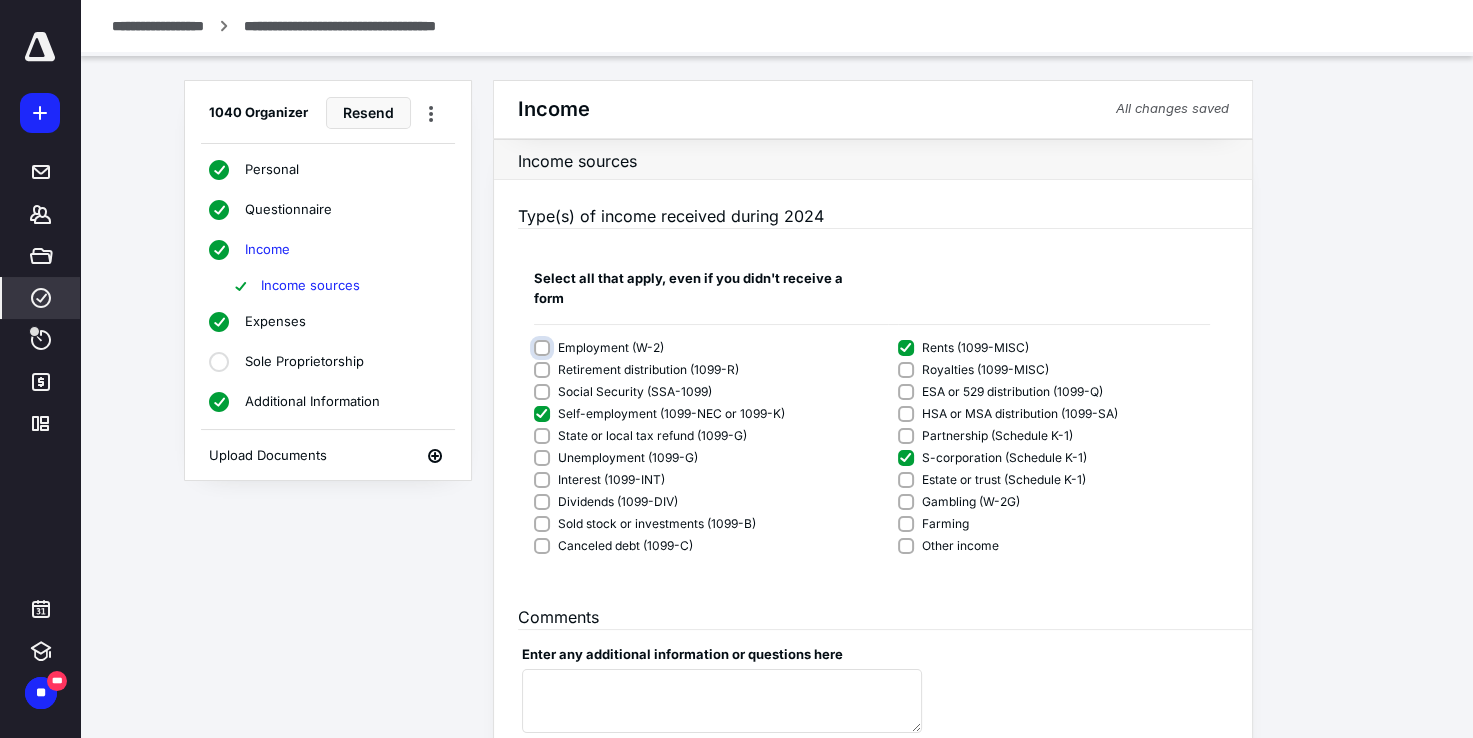 scroll, scrollTop: 100, scrollLeft: 0, axis: vertical 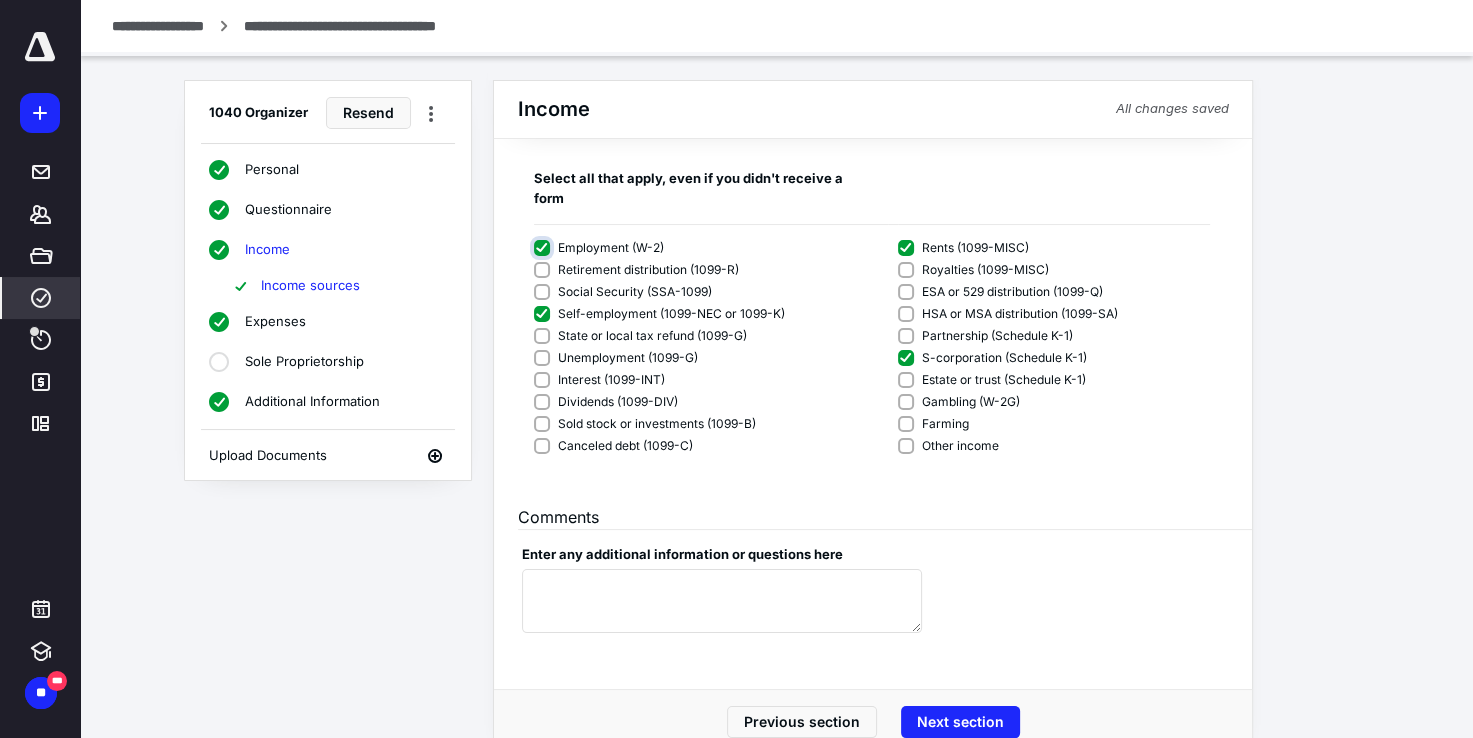 checkbox on "****" 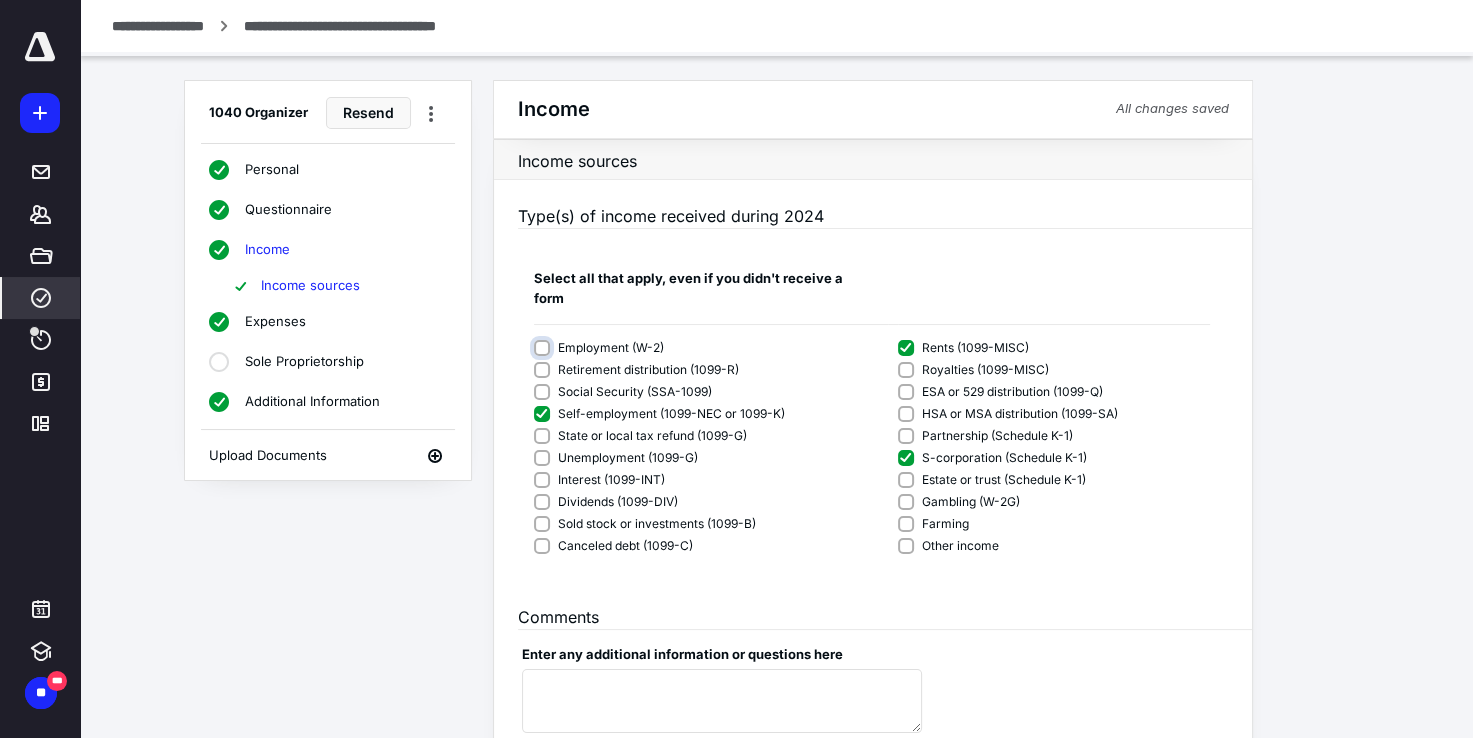 scroll, scrollTop: 100, scrollLeft: 0, axis: vertical 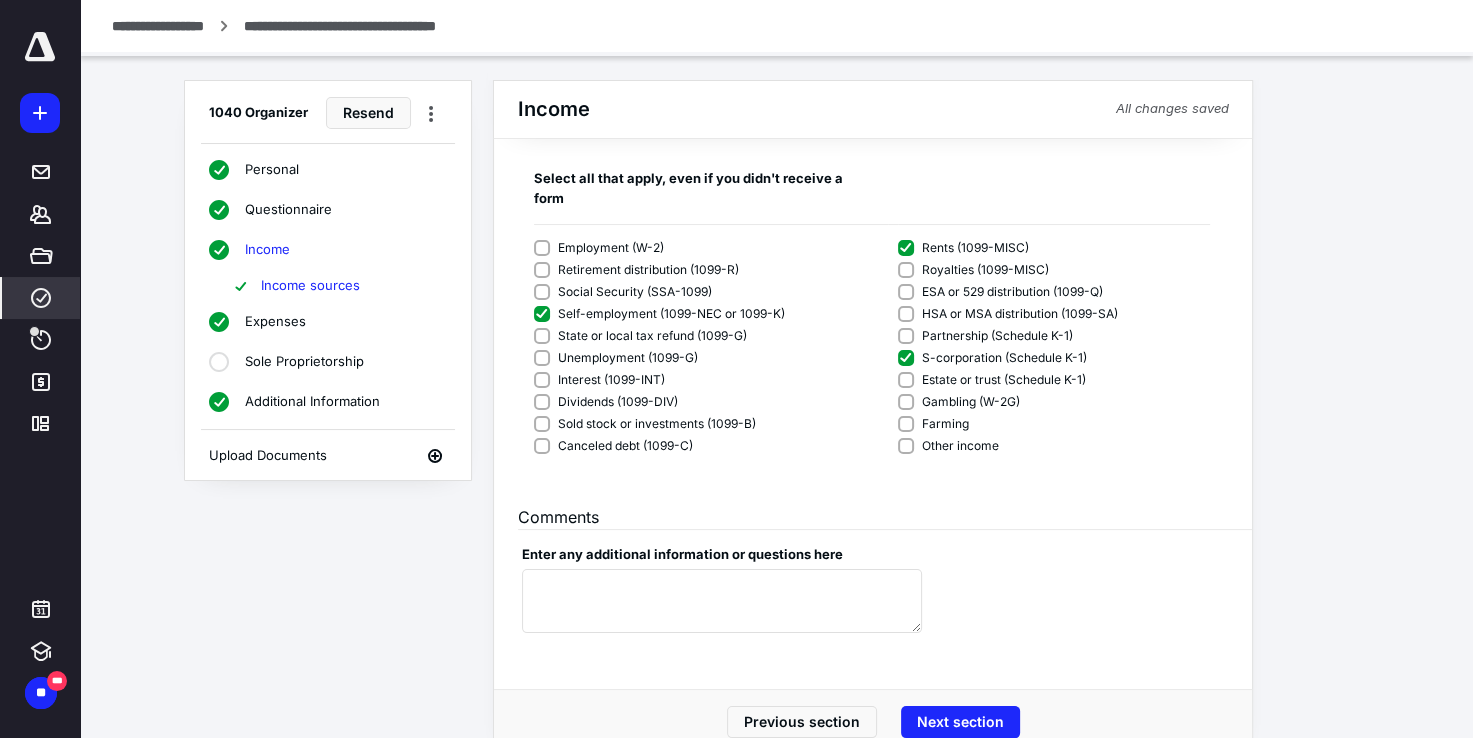 click on "Expenses" at bounding box center (275, 322) 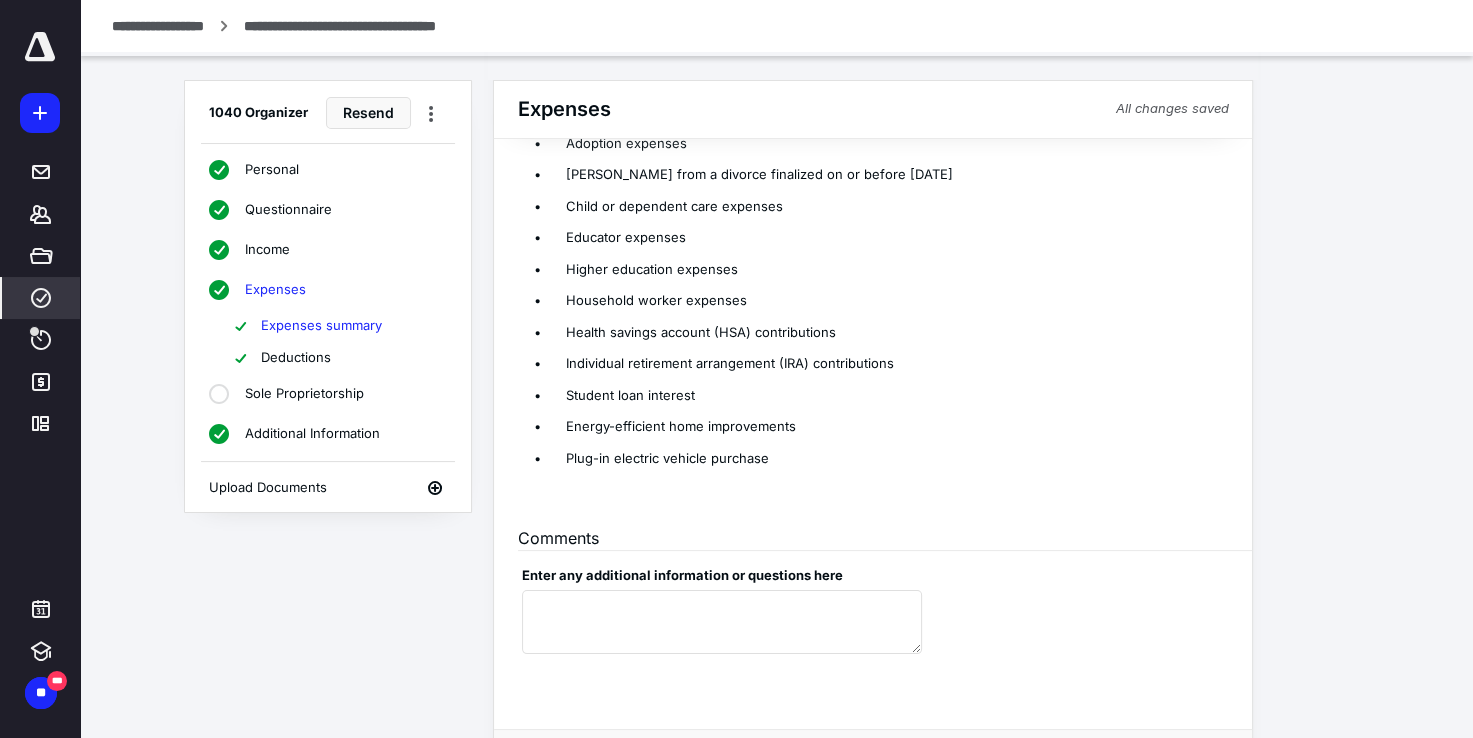 scroll, scrollTop: 279, scrollLeft: 0, axis: vertical 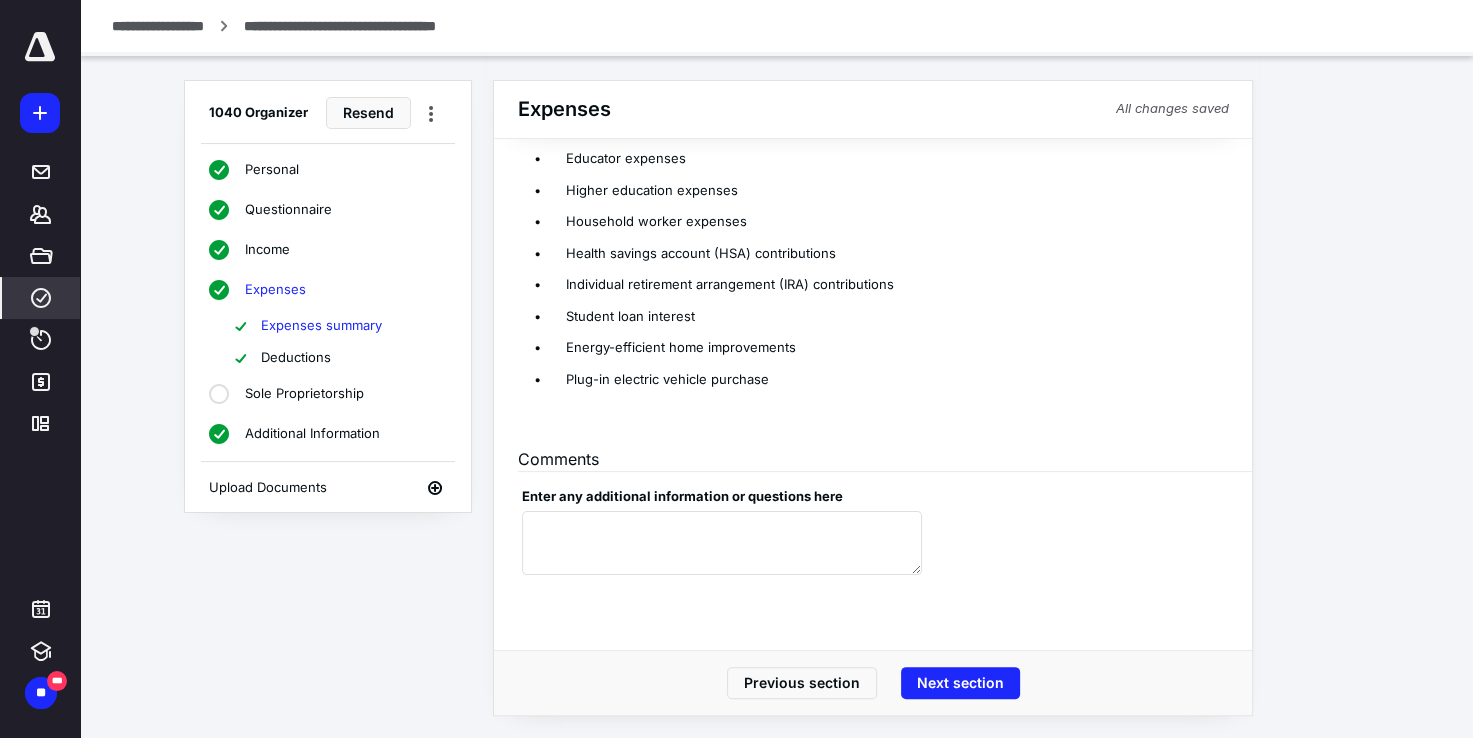 click on "Additional Information" at bounding box center [312, 434] 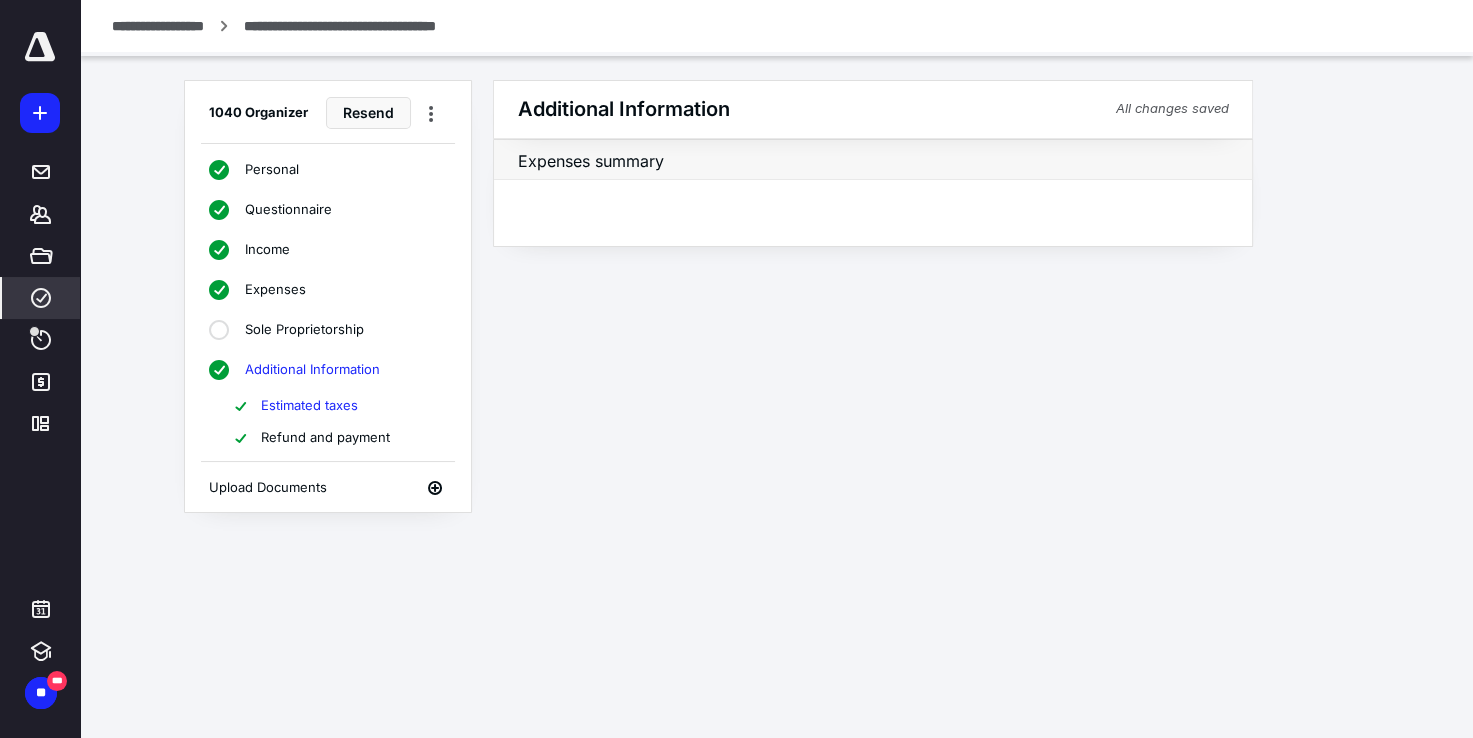 scroll, scrollTop: 0, scrollLeft: 0, axis: both 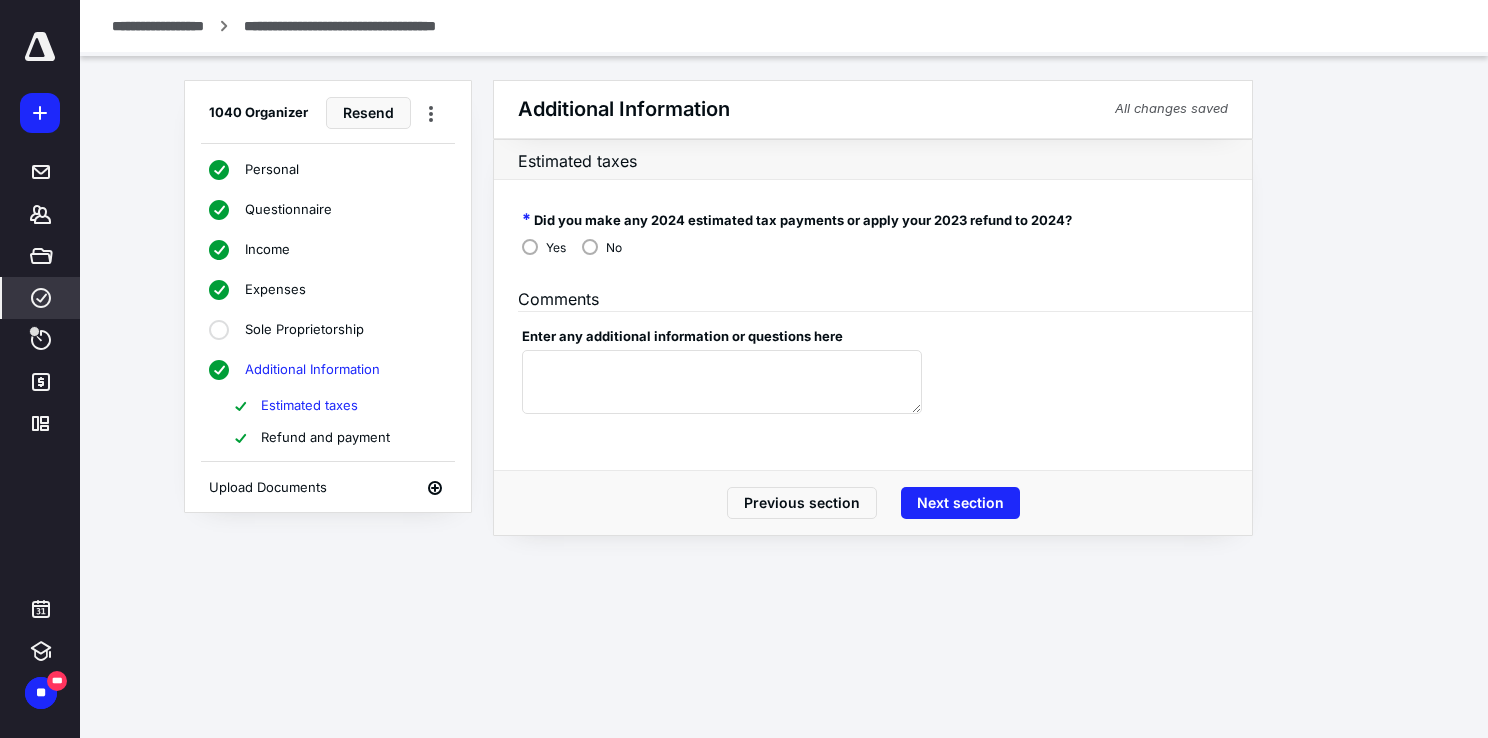 click on "Personal" at bounding box center [272, 170] 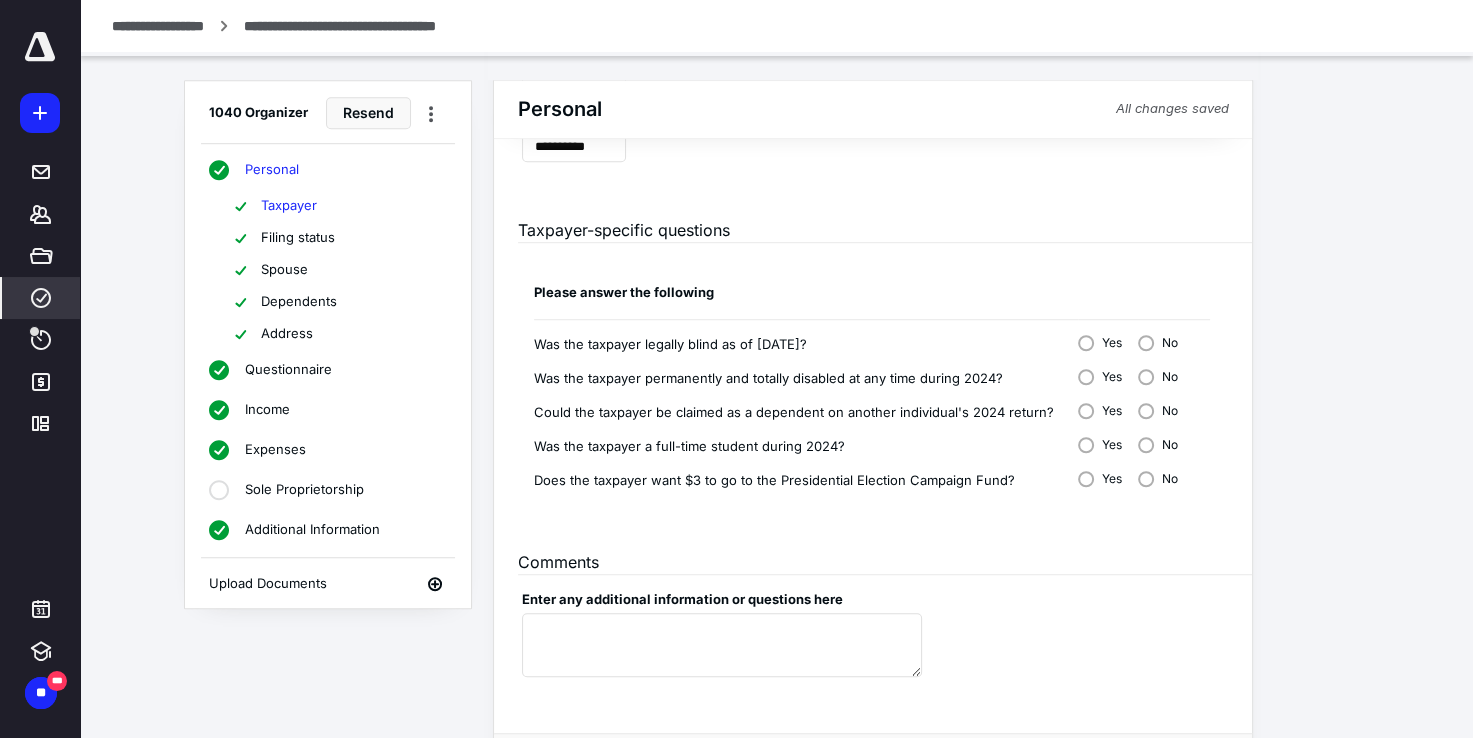 scroll, scrollTop: 1382, scrollLeft: 0, axis: vertical 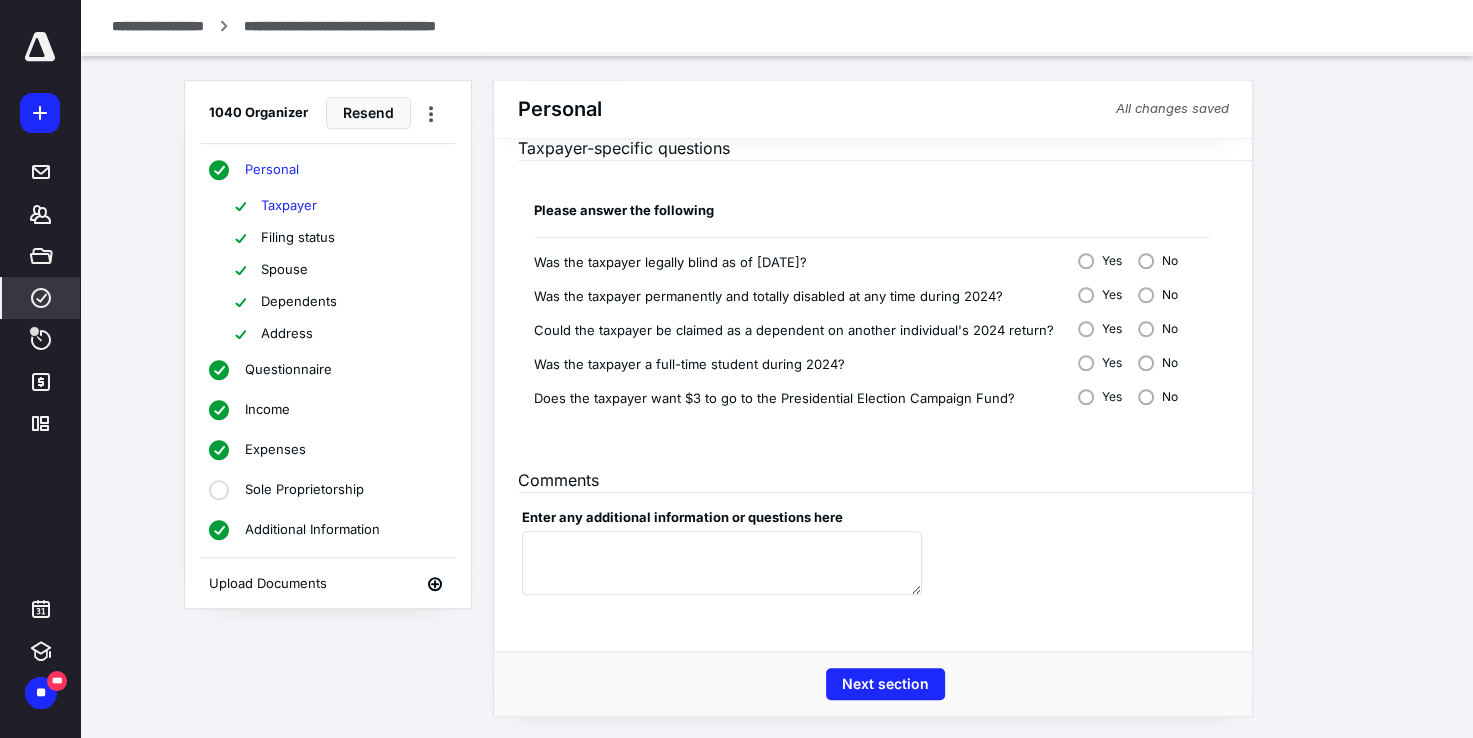click on "Filing status" at bounding box center [298, 238] 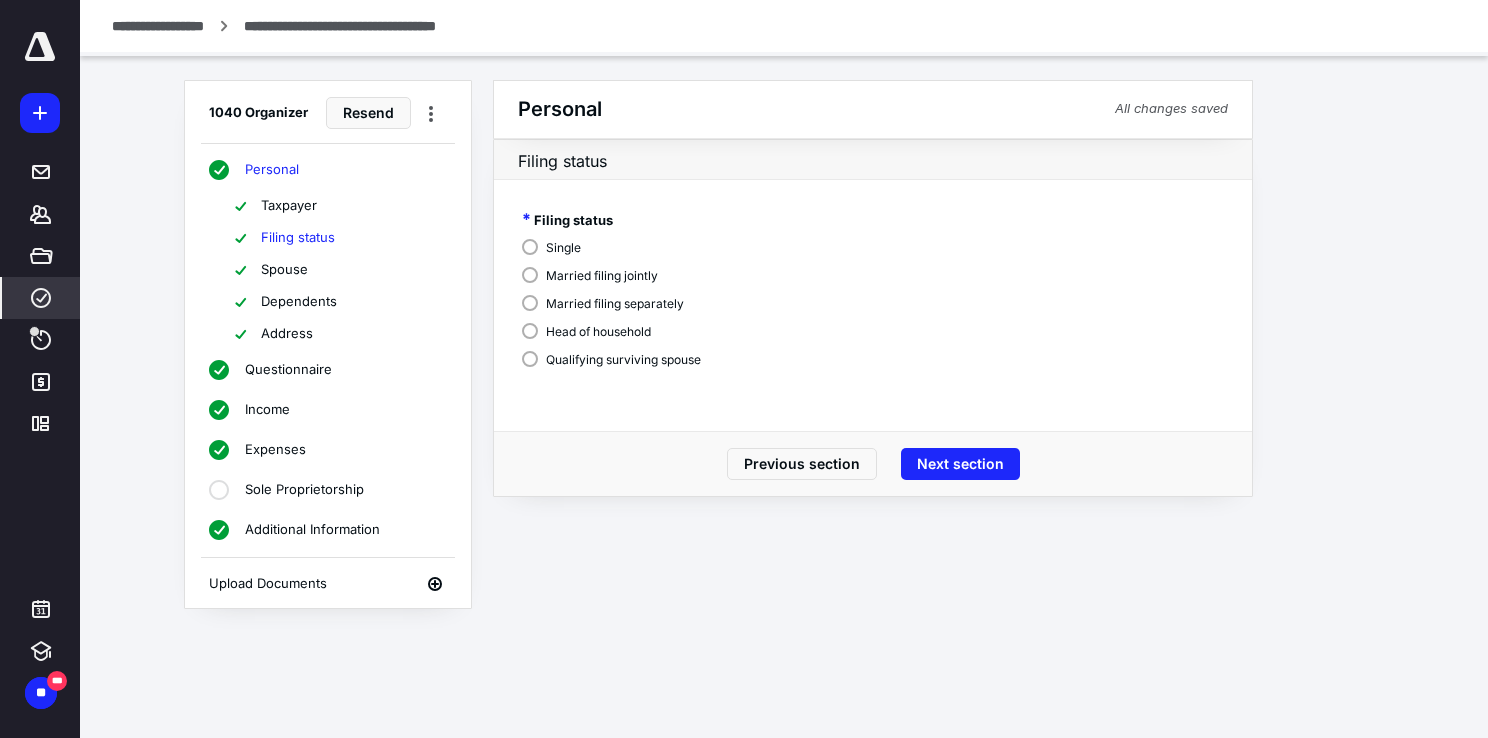 click on "Spouse" at bounding box center (284, 270) 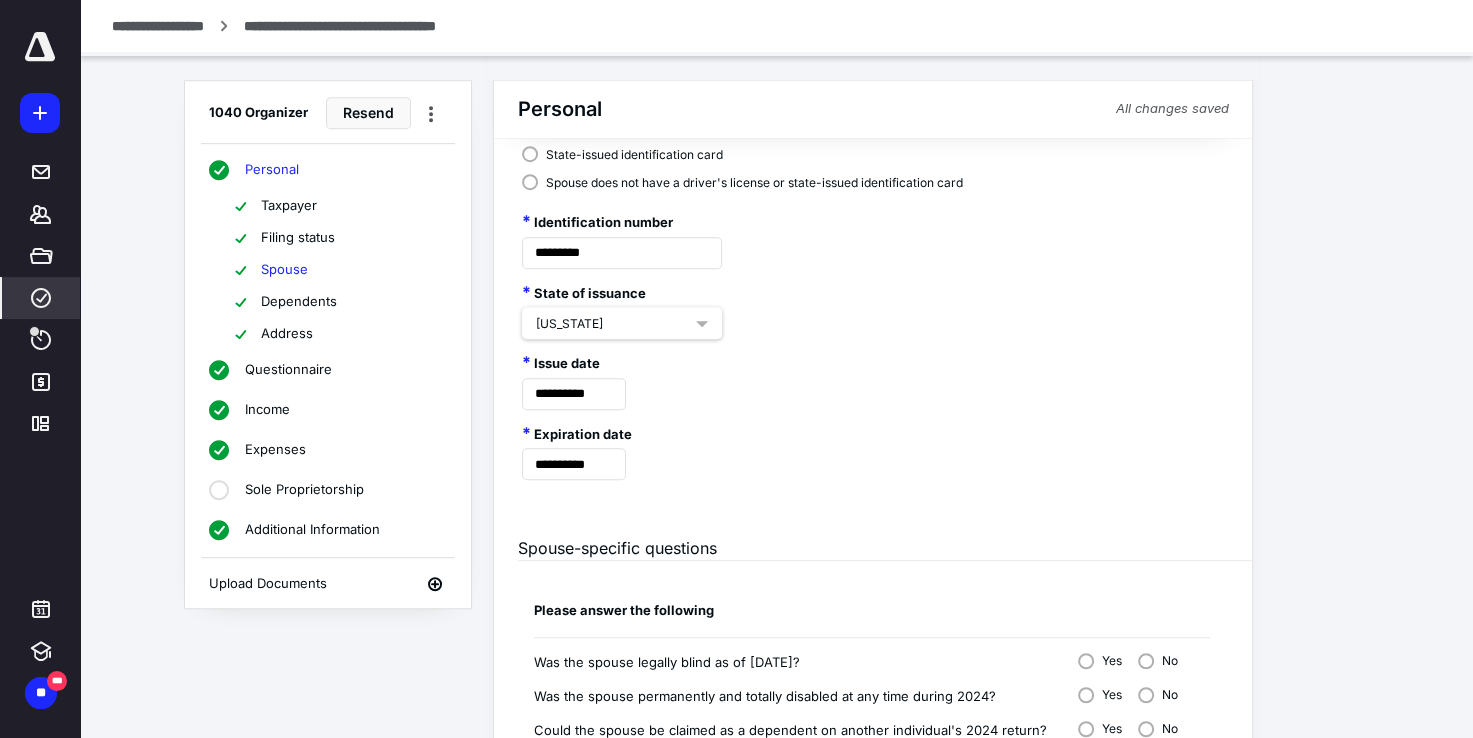 scroll, scrollTop: 682, scrollLeft: 0, axis: vertical 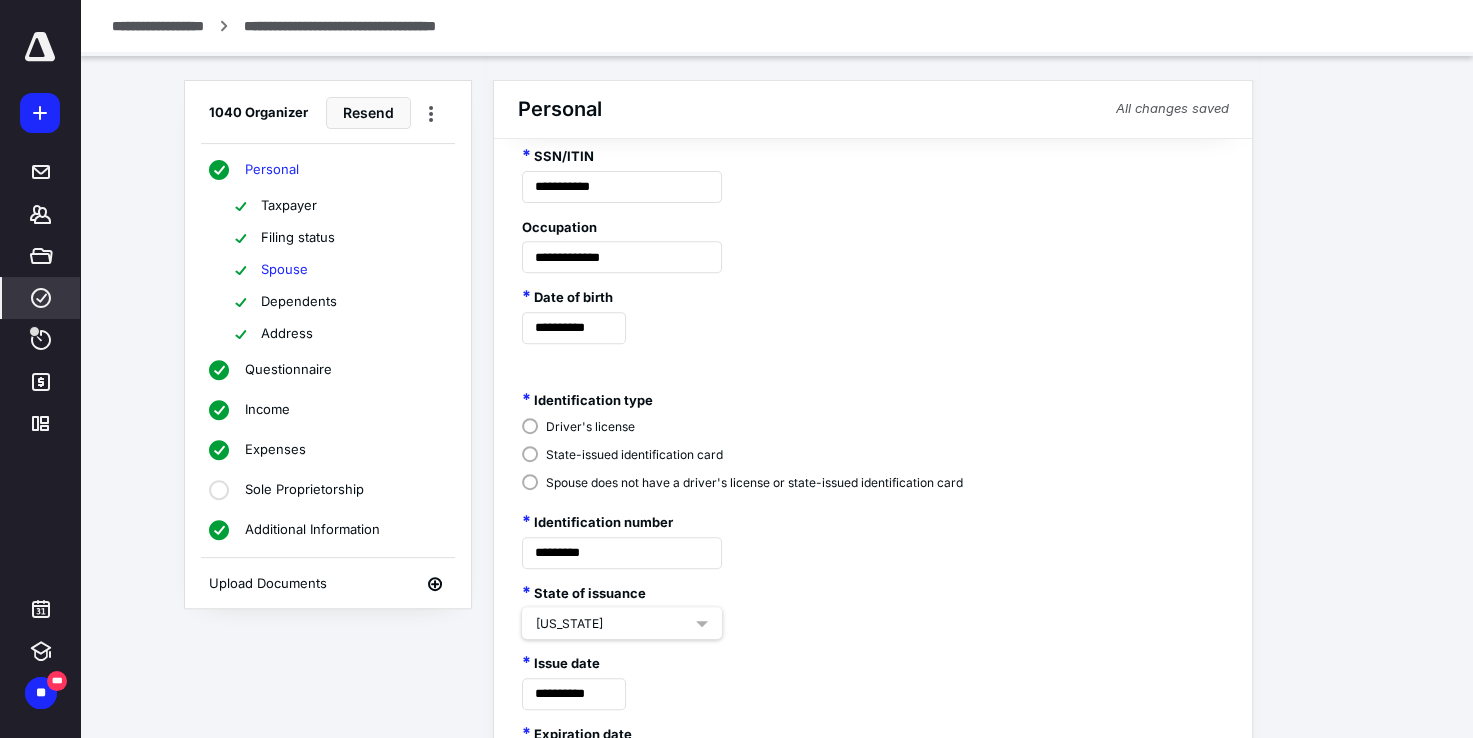 click on "Dependents" at bounding box center (299, 302) 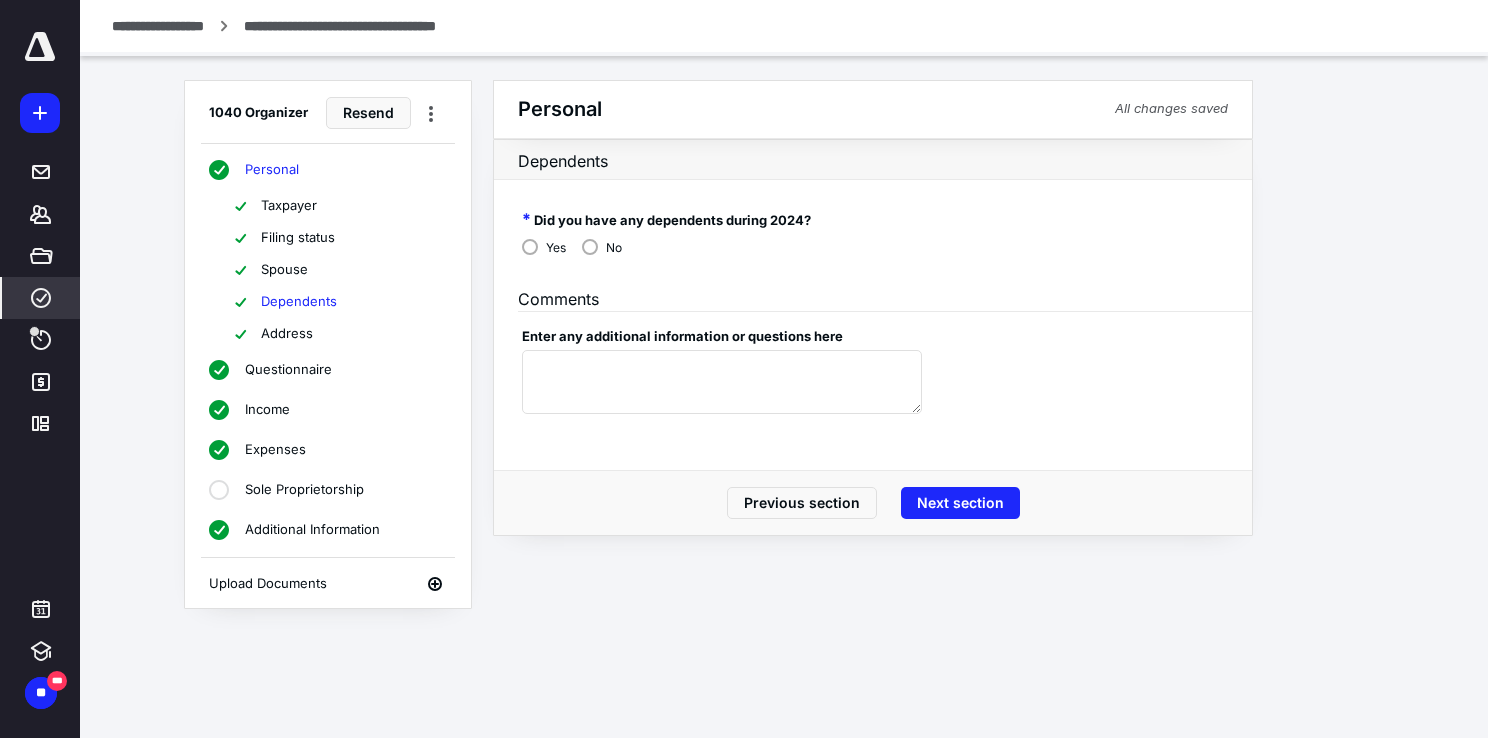 click on "Spouse" at bounding box center [284, 270] 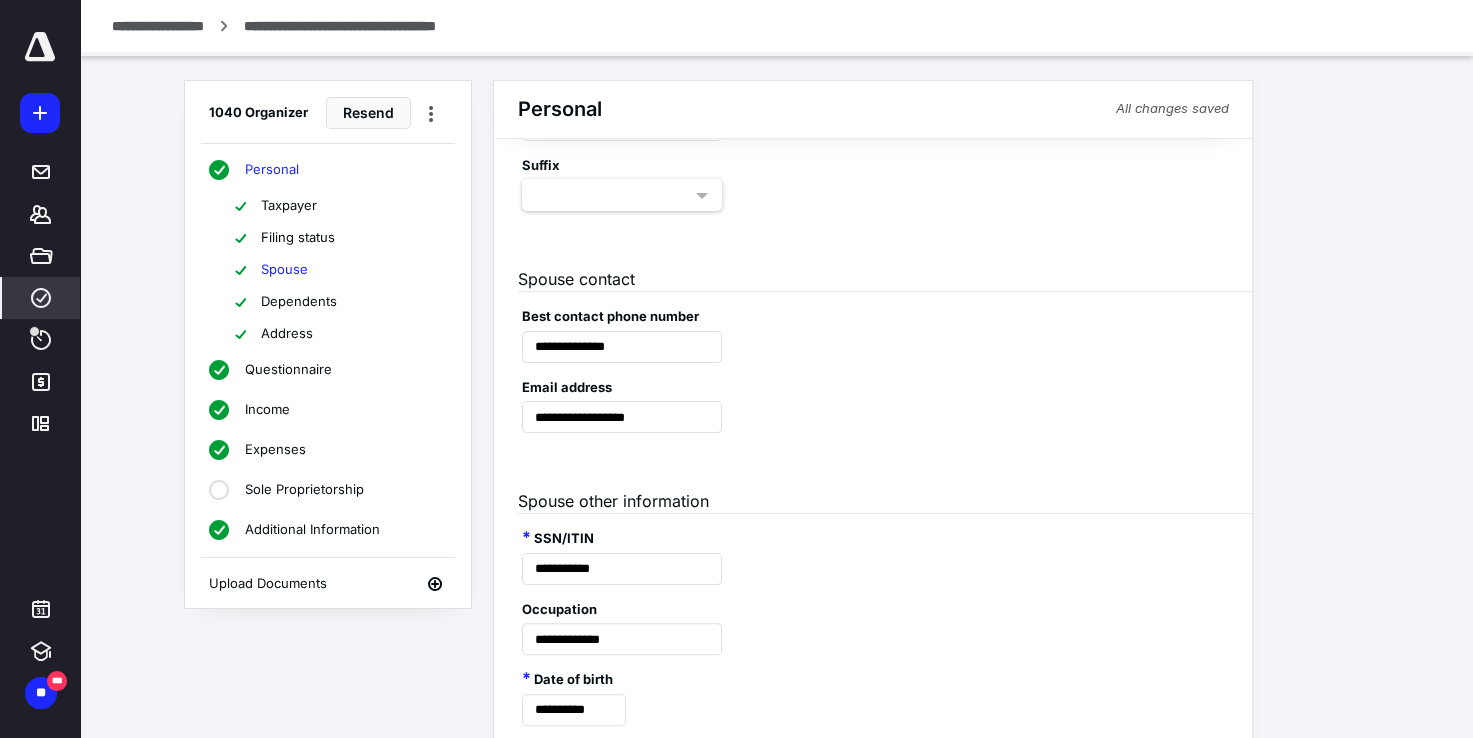 scroll, scrollTop: 0, scrollLeft: 0, axis: both 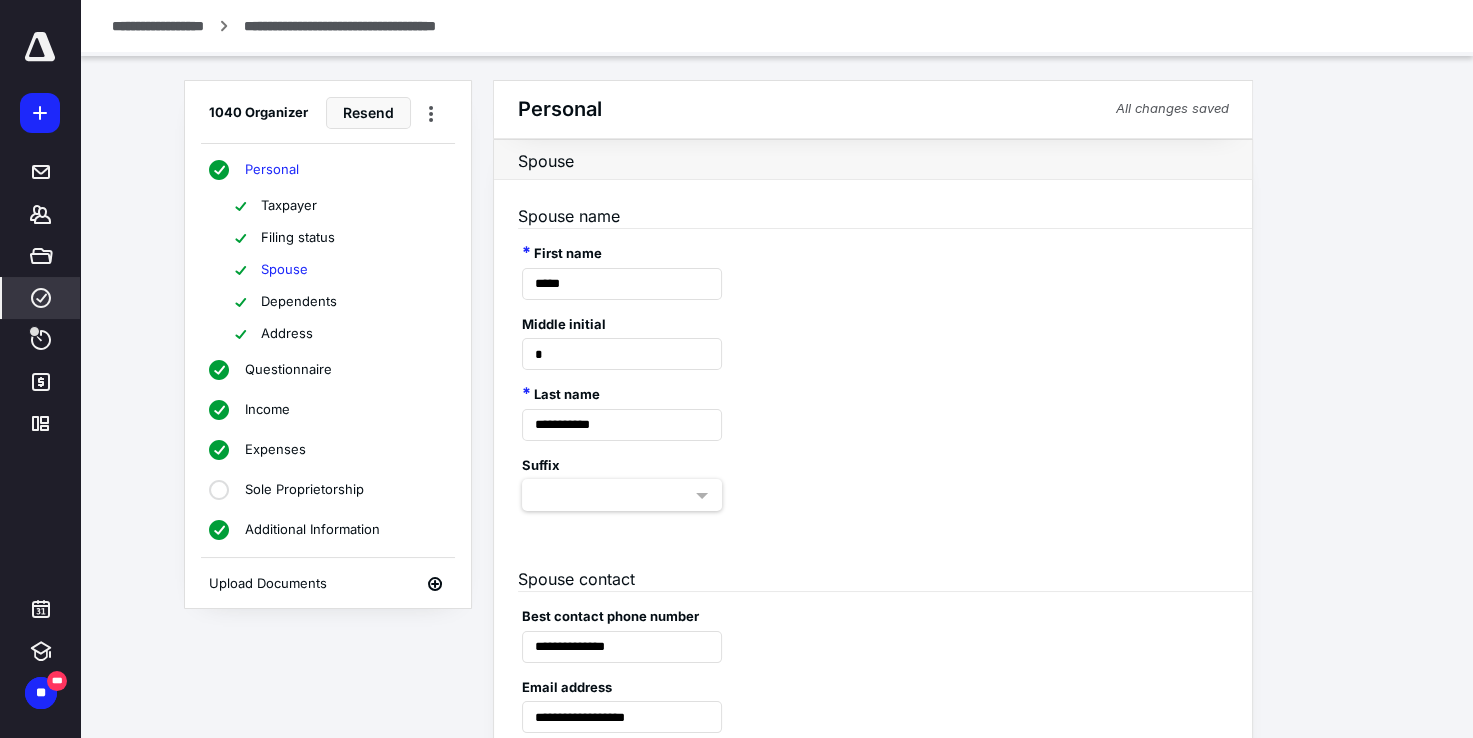 click on "Questionnaire" at bounding box center [288, 370] 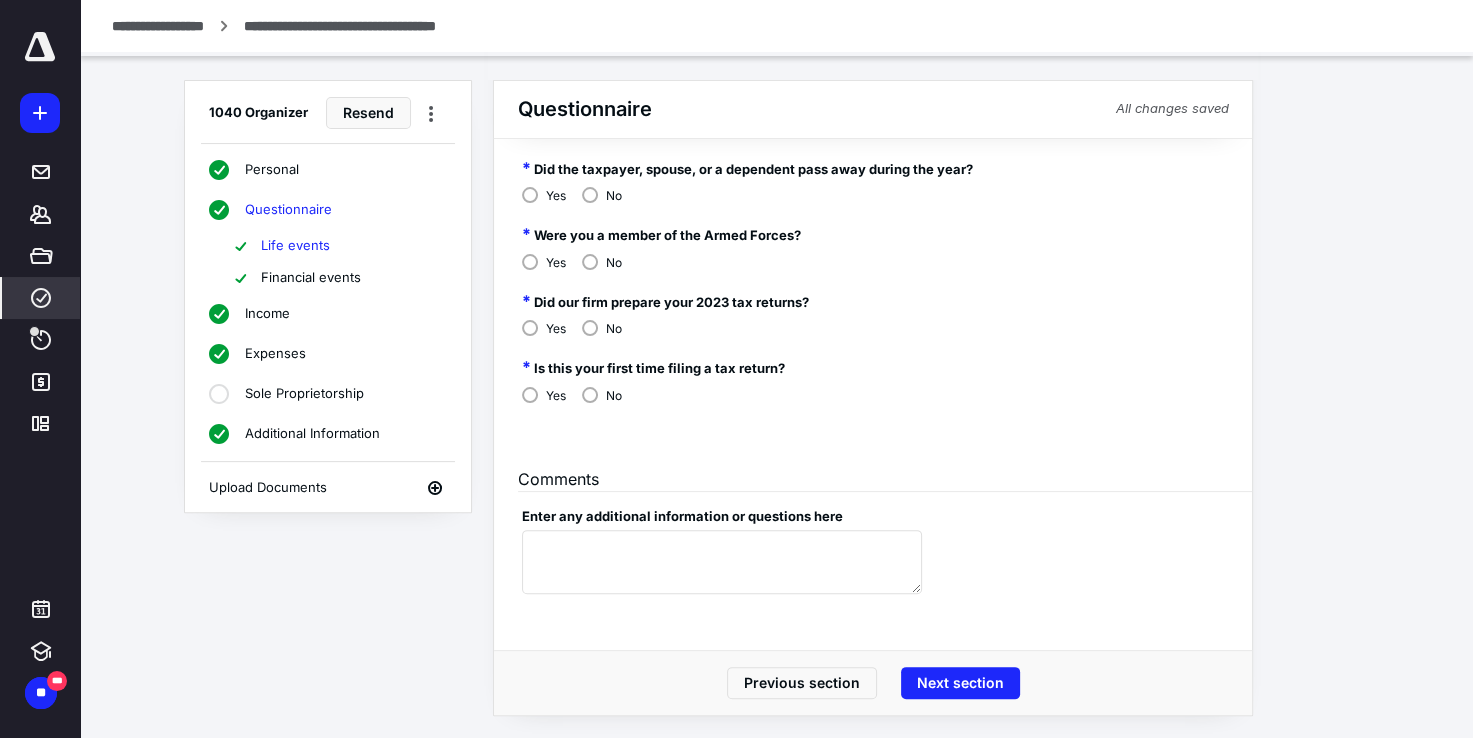 scroll, scrollTop: 17, scrollLeft: 0, axis: vertical 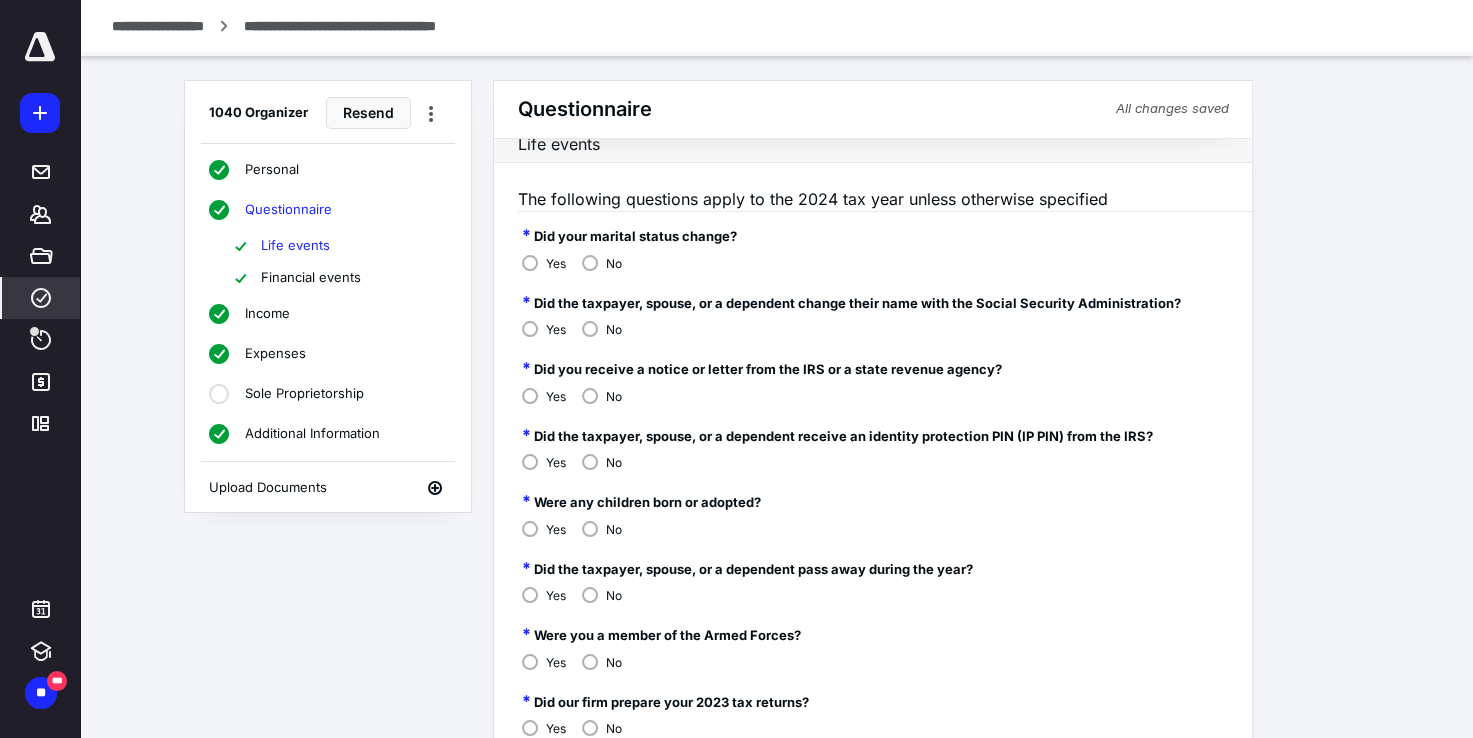 click on "Financial events" at bounding box center (311, 278) 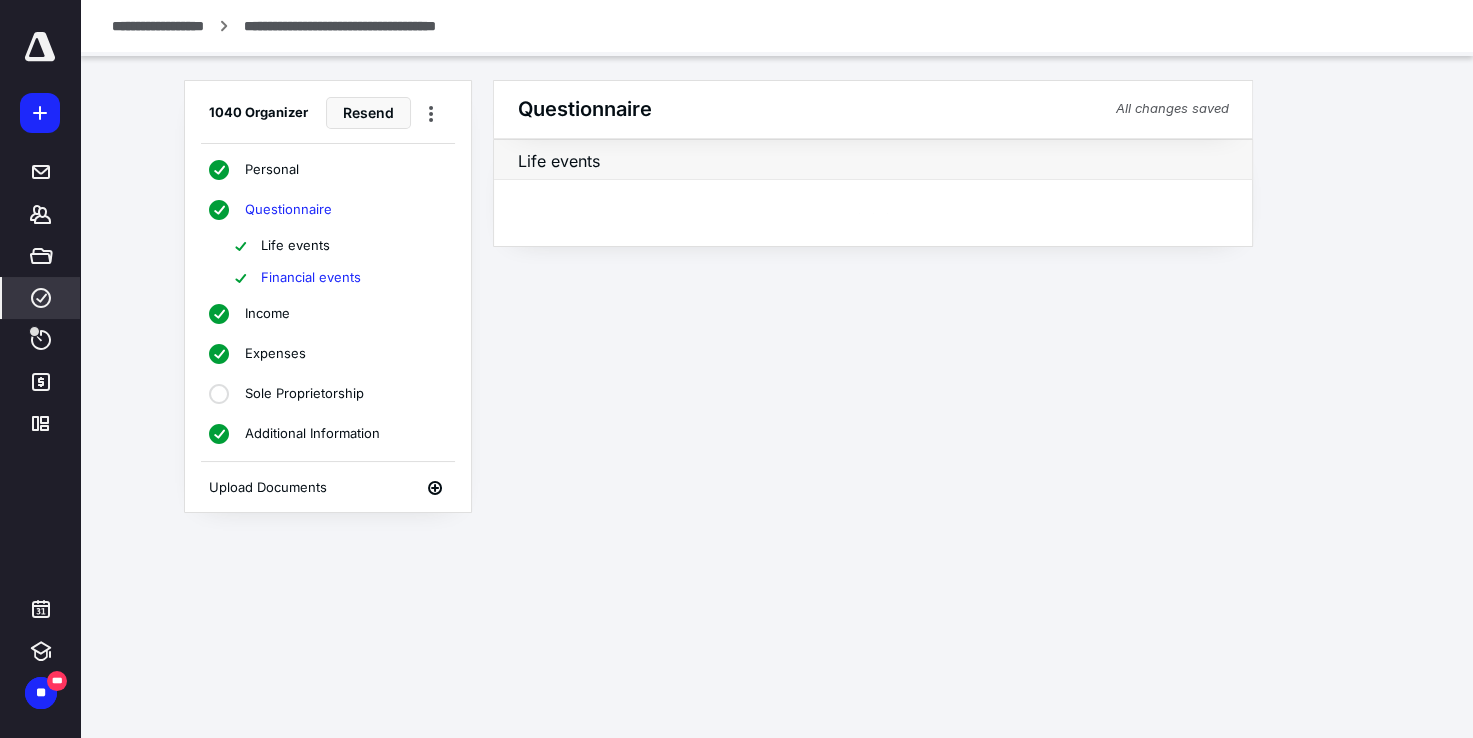 scroll, scrollTop: 0, scrollLeft: 0, axis: both 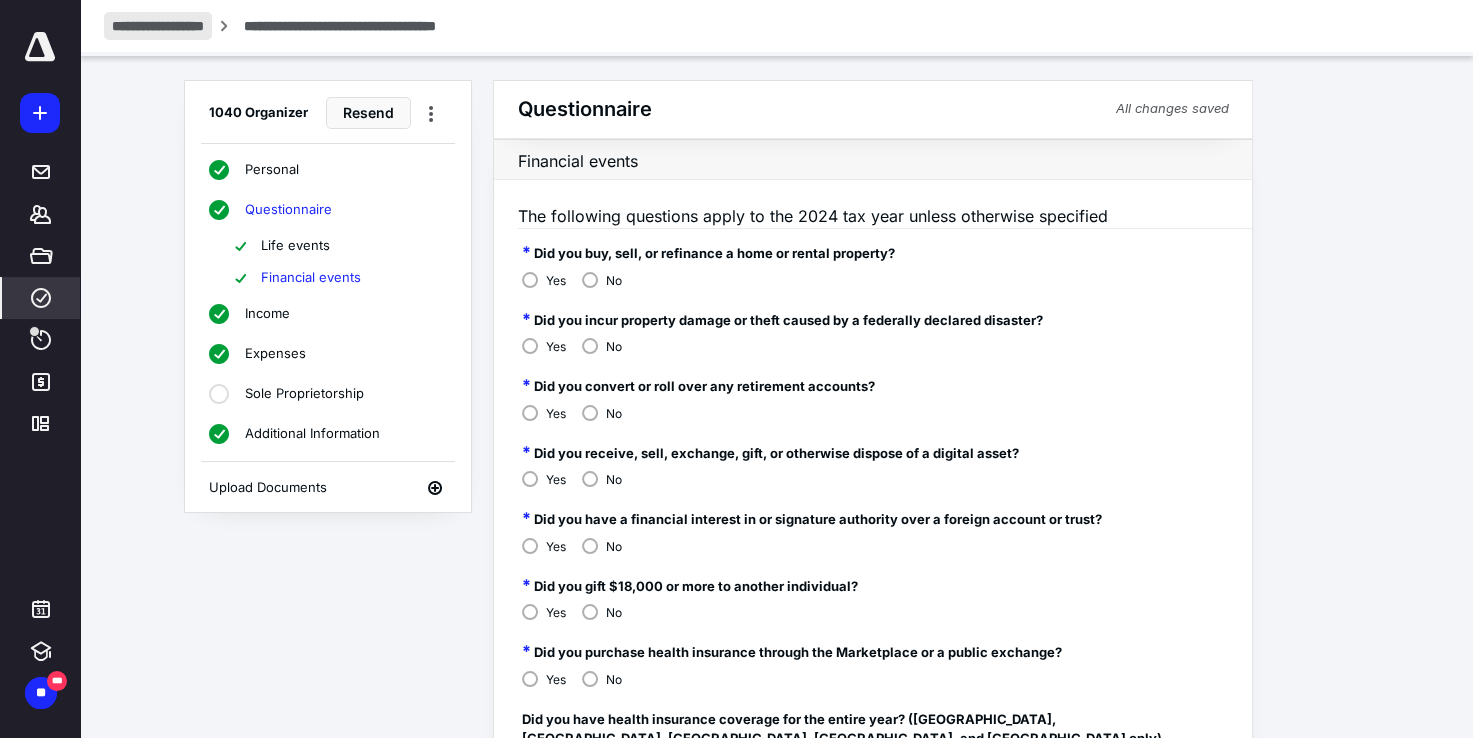 click on "**********" at bounding box center (158, 26) 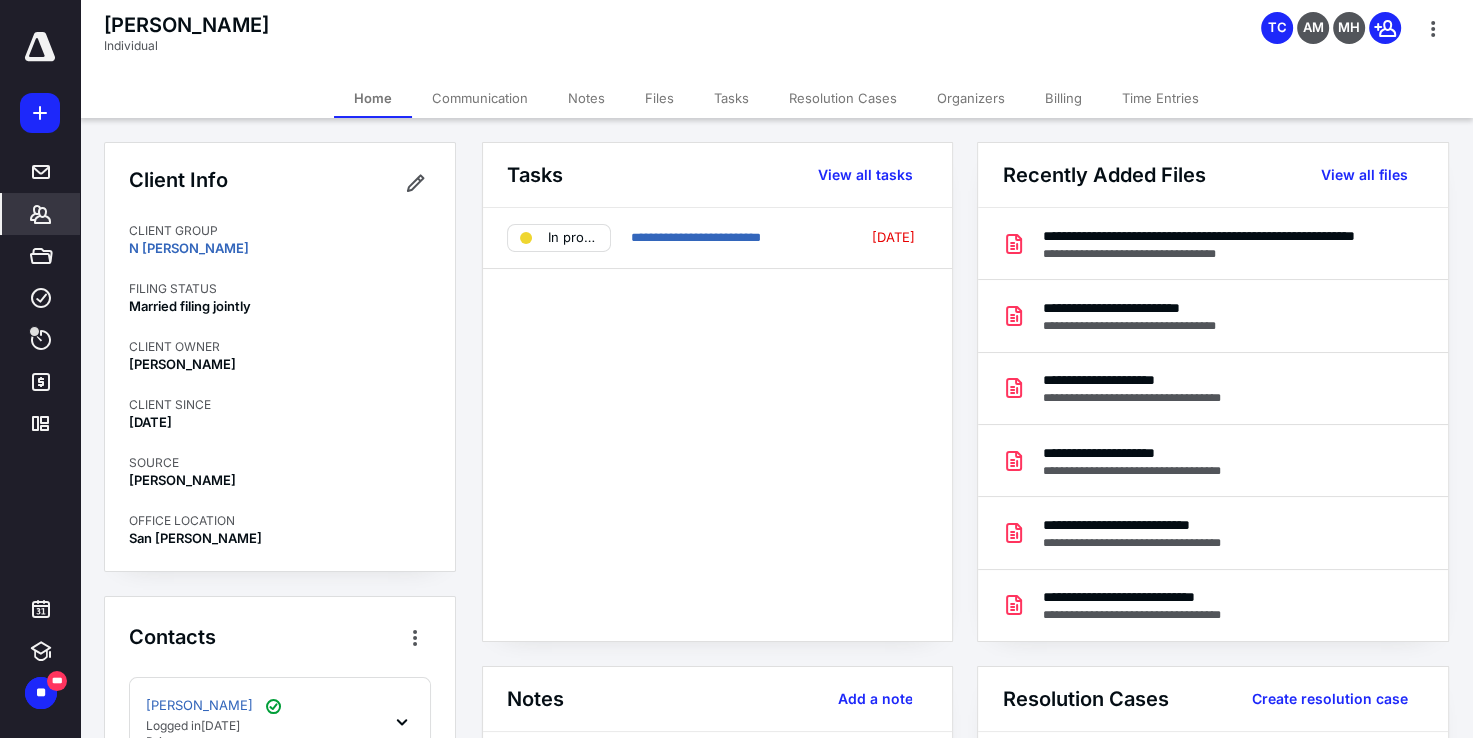 click on "Files" at bounding box center (659, 98) 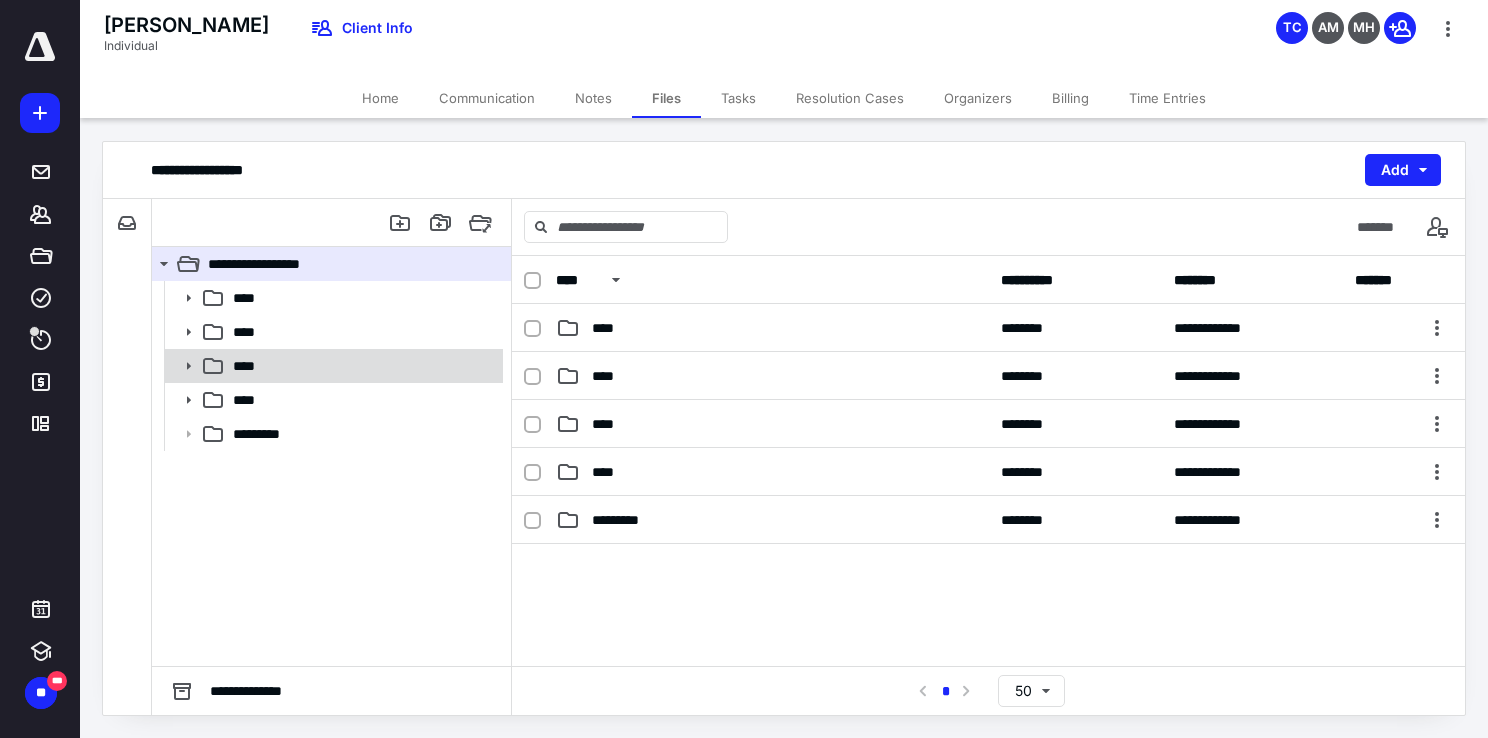 click 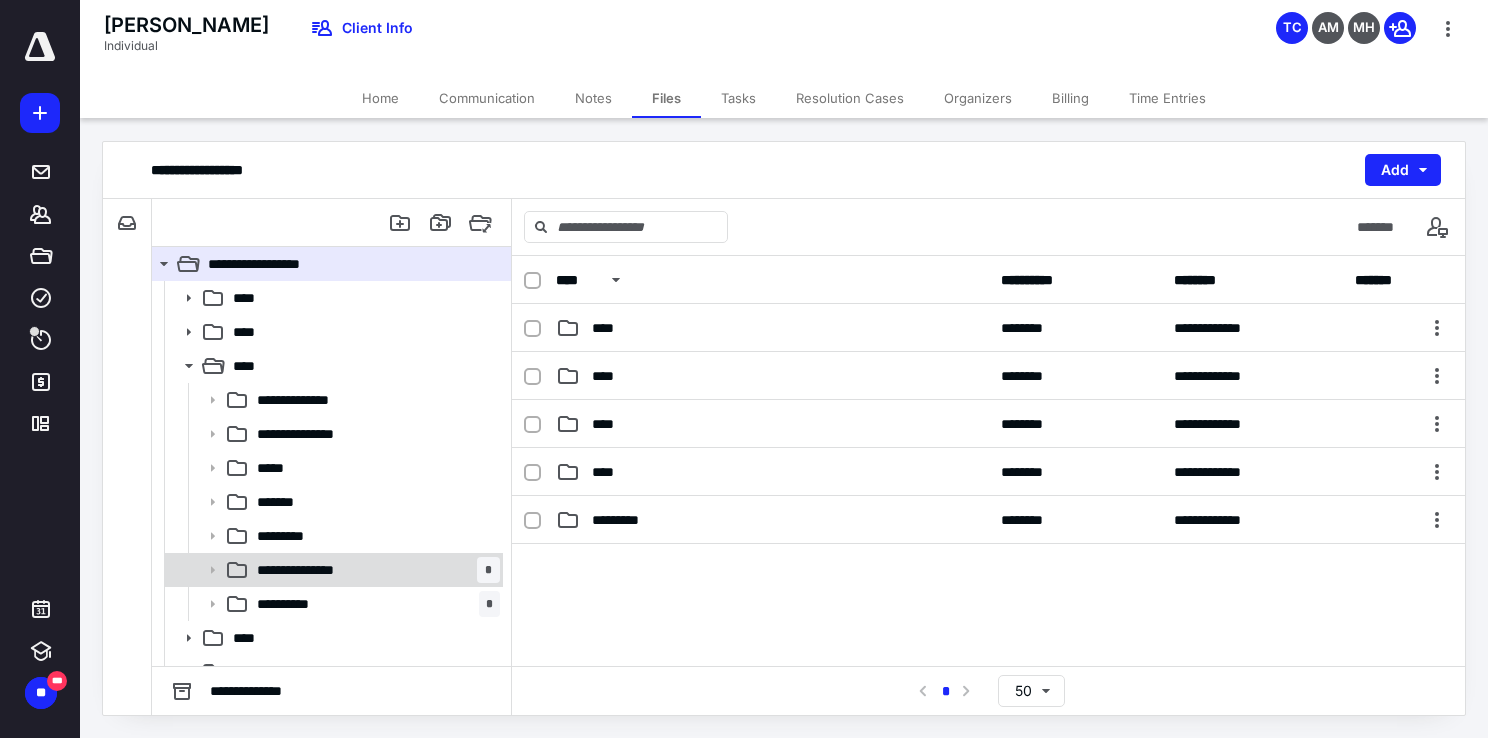 click at bounding box center (206, 570) 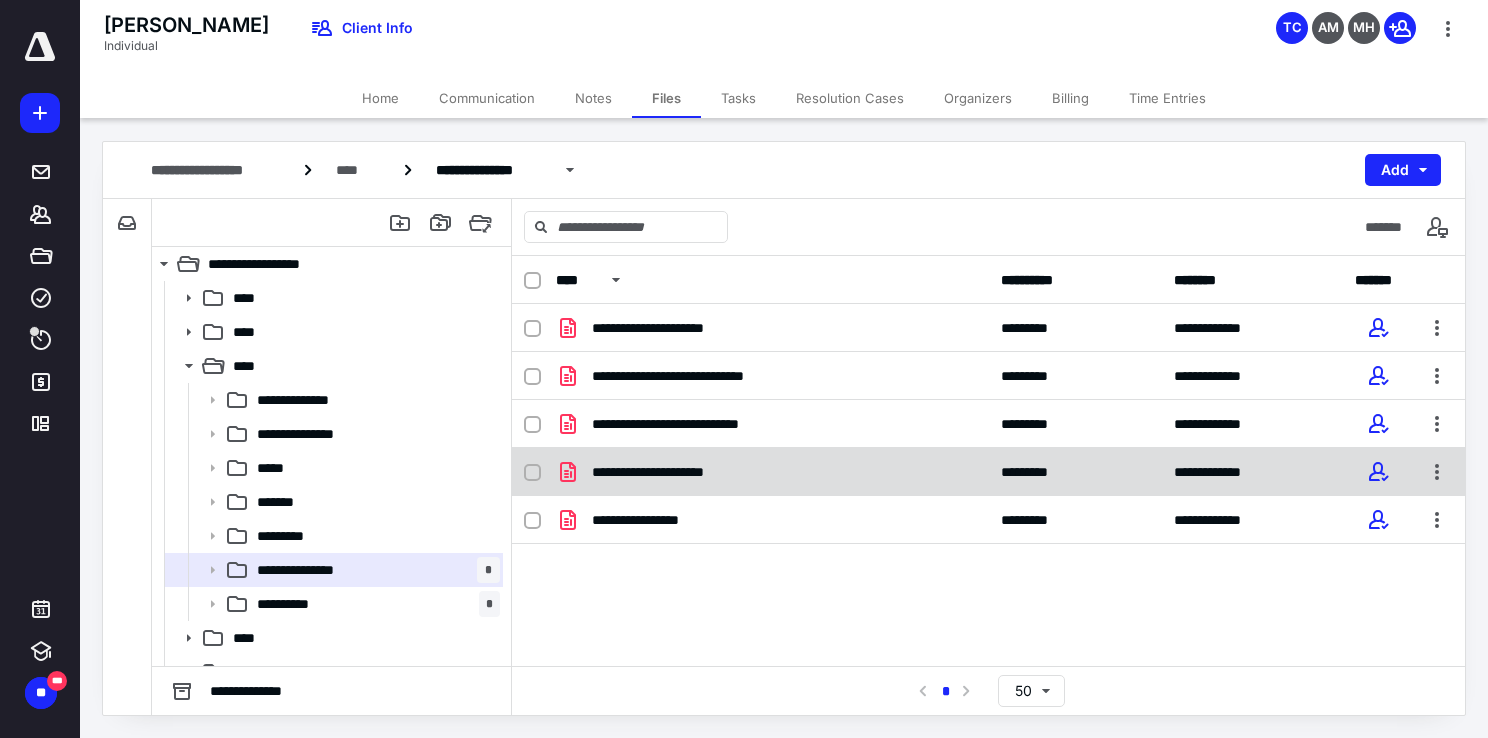 click on "**********" at bounding box center [670, 472] 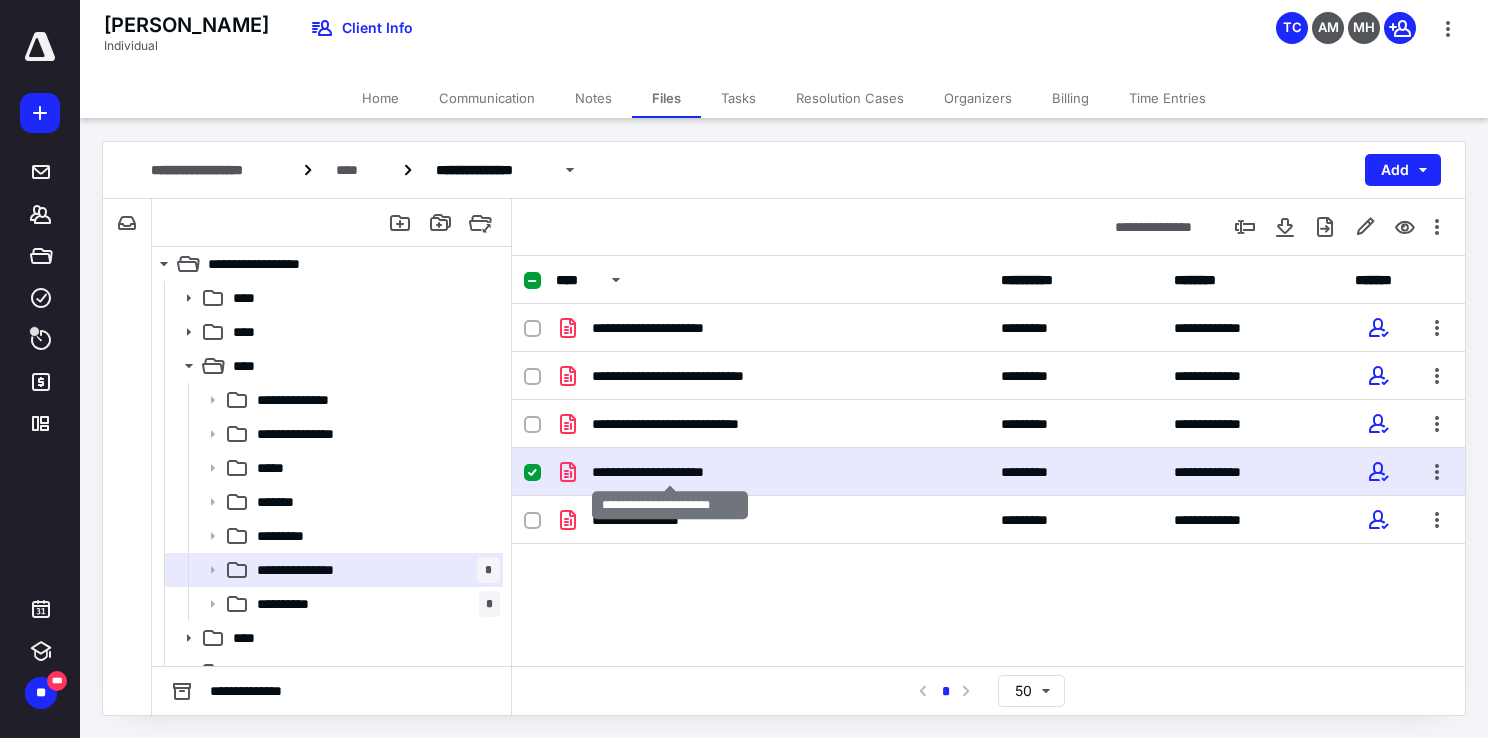 click on "**********" at bounding box center (670, 472) 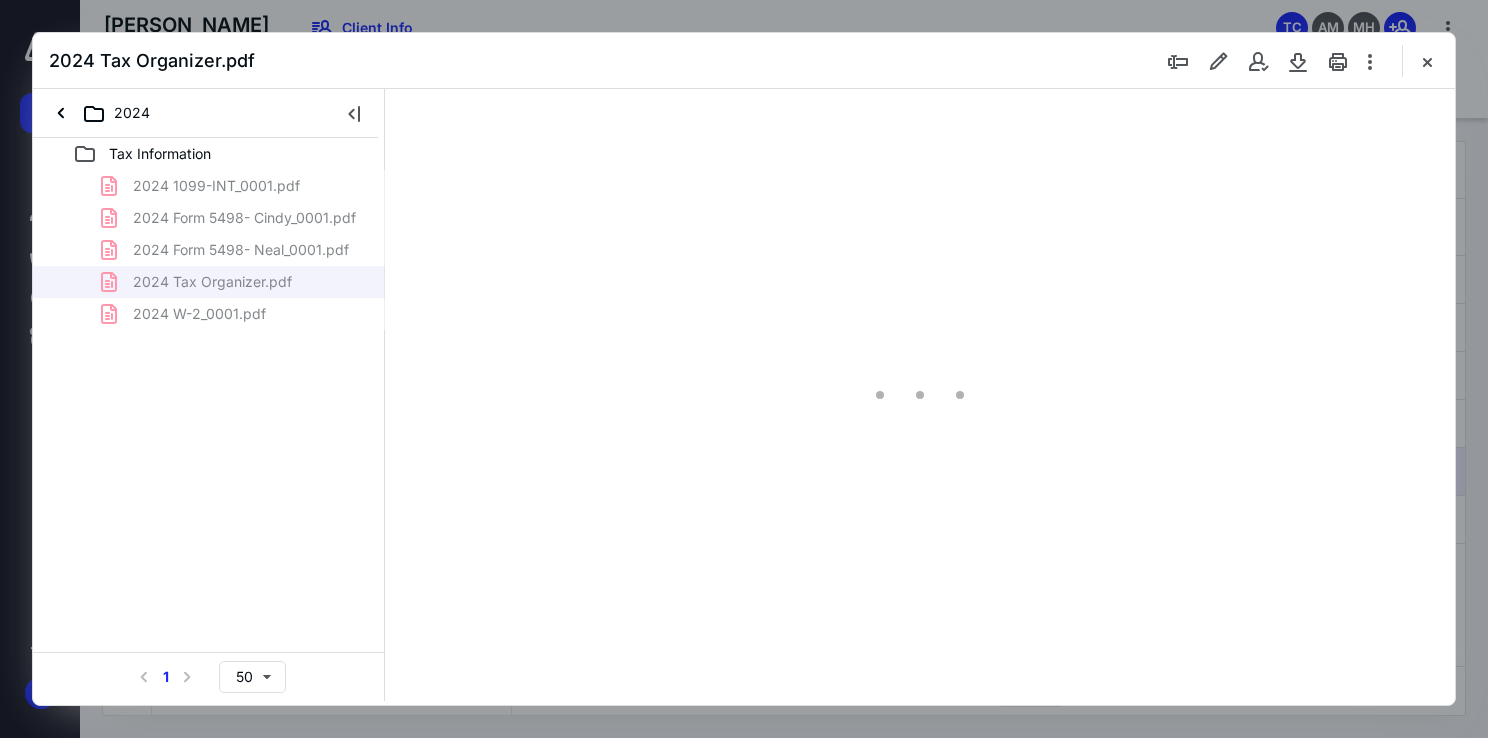 scroll, scrollTop: 0, scrollLeft: 0, axis: both 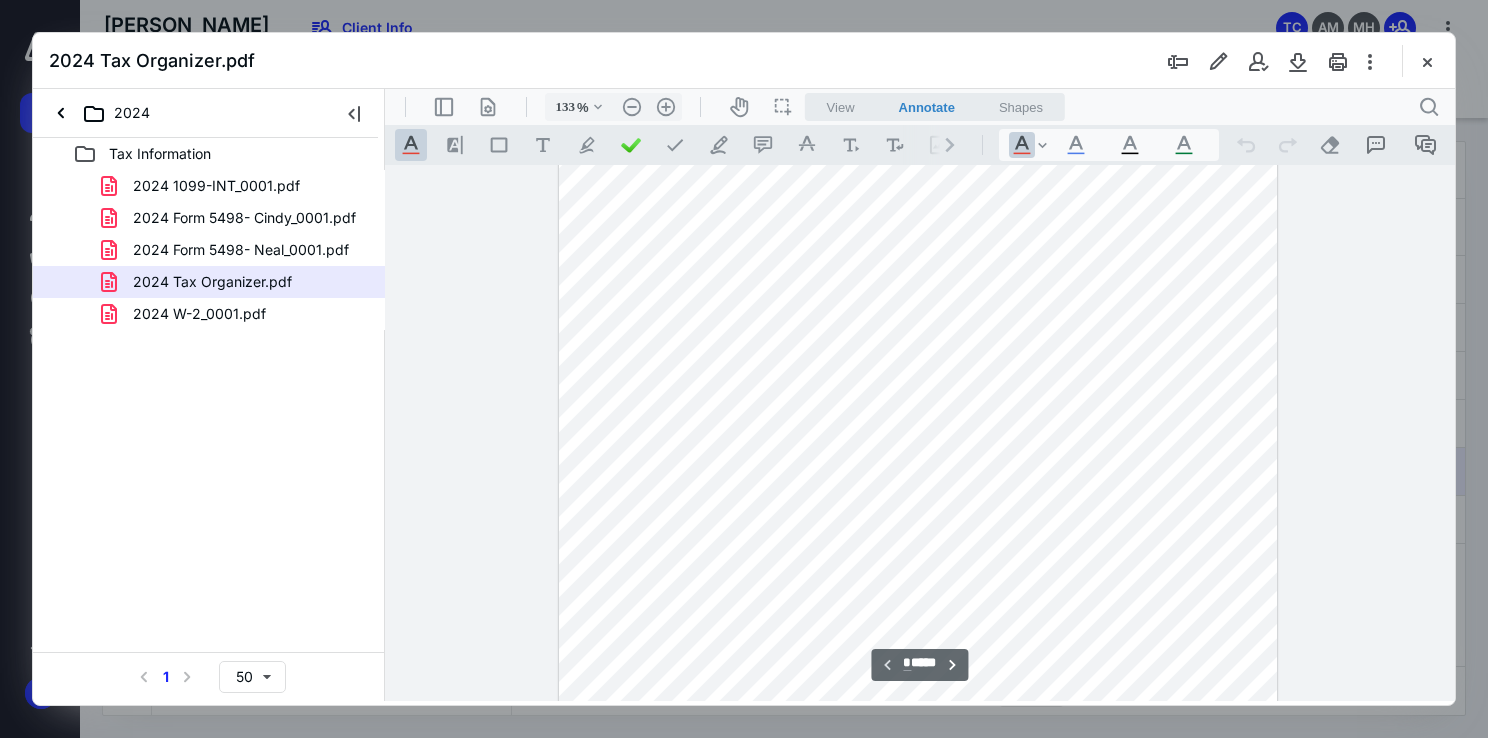 type on "158" 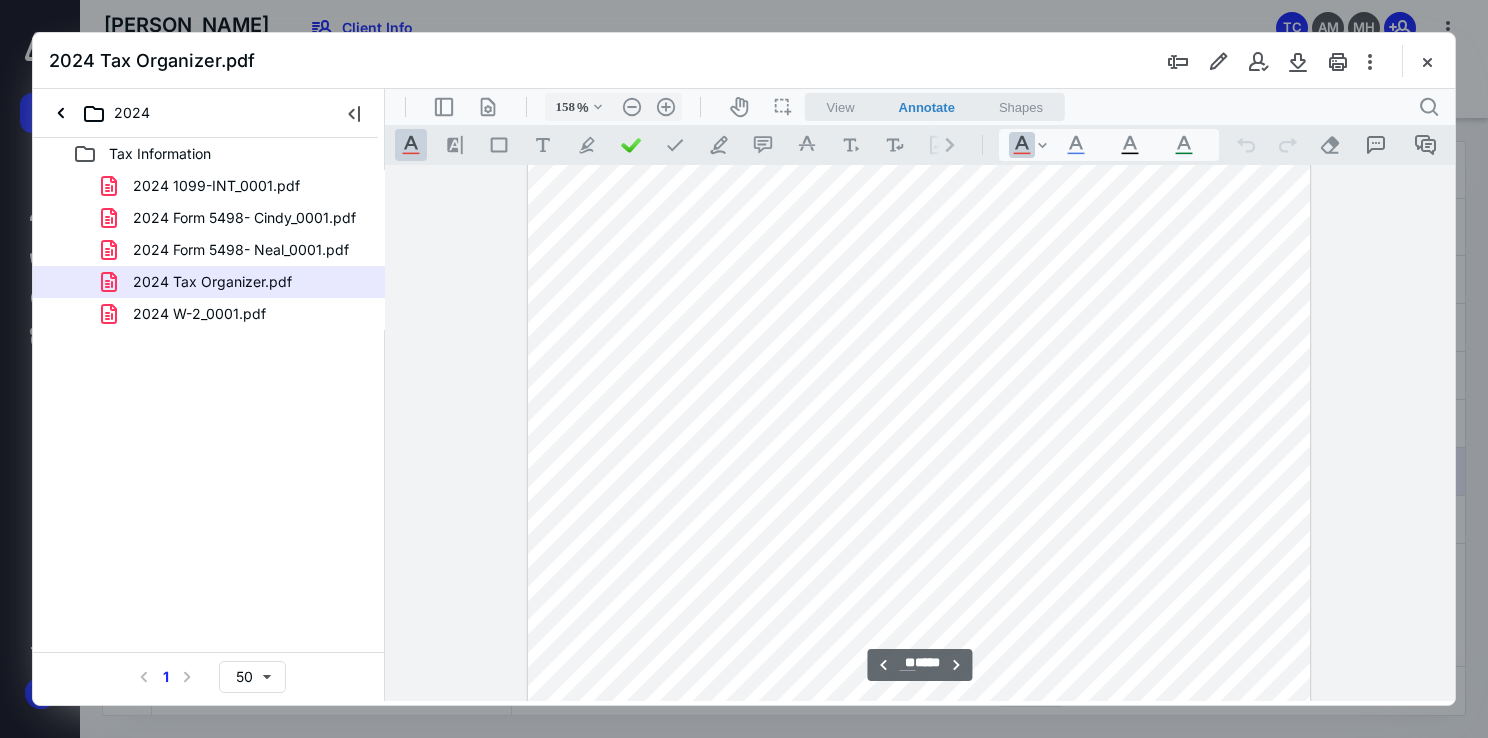 scroll, scrollTop: 8937, scrollLeft: 0, axis: vertical 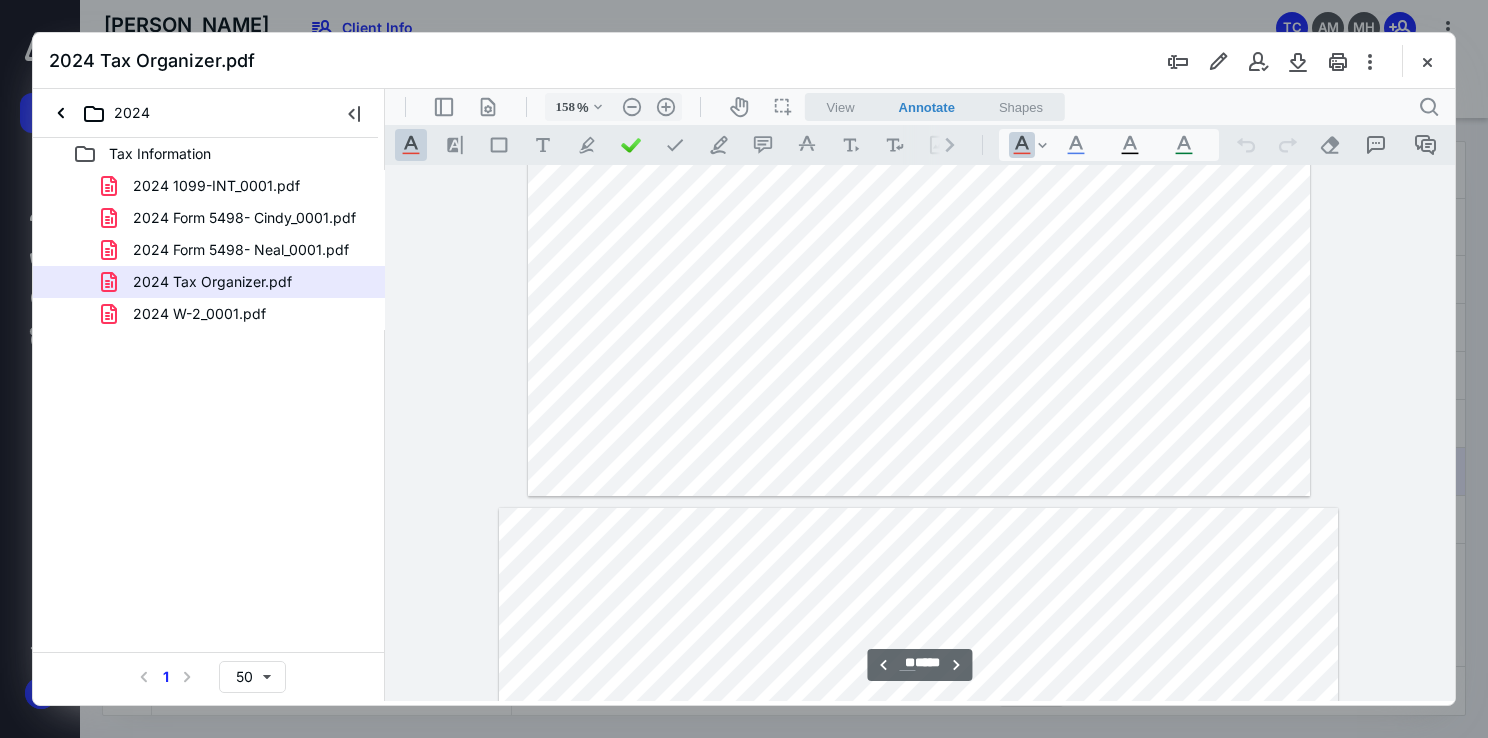 type on "**" 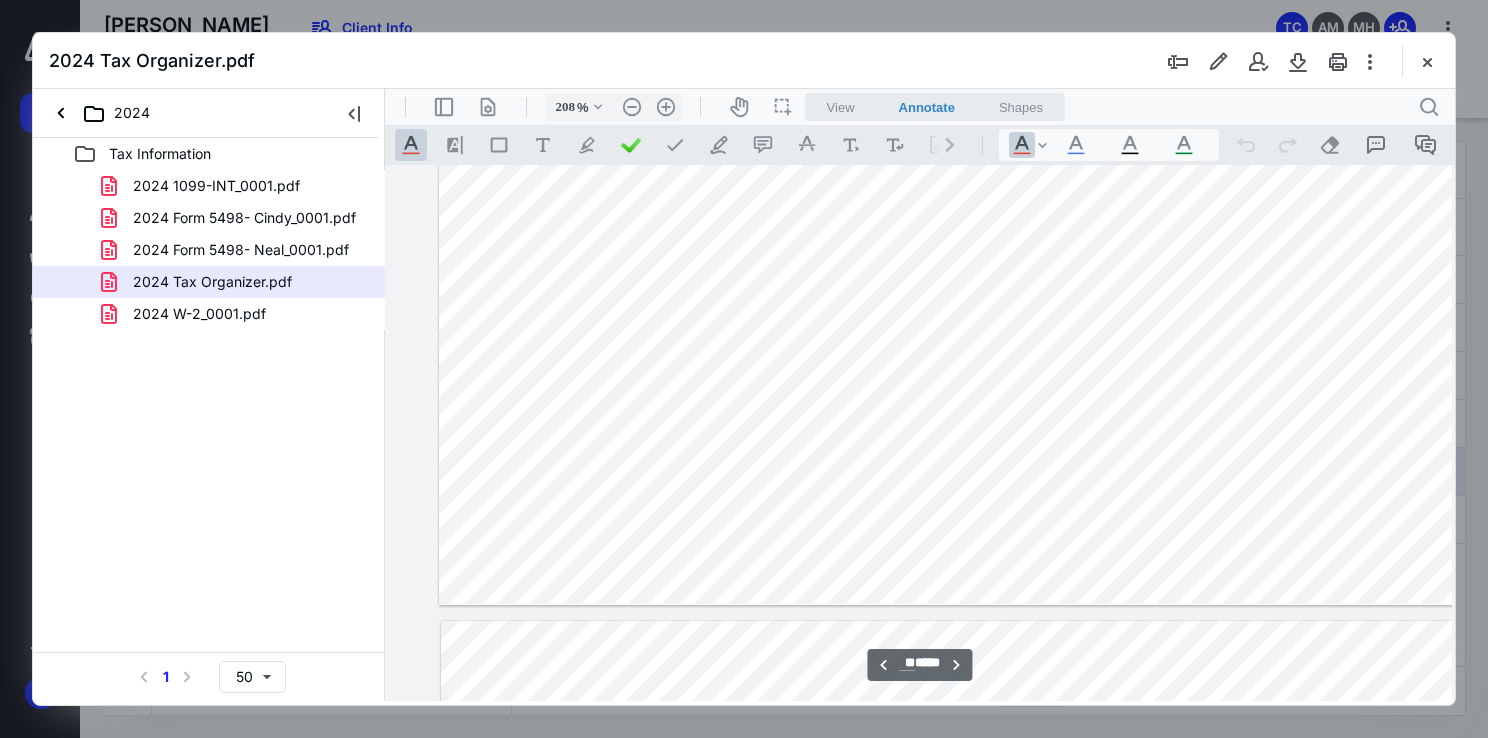 scroll, scrollTop: 13448, scrollLeft: 48, axis: both 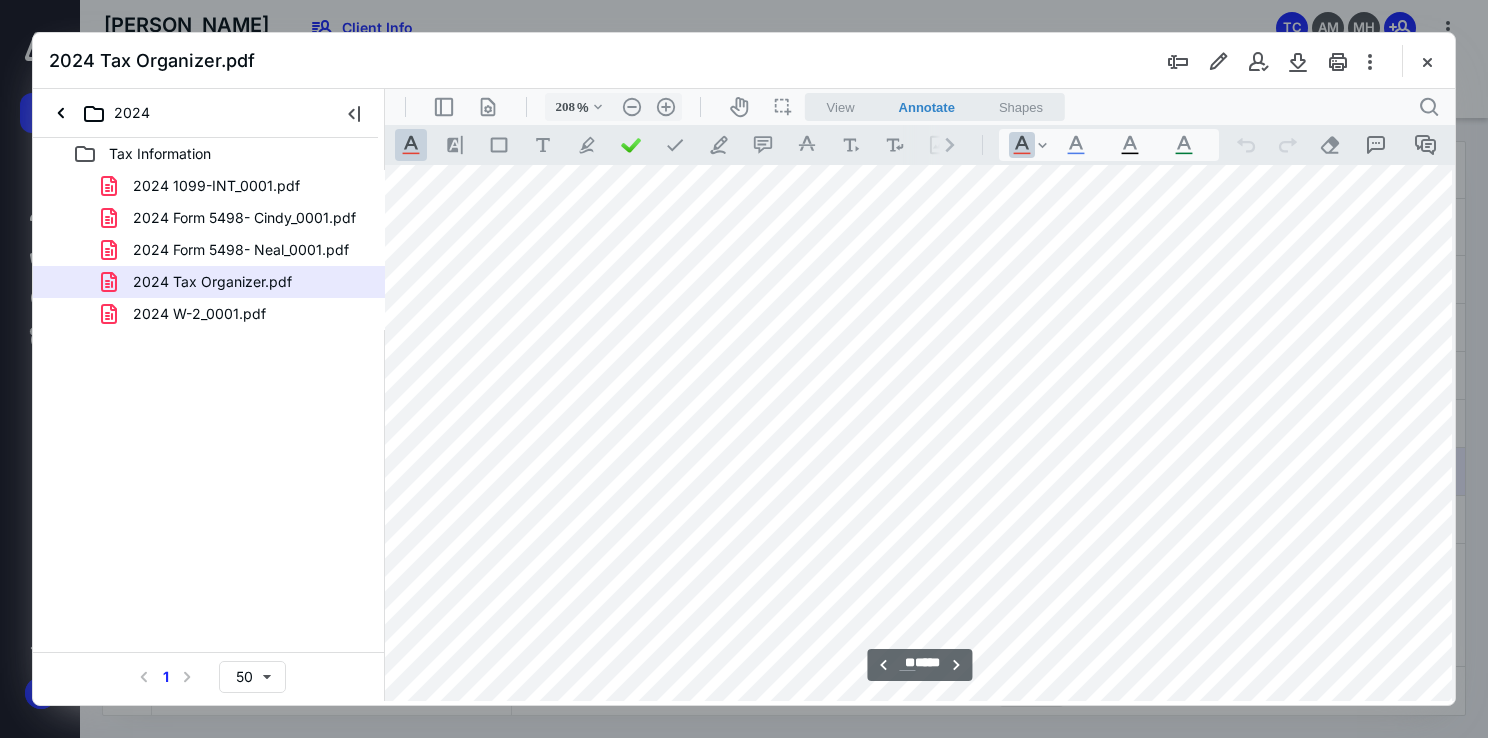 type on "158" 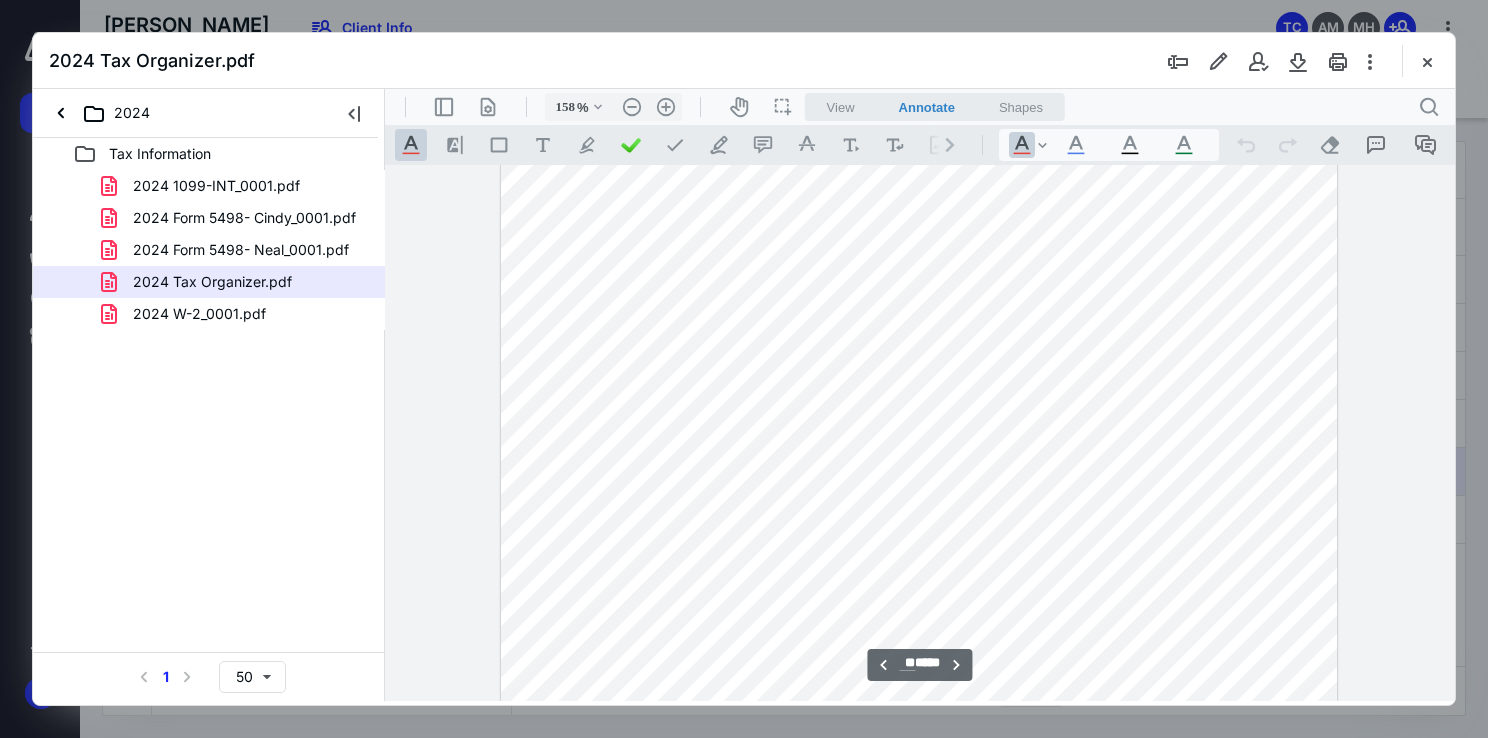 scroll, scrollTop: 23737, scrollLeft: 0, axis: vertical 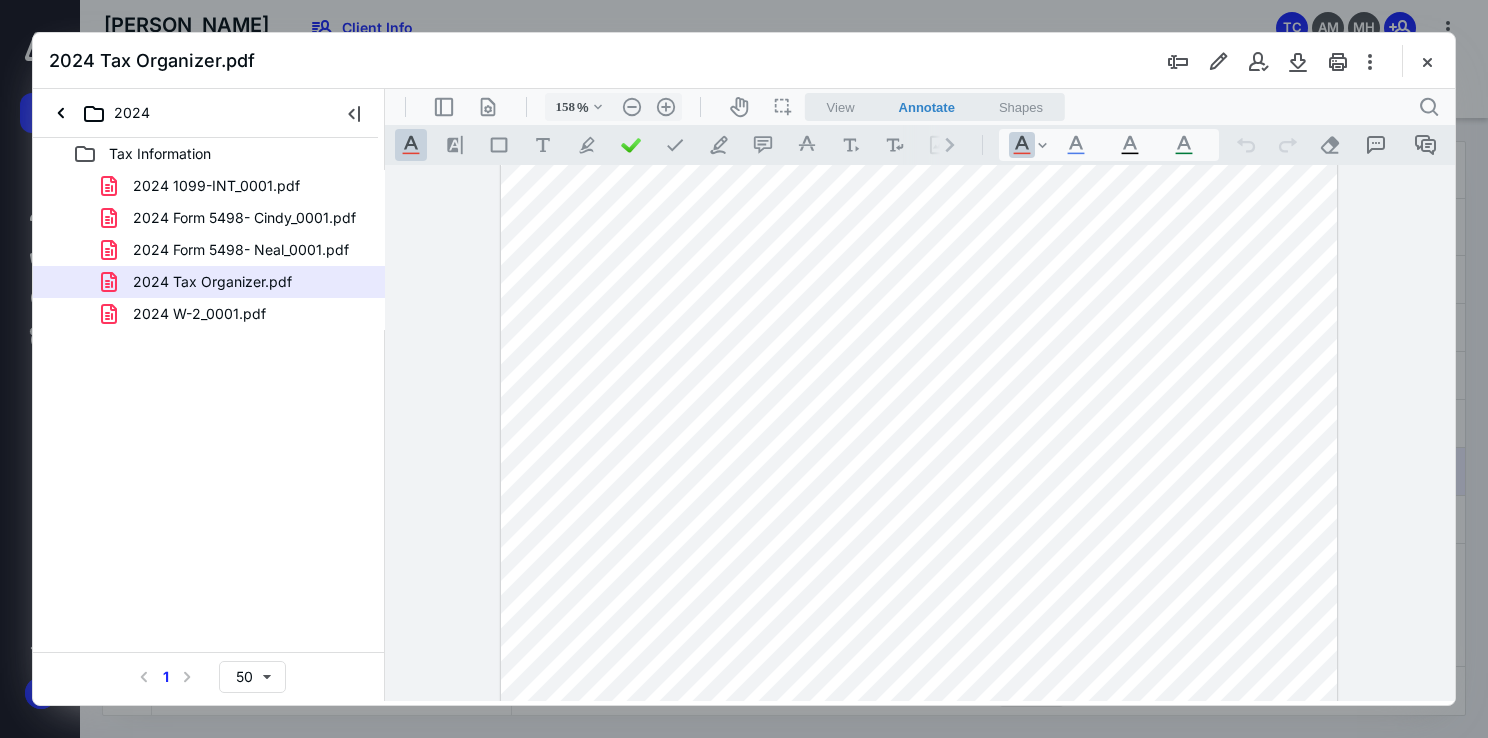 drag, startPoint x: 521, startPoint y: 441, endPoint x: 1240, endPoint y: 426, distance: 719.15643 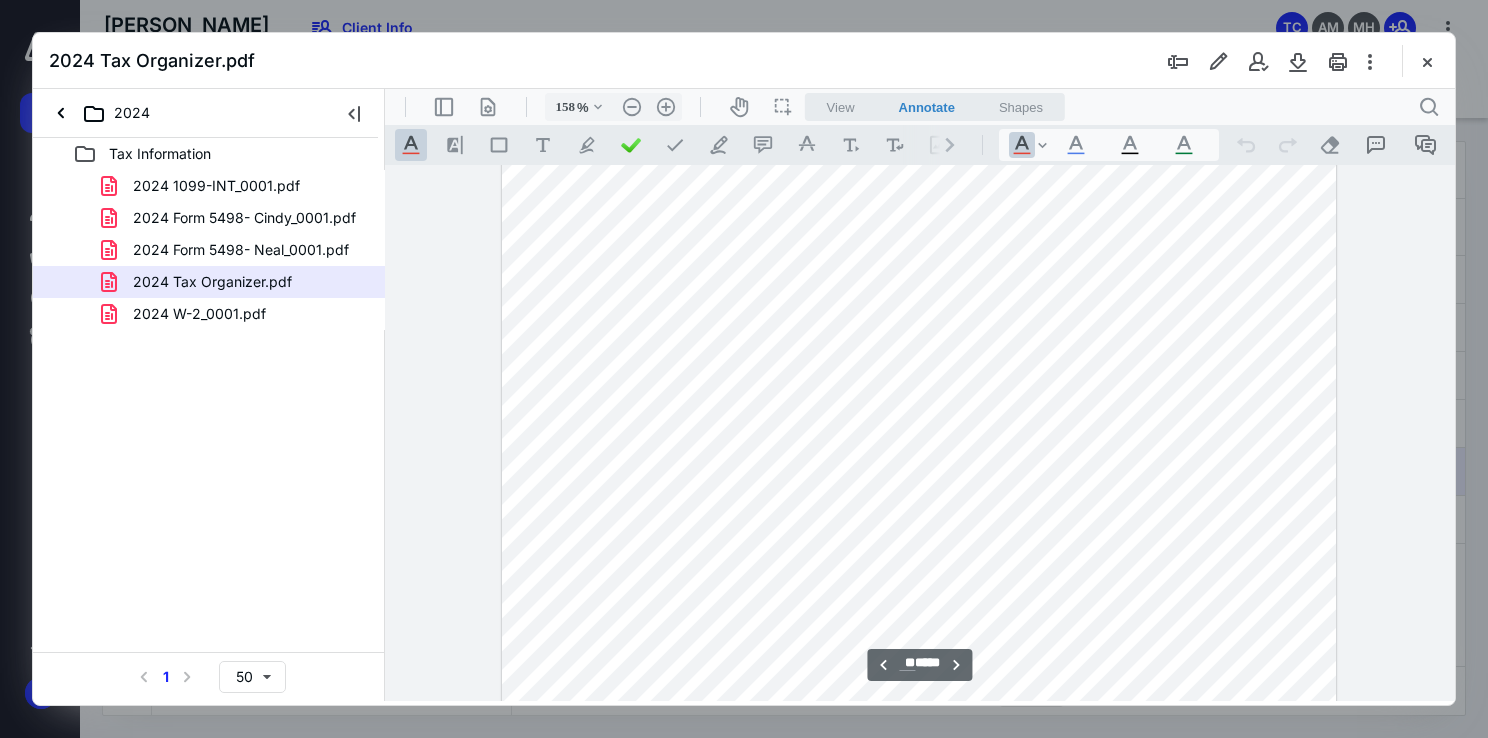 scroll, scrollTop: 24537, scrollLeft: 0, axis: vertical 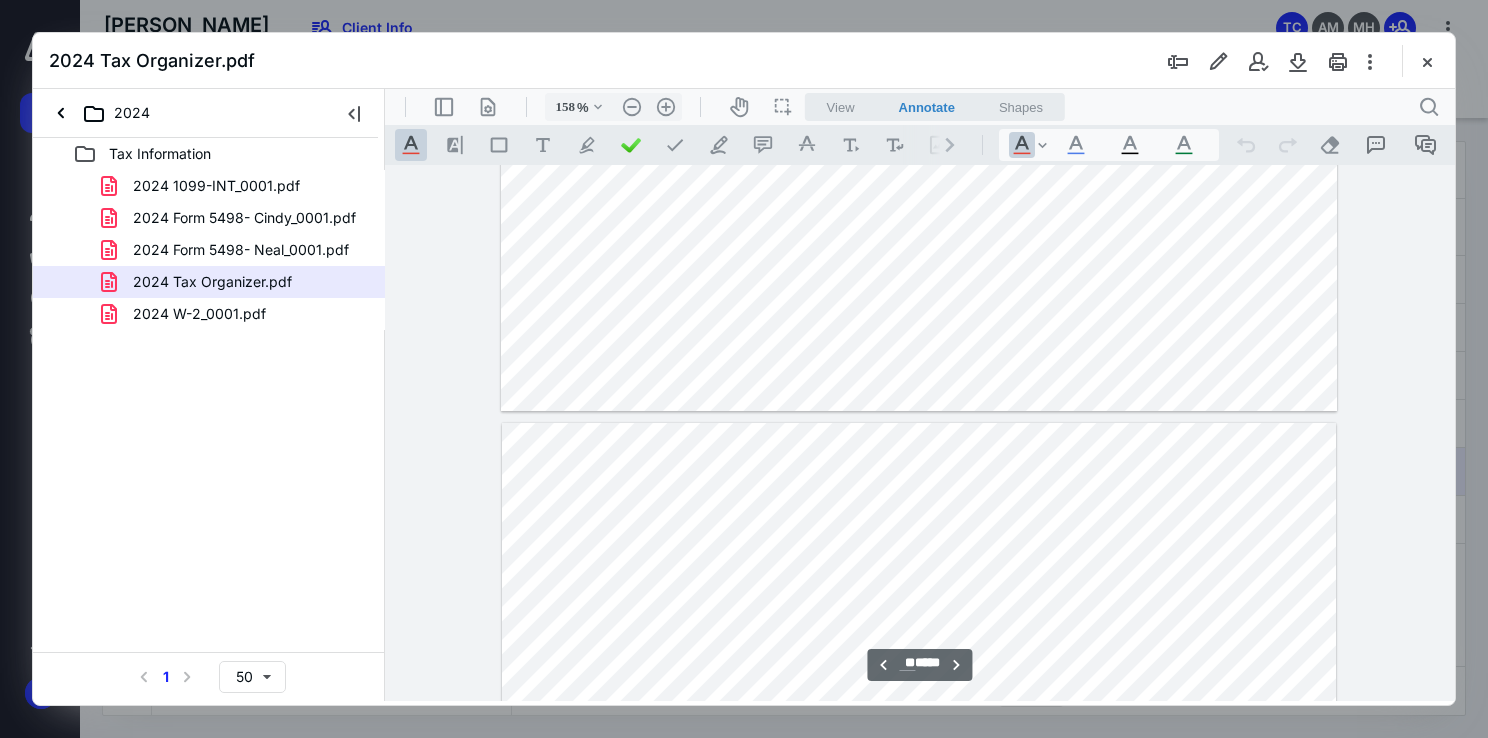 drag, startPoint x: 669, startPoint y: 524, endPoint x: 1101, endPoint y: 522, distance: 432.00464 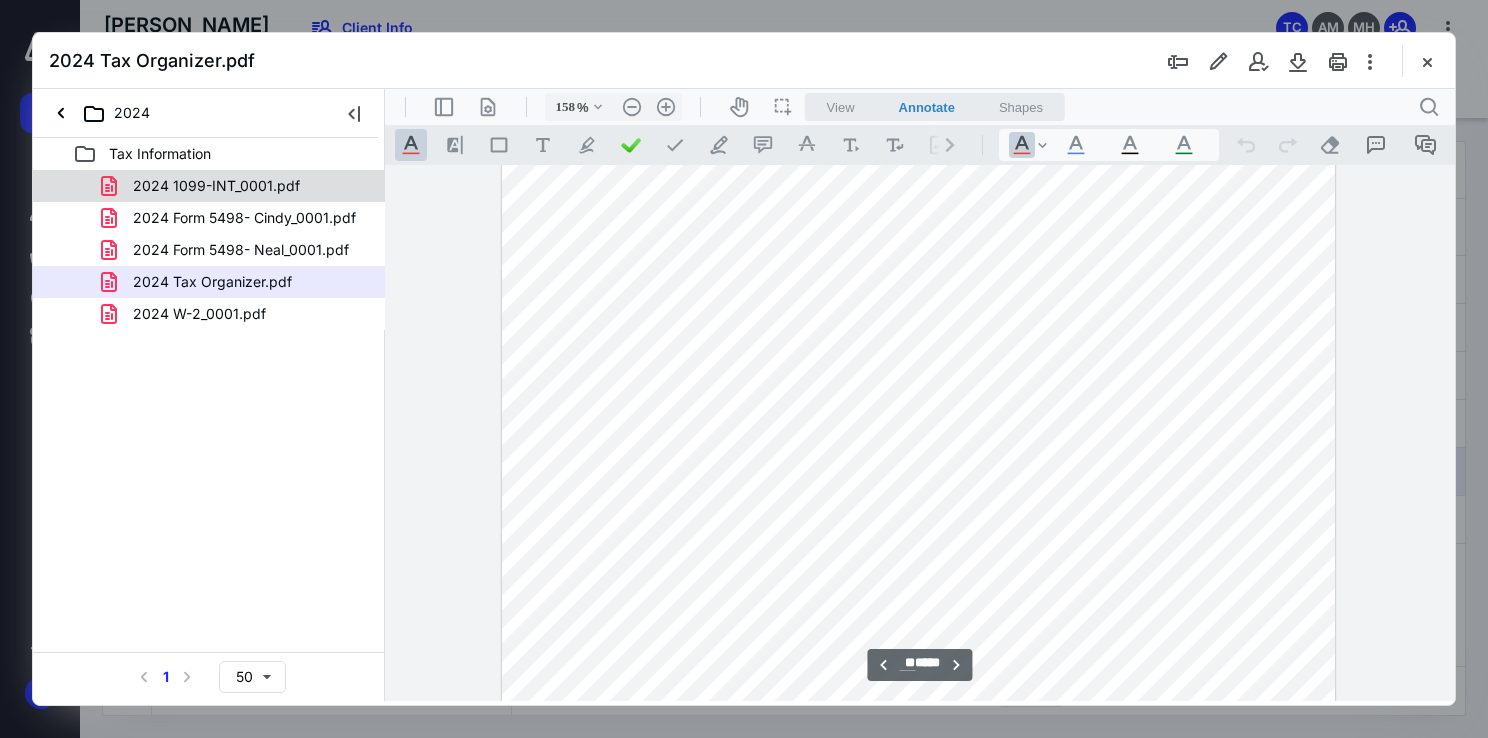 scroll, scrollTop: 38297, scrollLeft: 0, axis: vertical 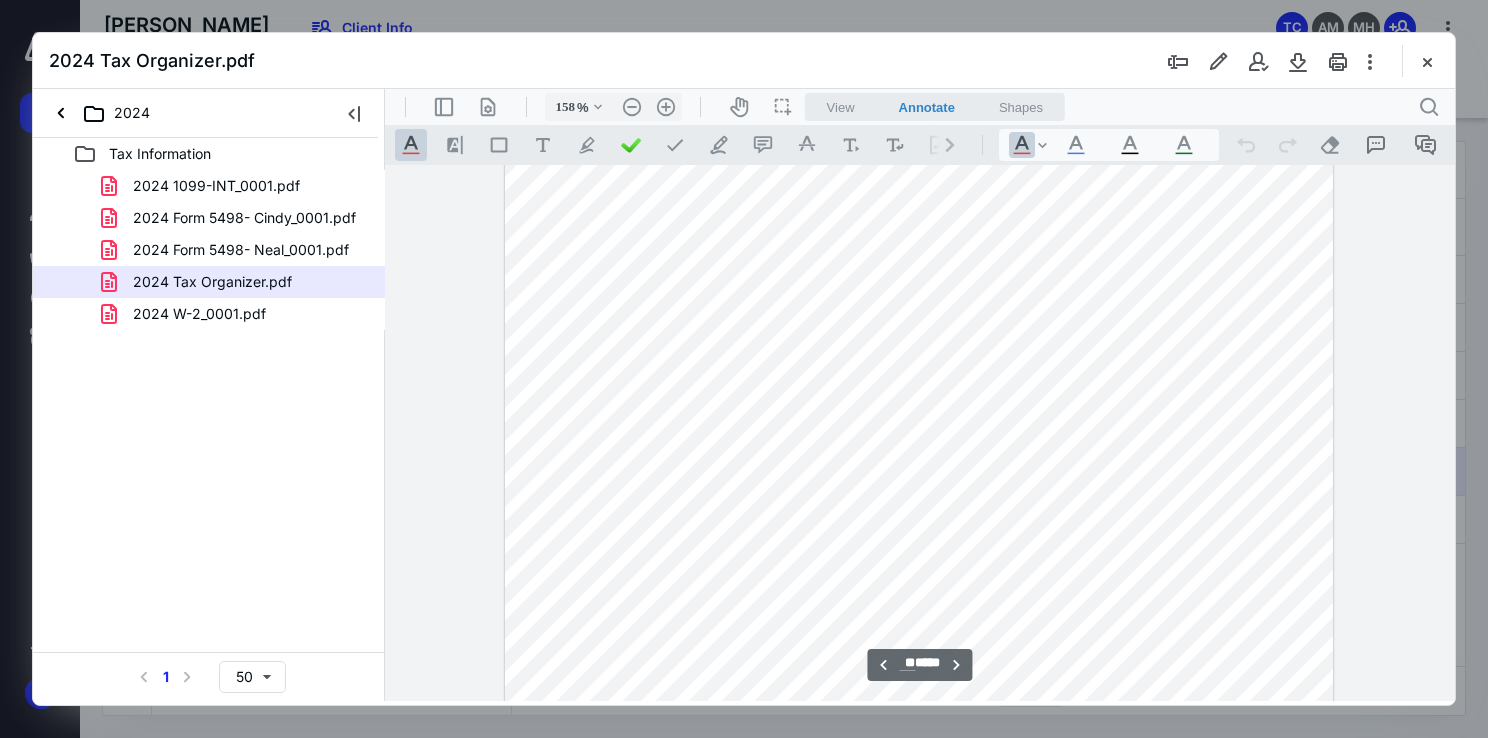 type on "**" 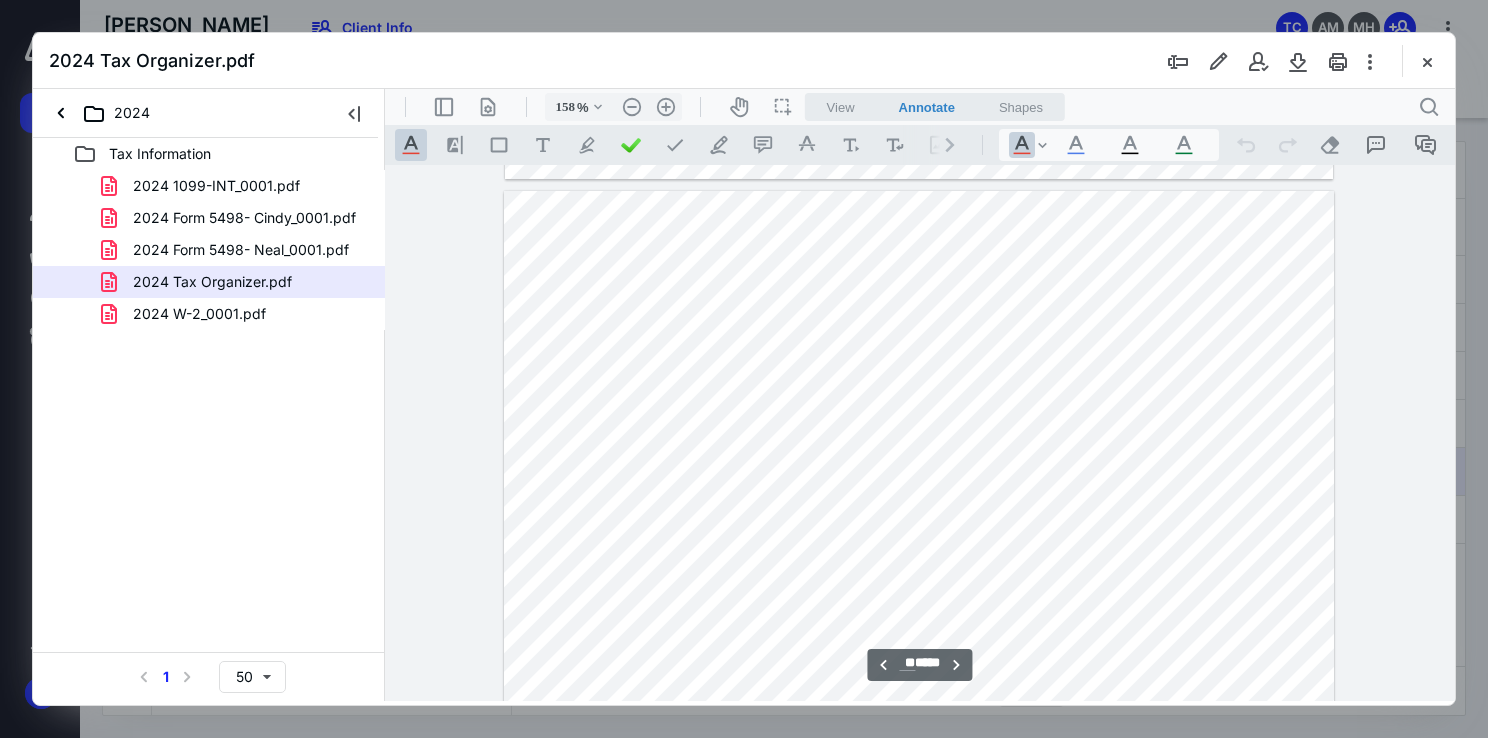 scroll, scrollTop: 35297, scrollLeft: 0, axis: vertical 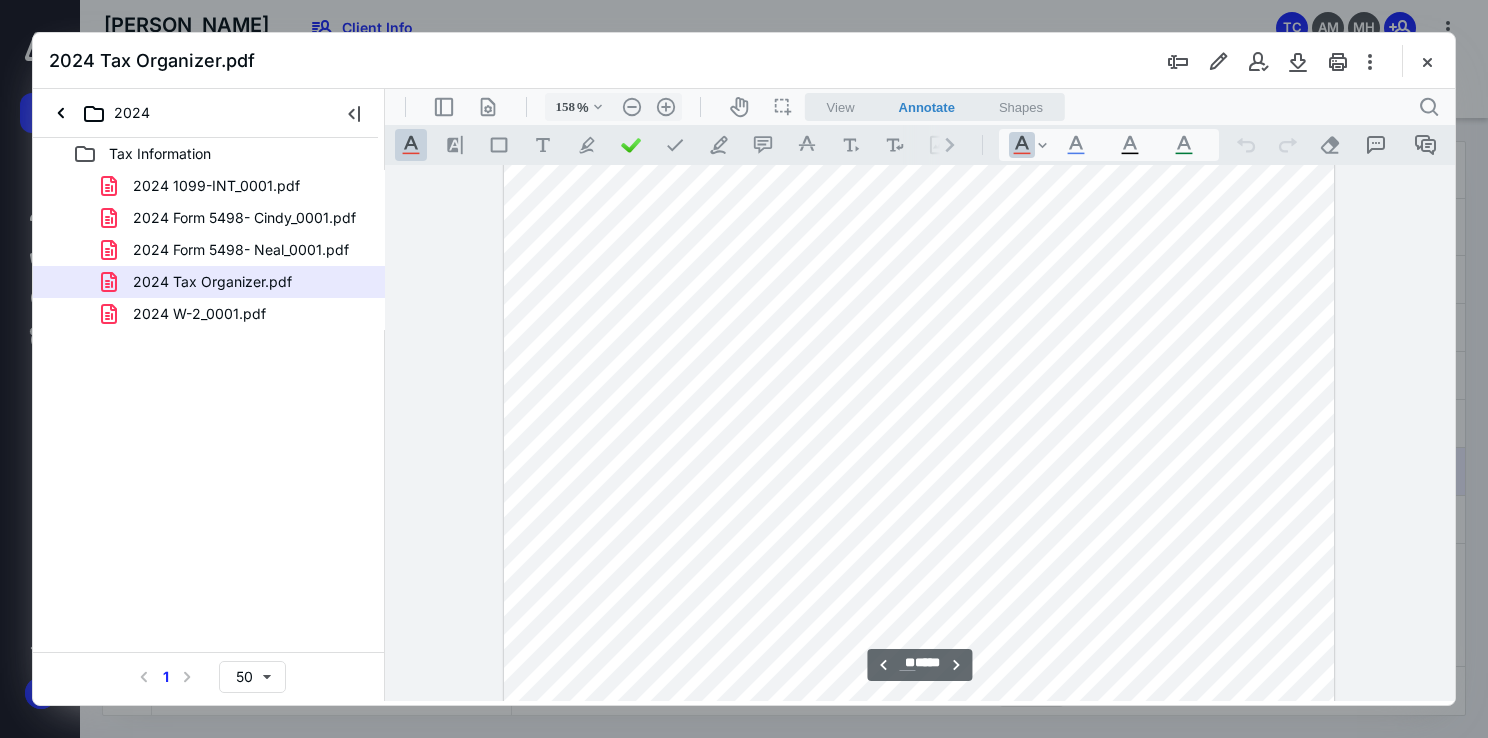 click on "2024 W-2_0001.pdf" at bounding box center (199, 314) 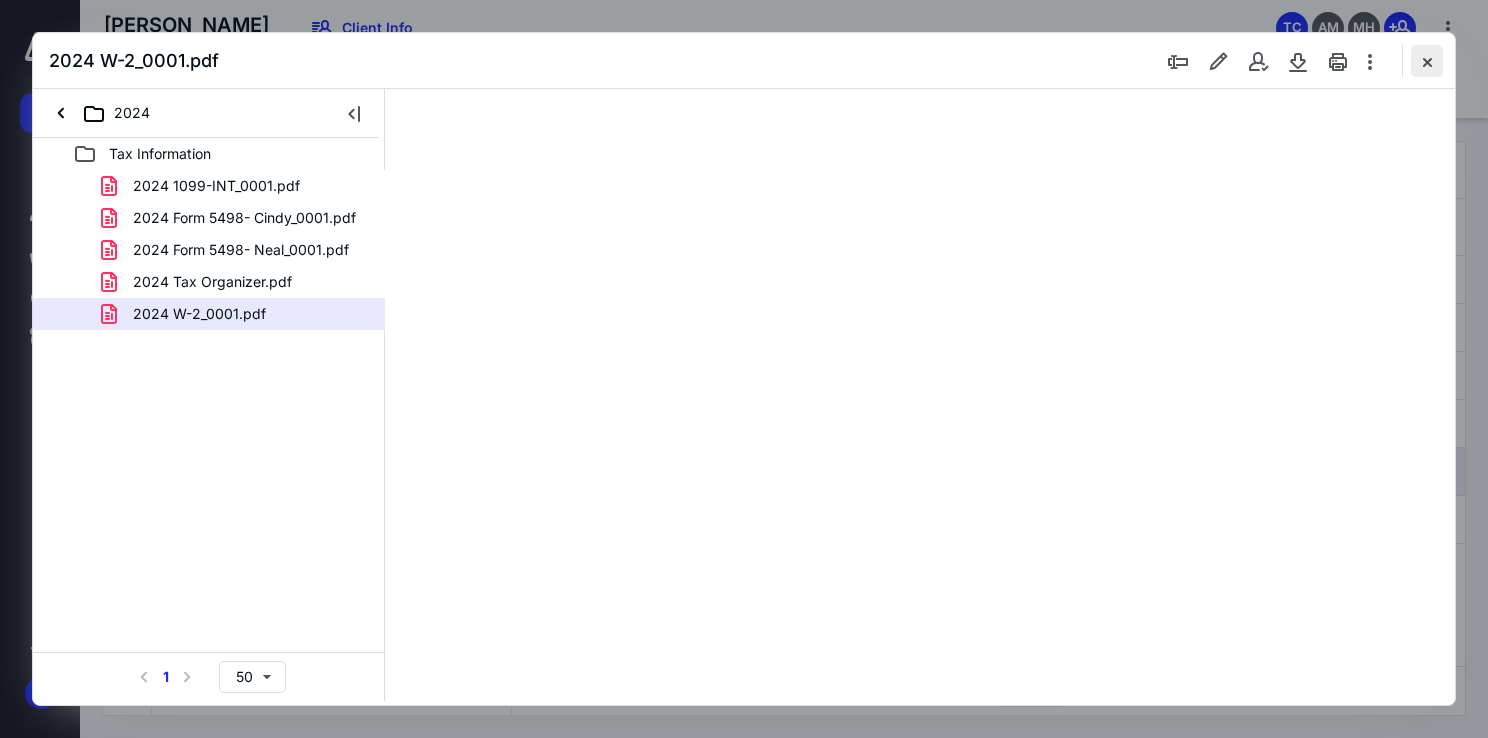 type on "74" 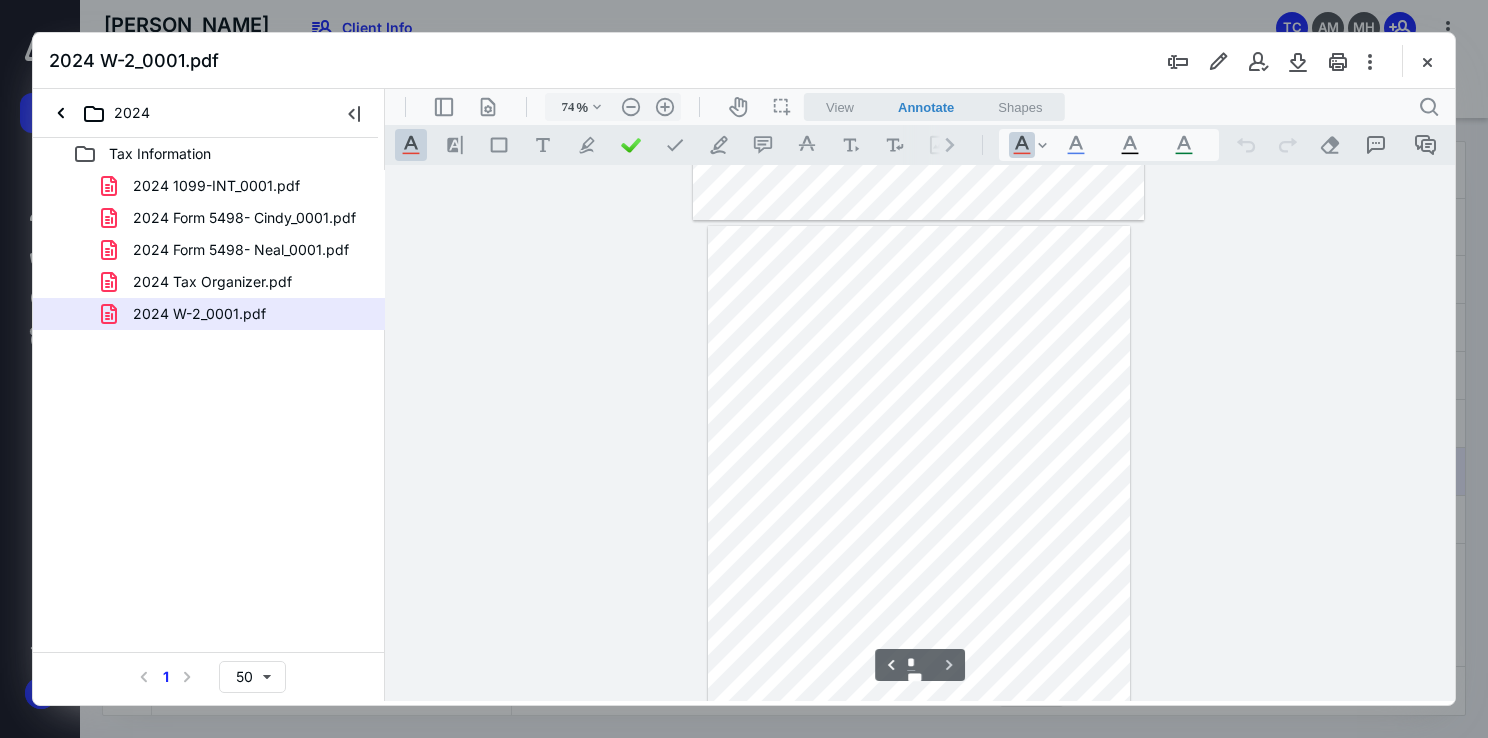 scroll, scrollTop: 558, scrollLeft: 0, axis: vertical 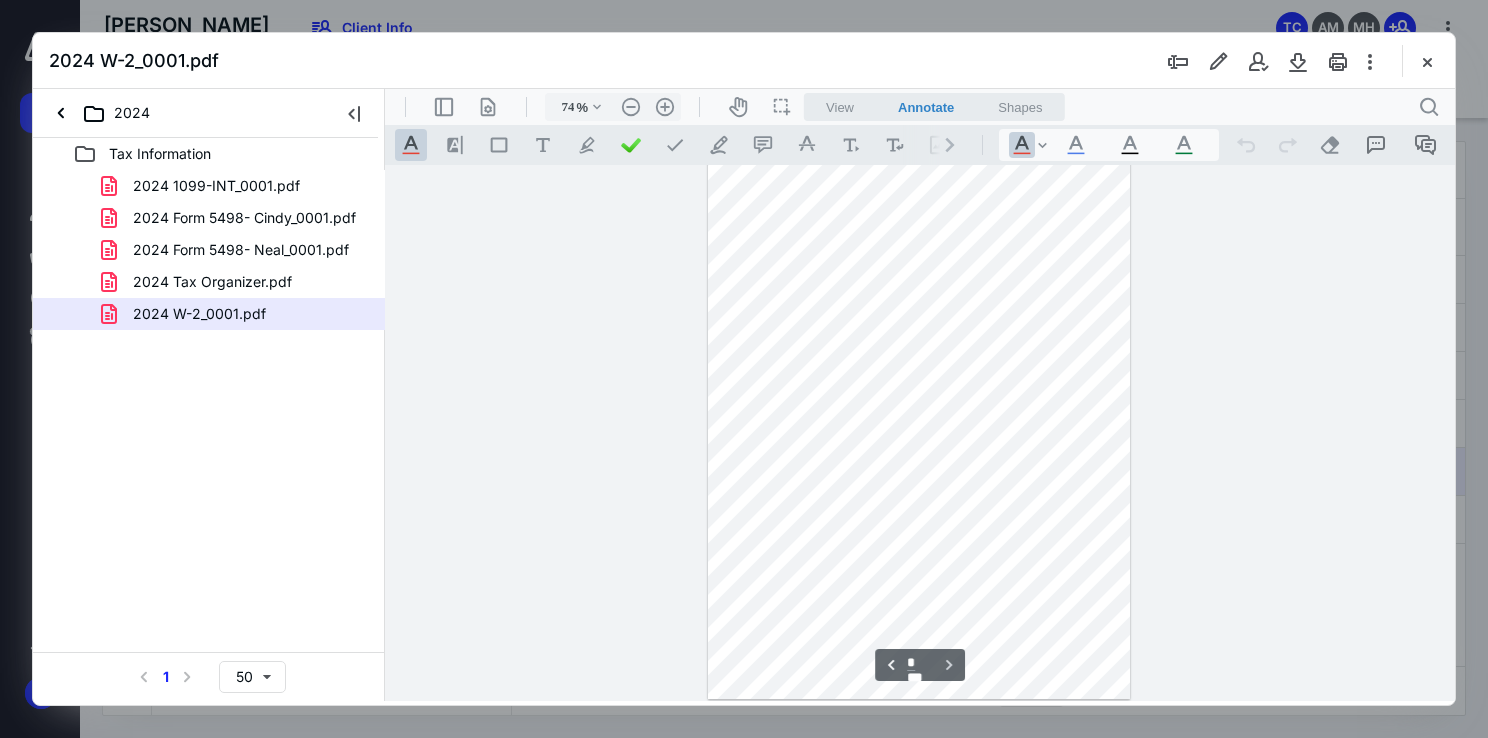 type on "*" 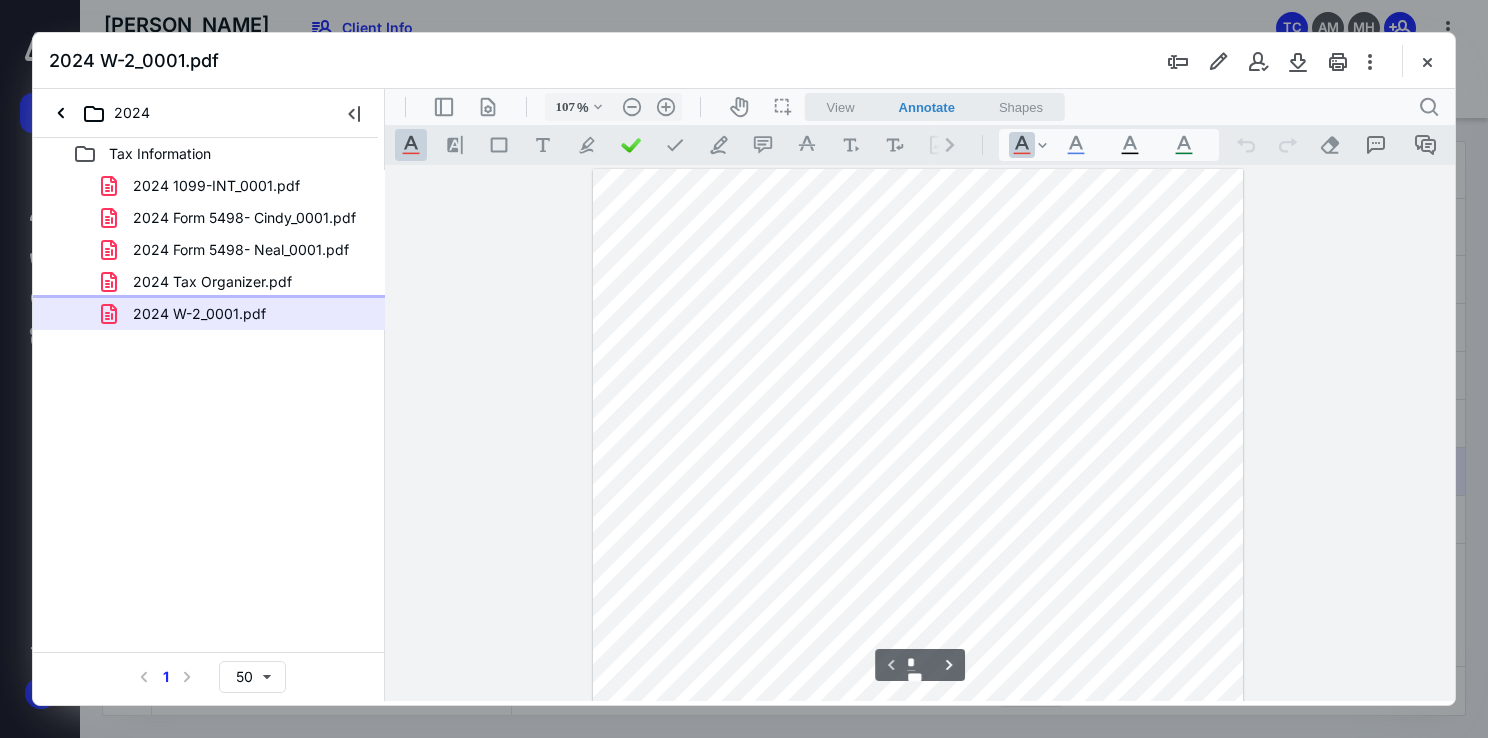 scroll, scrollTop: 77, scrollLeft: 0, axis: vertical 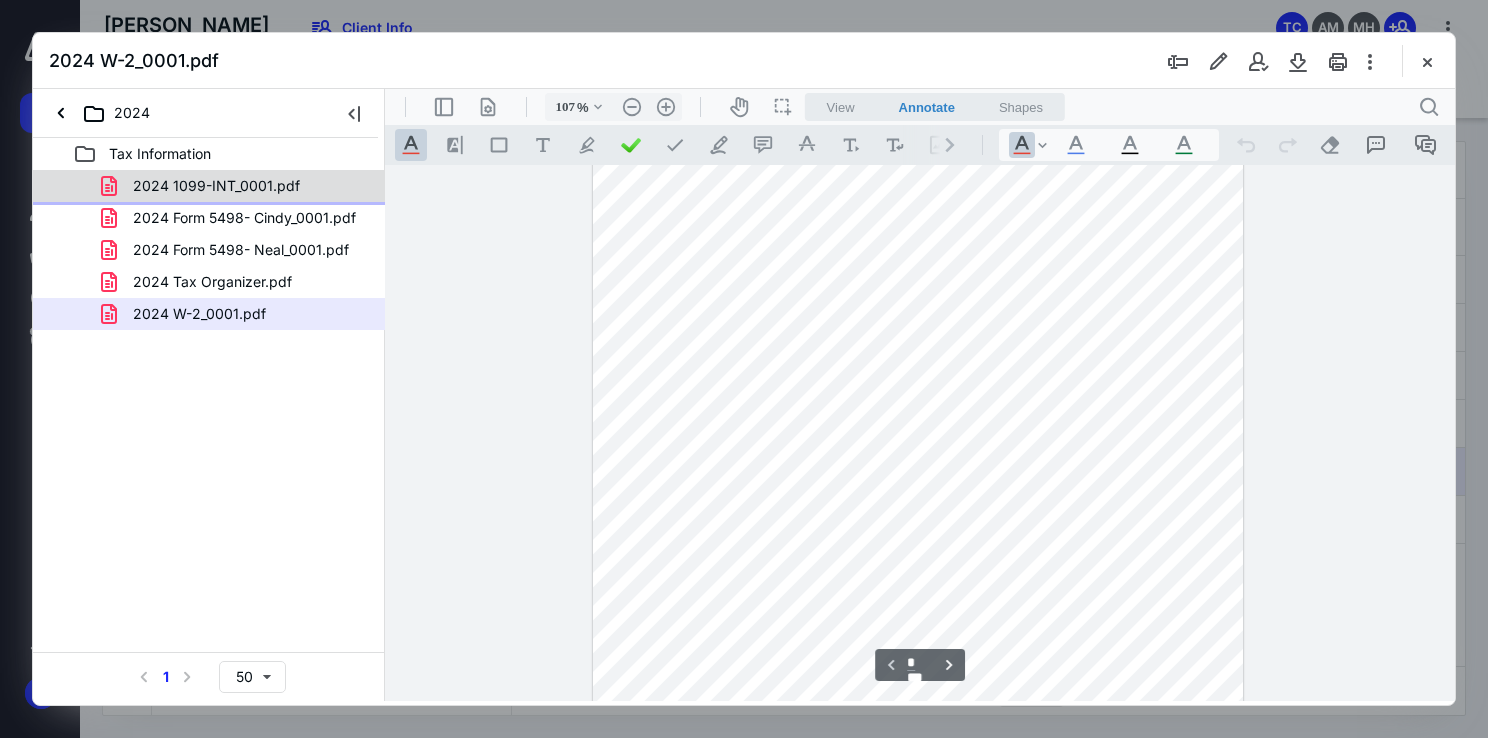 click on "2024 1099-INT_0001.pdf" at bounding box center (204, 186) 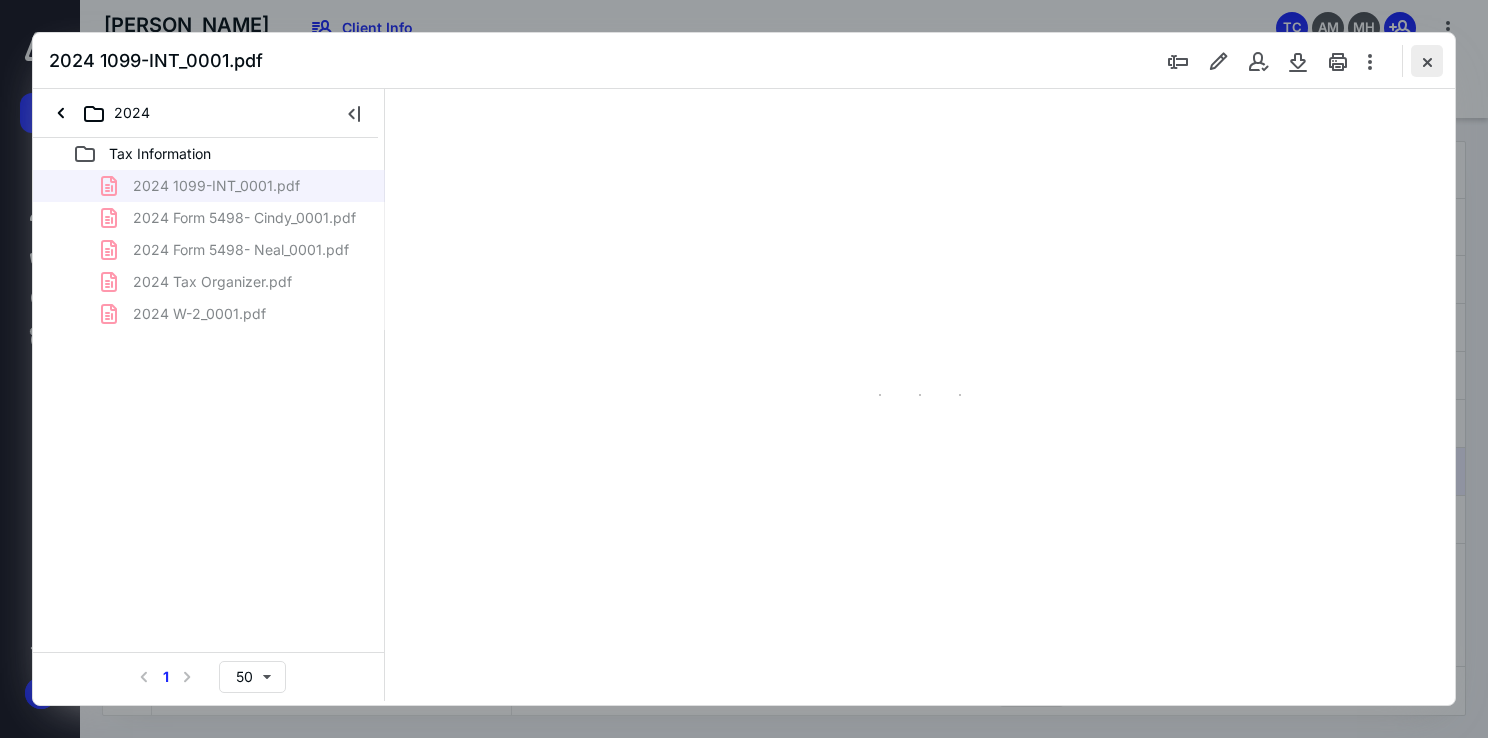scroll, scrollTop: 0, scrollLeft: 0, axis: both 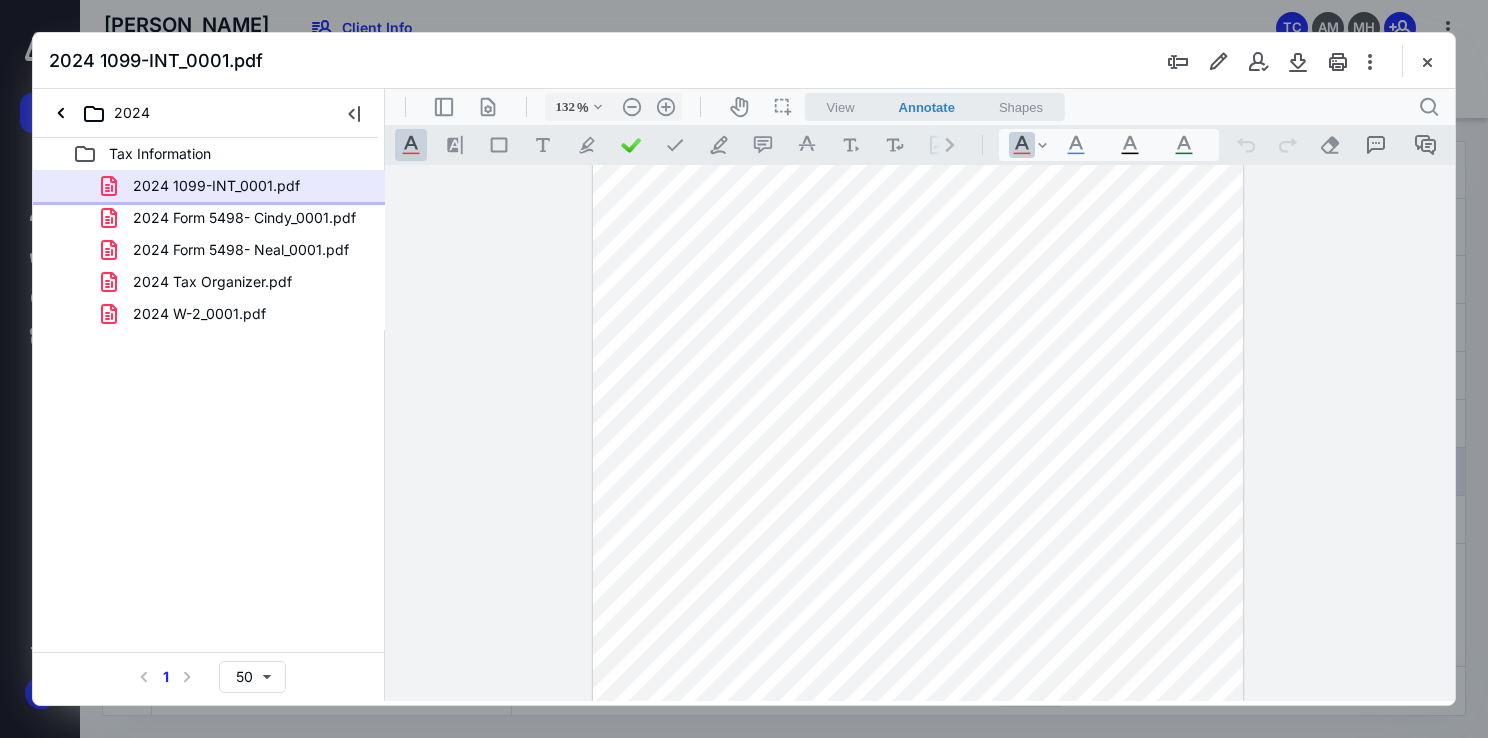type on "157" 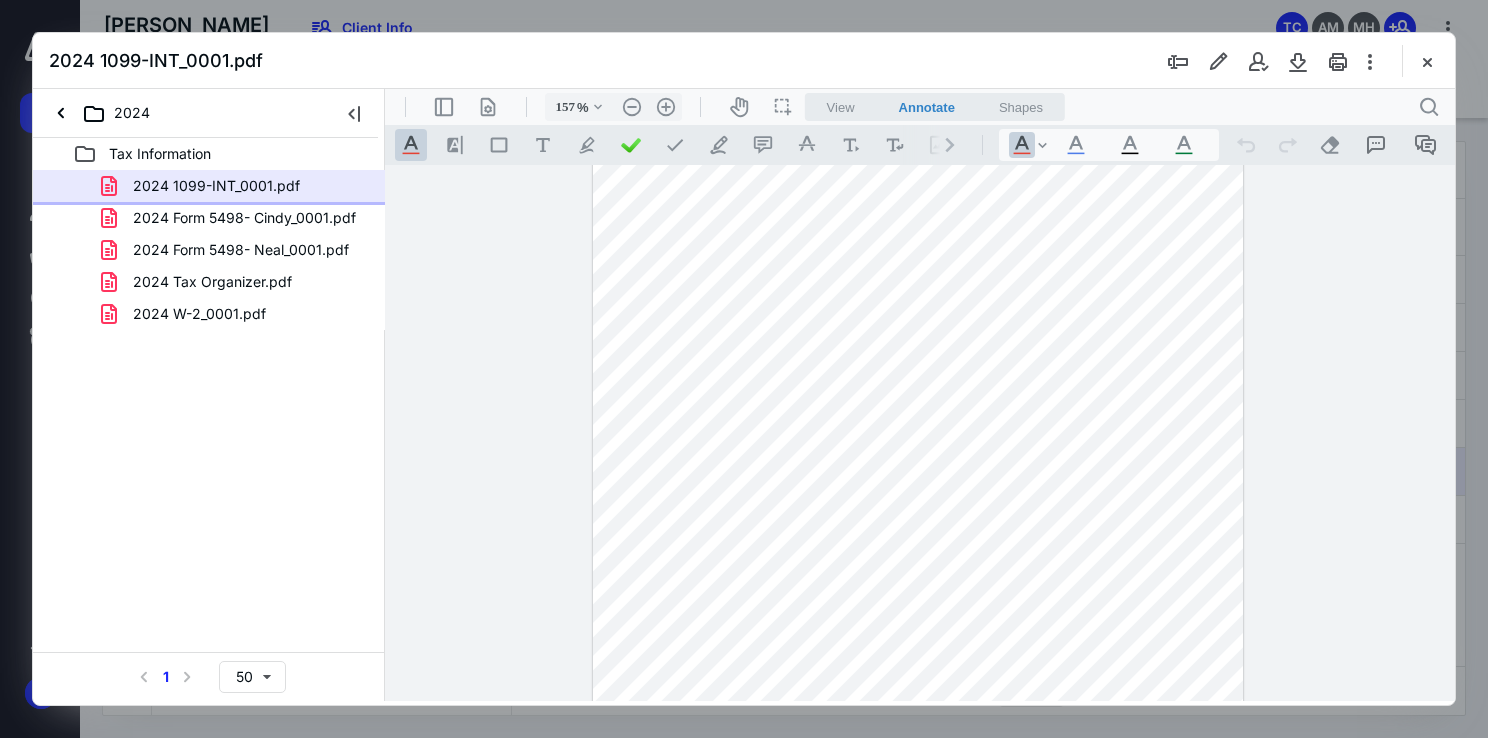 scroll, scrollTop: 237, scrollLeft: 0, axis: vertical 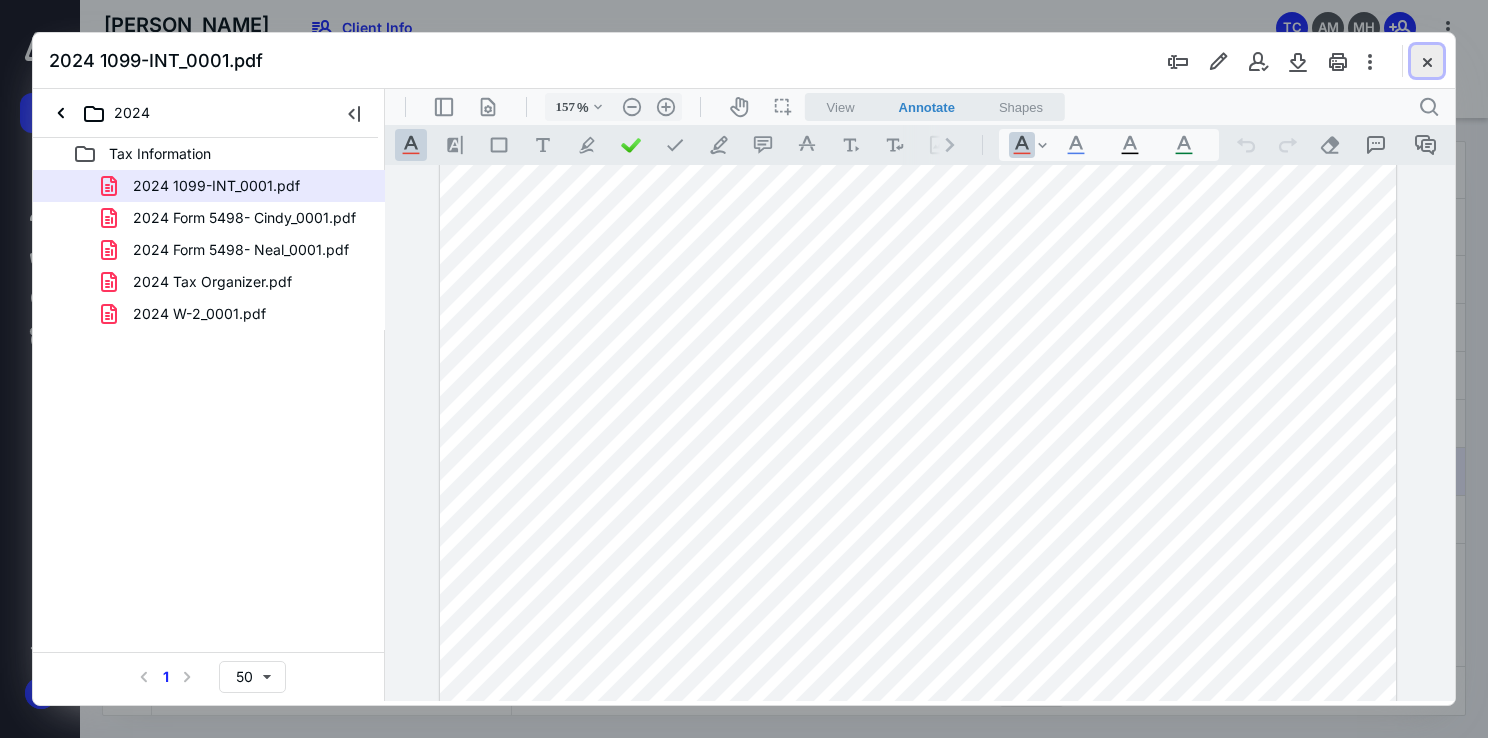 click at bounding box center [1427, 61] 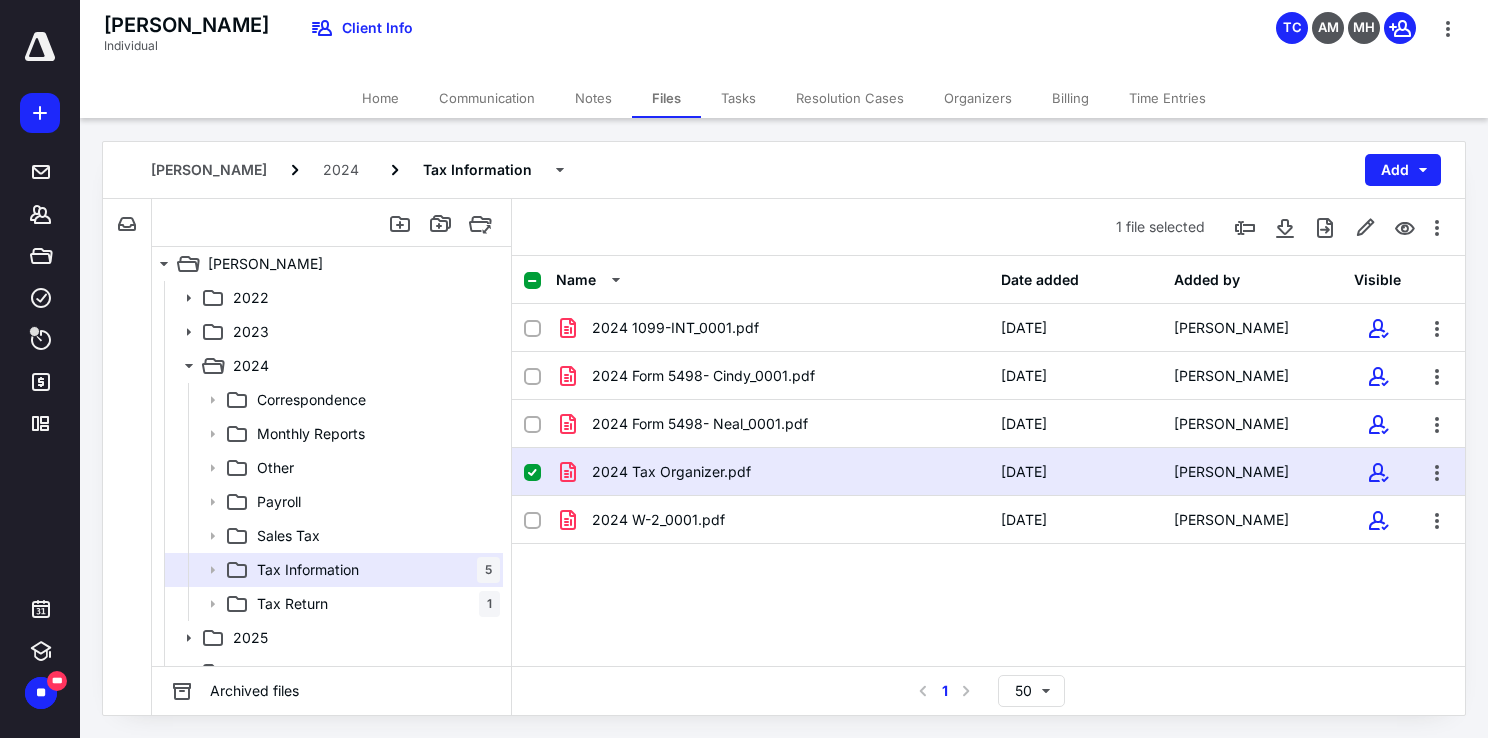 click at bounding box center [532, 473] 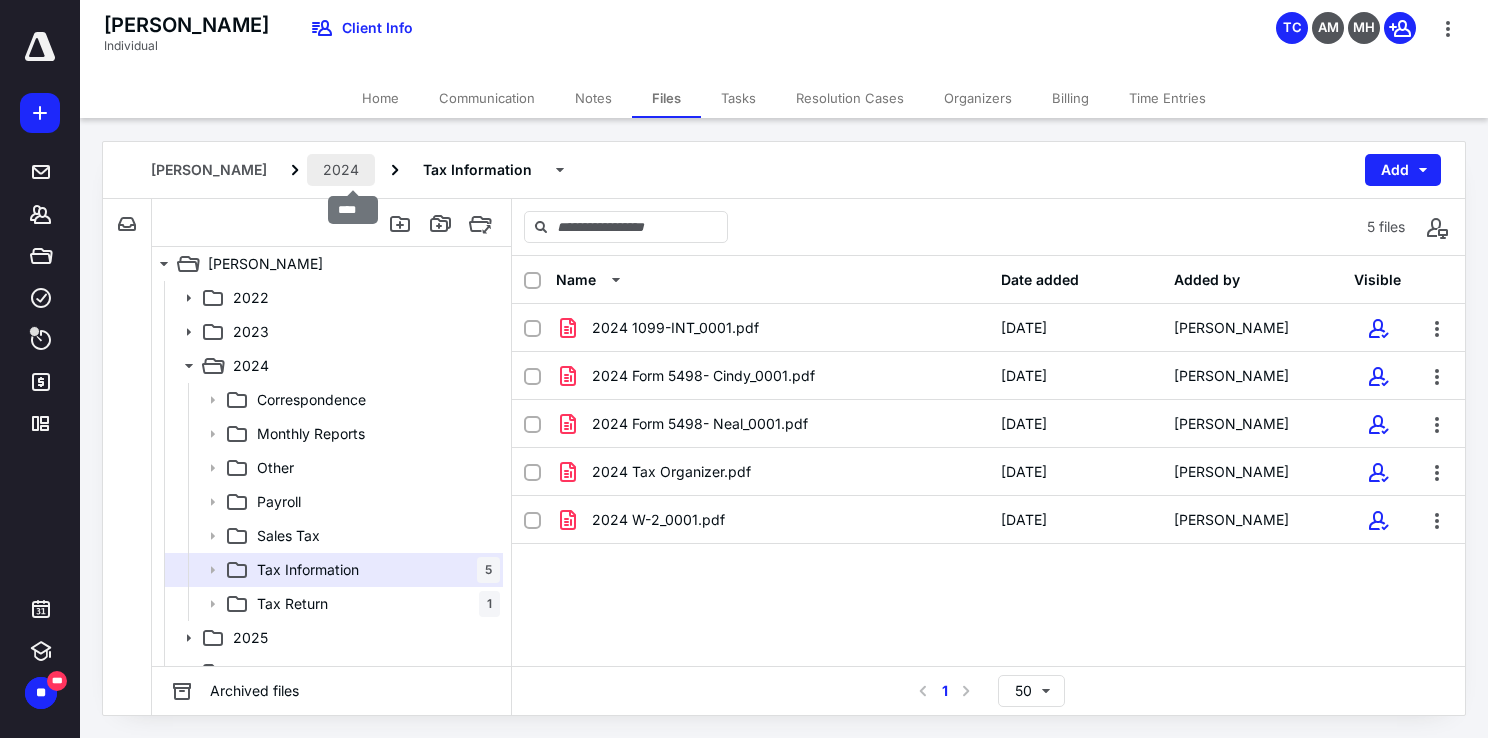 click on "2024" at bounding box center [341, 170] 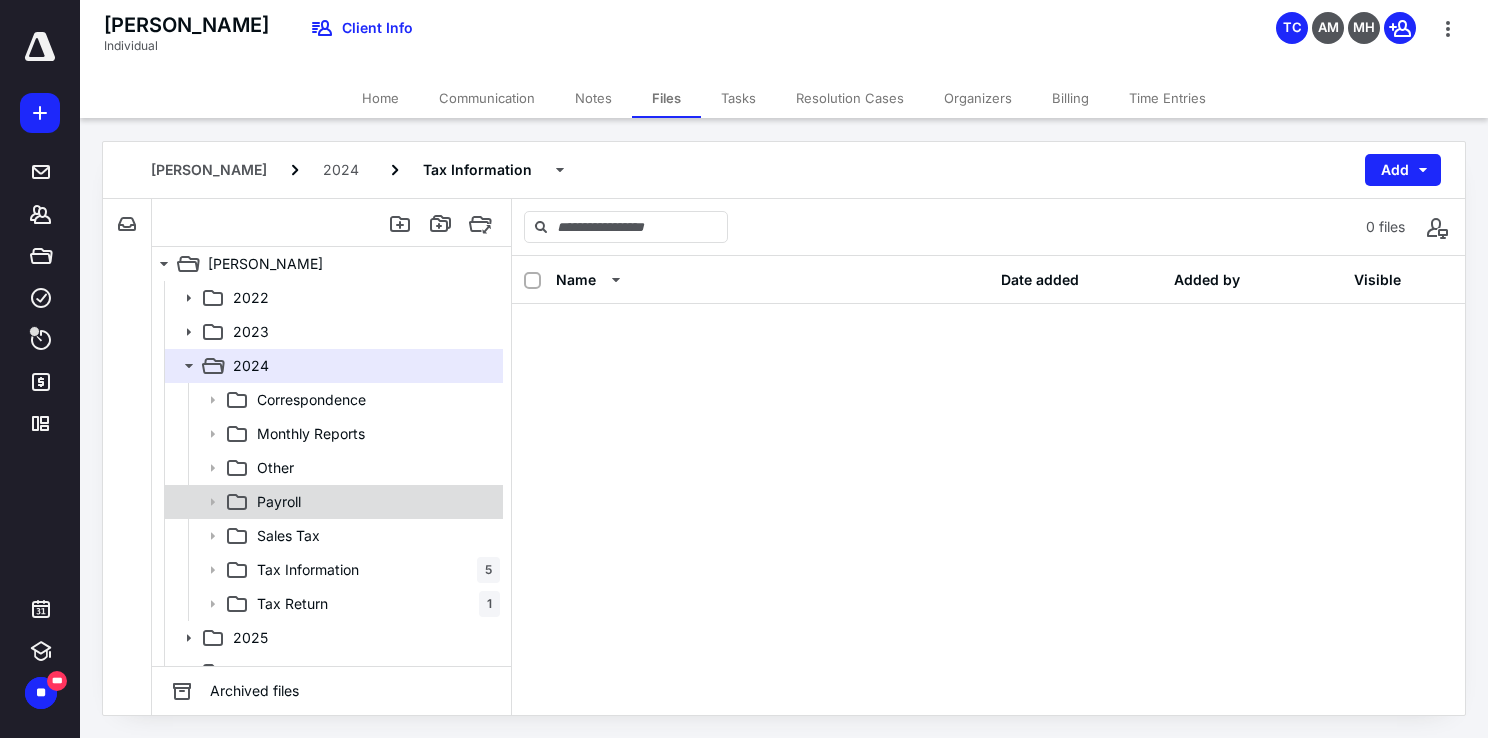 scroll, scrollTop: 21, scrollLeft: 0, axis: vertical 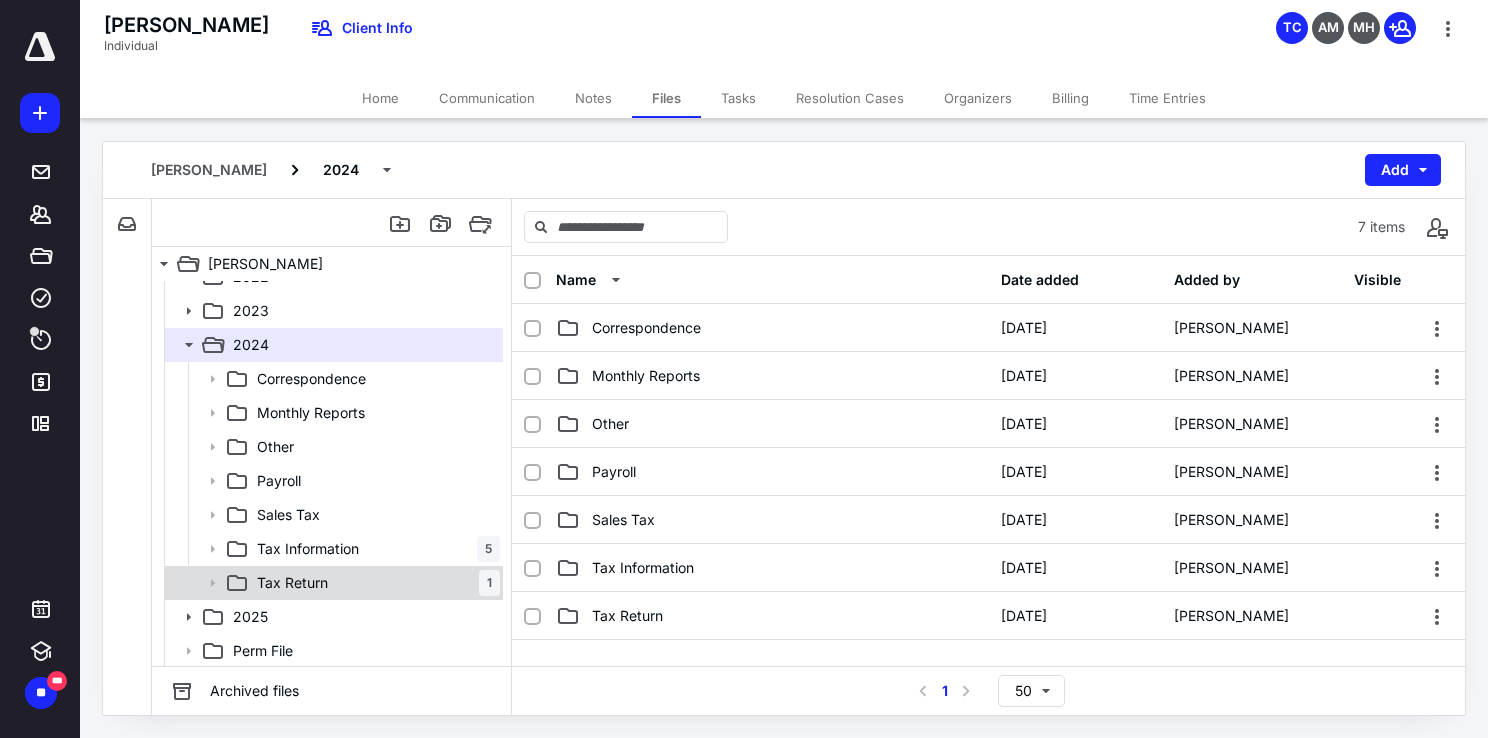 click 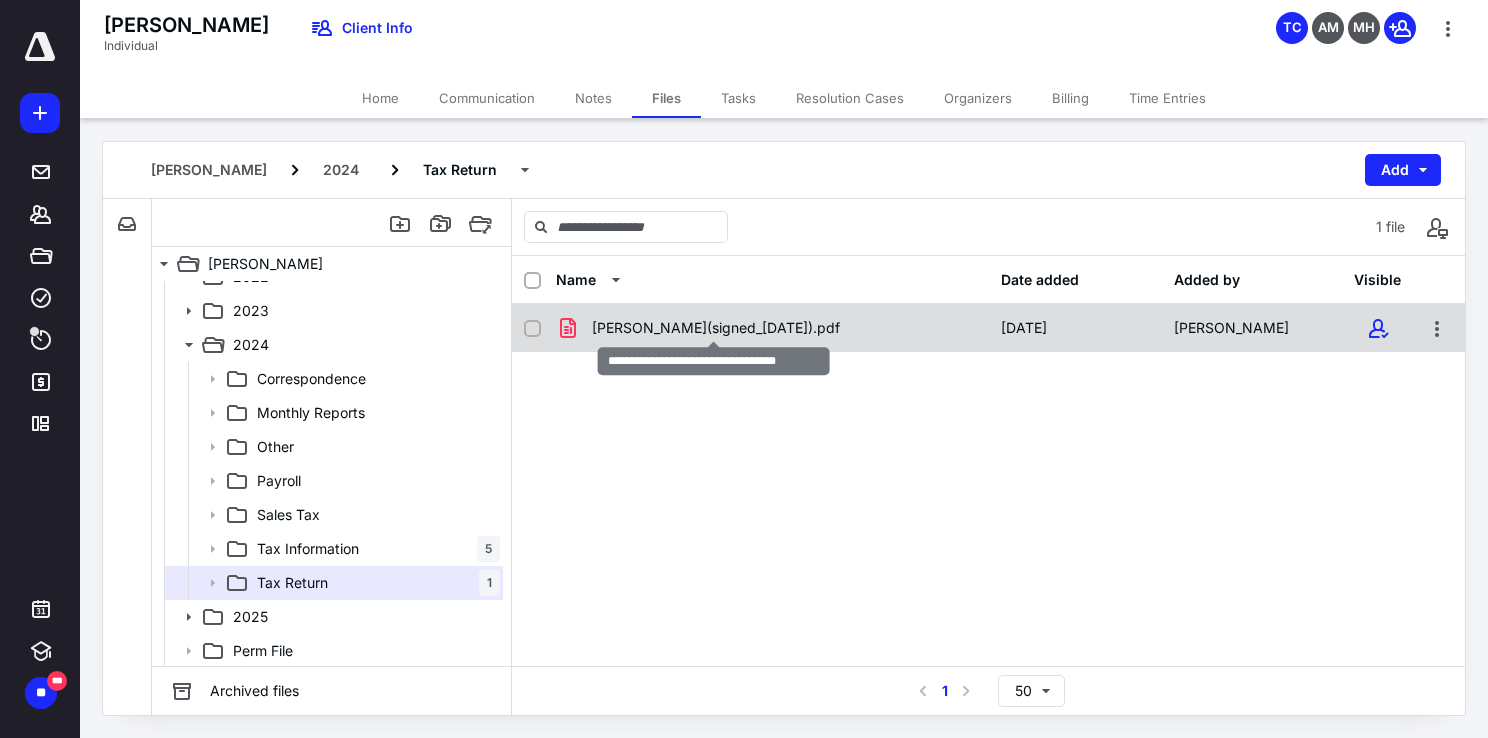 click on "[PERSON_NAME](signed_[DATE]).pdf" at bounding box center [716, 328] 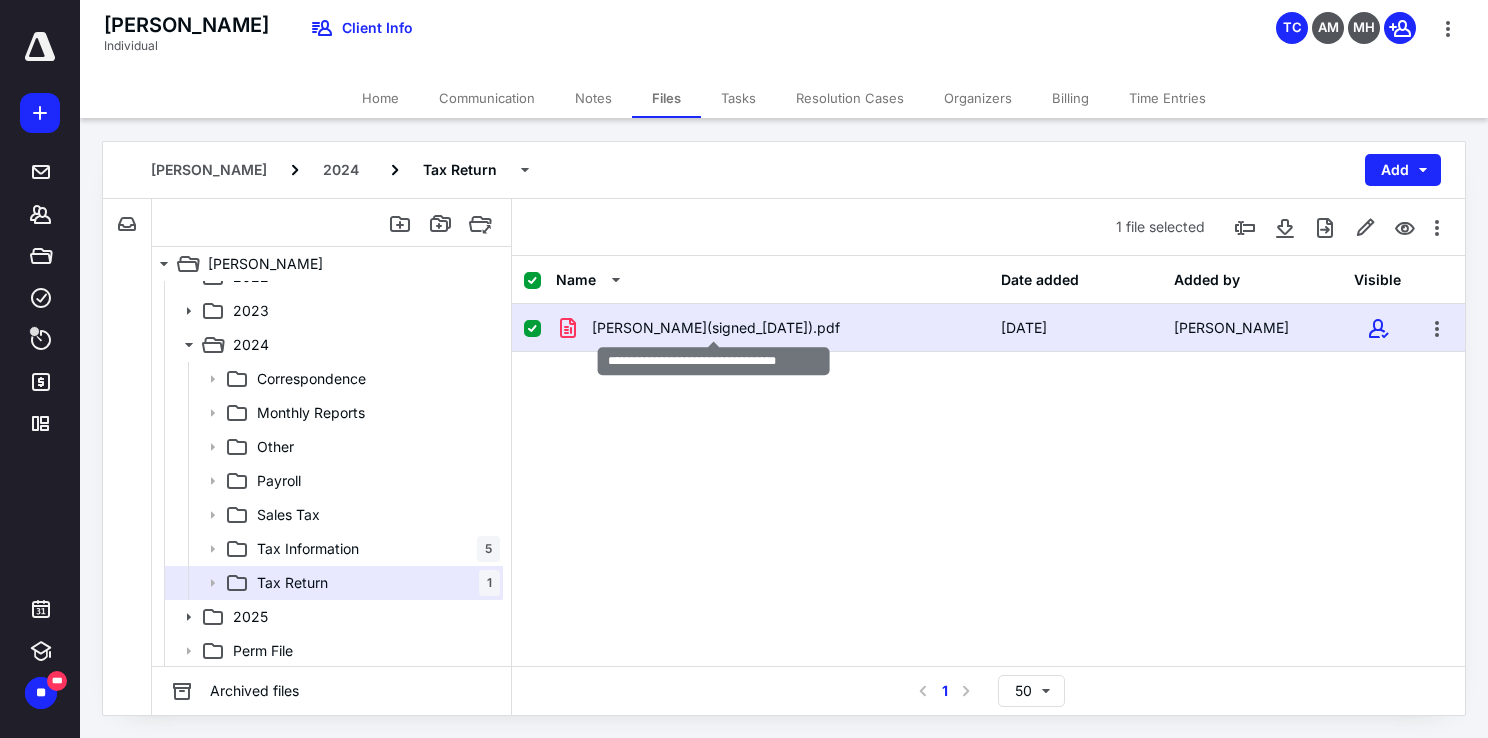 click on "[PERSON_NAME](signed_[DATE]).pdf" at bounding box center (716, 328) 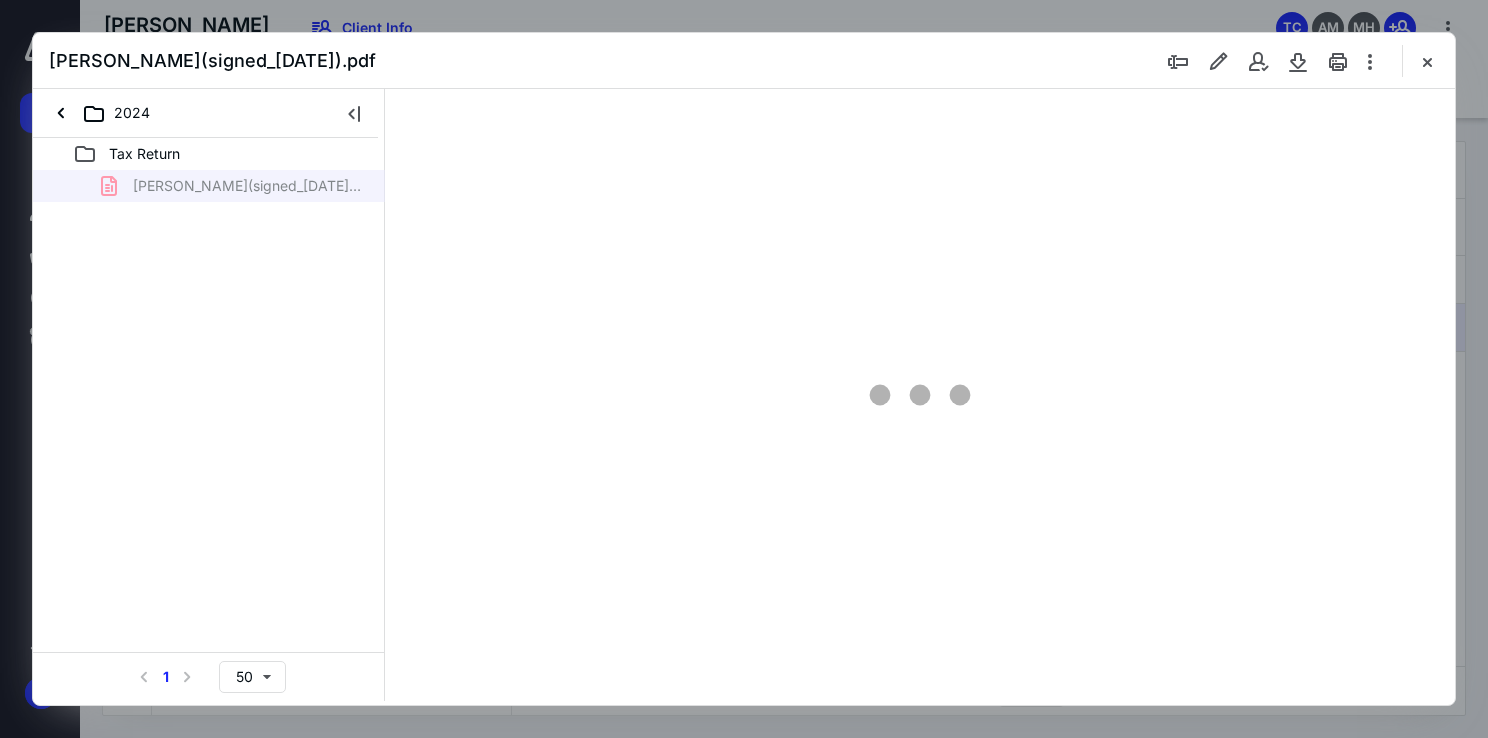 scroll, scrollTop: 0, scrollLeft: 0, axis: both 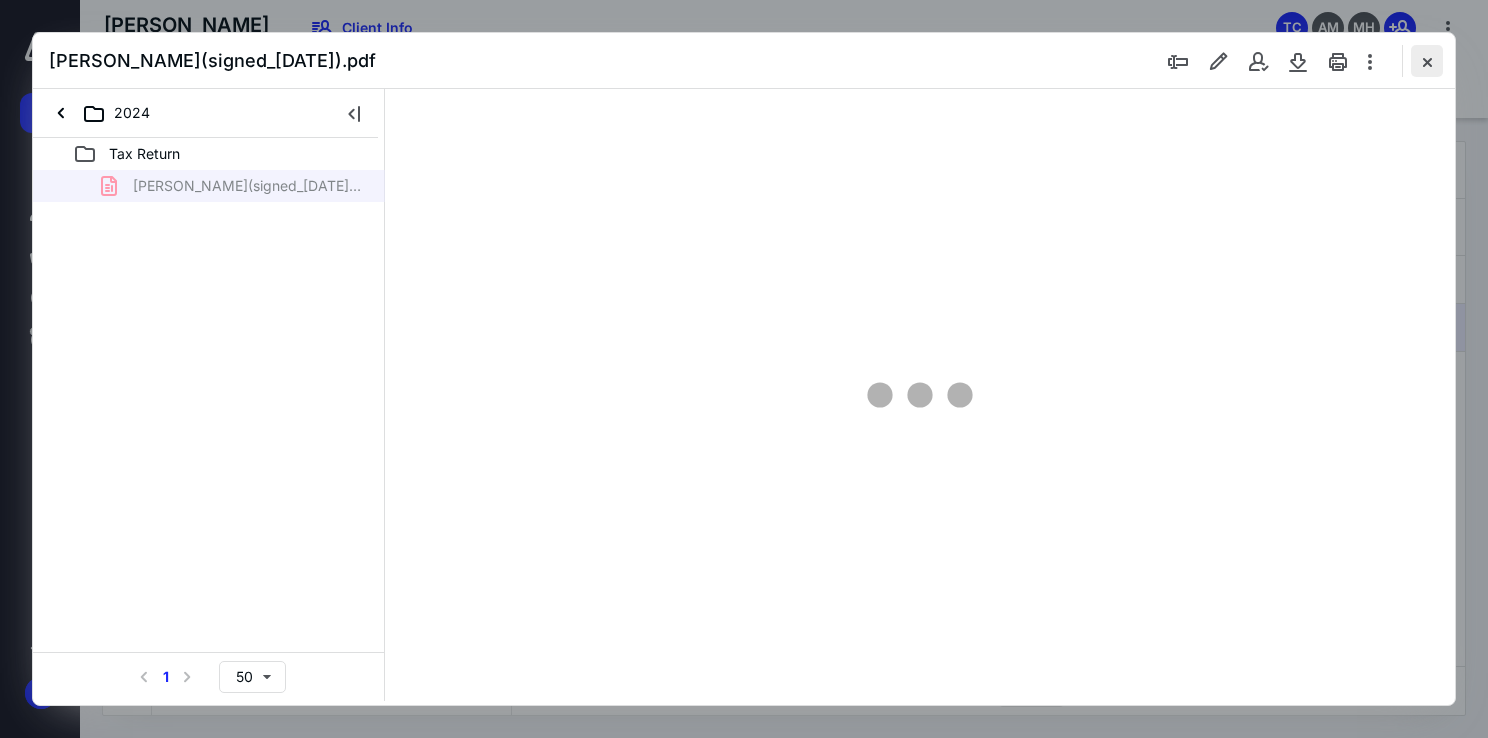 click at bounding box center (1427, 61) 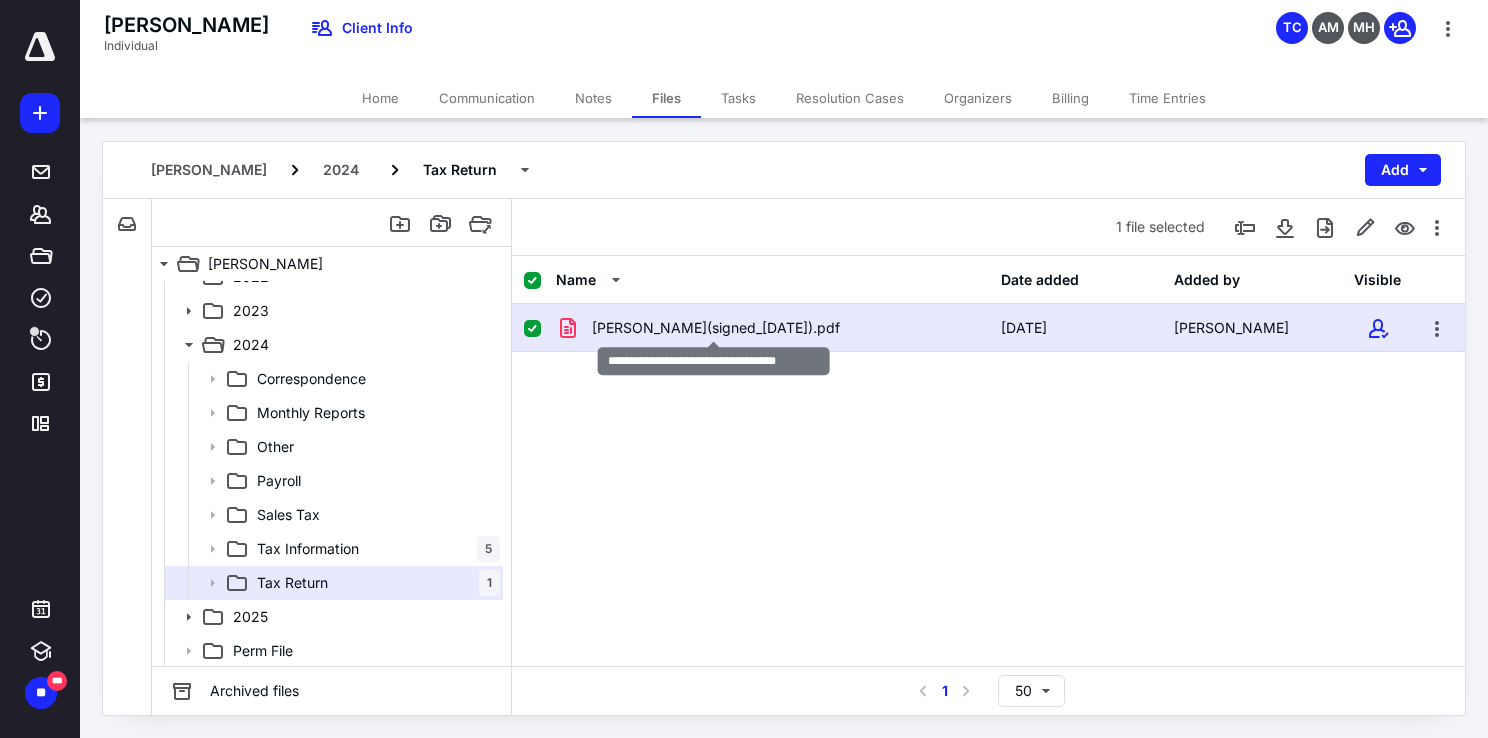 click on "[PERSON_NAME](signed_[DATE]).pdf" at bounding box center [716, 328] 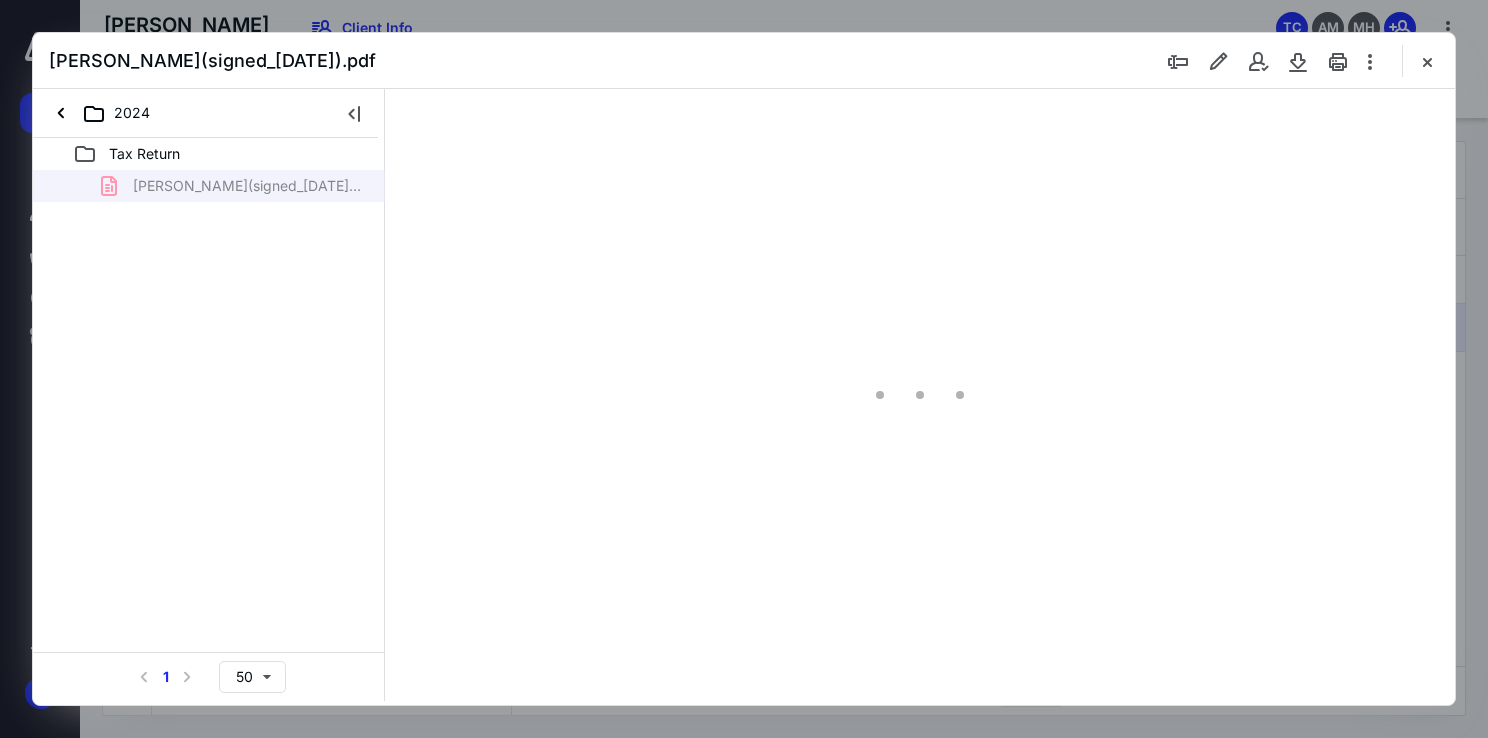 scroll, scrollTop: 0, scrollLeft: 0, axis: both 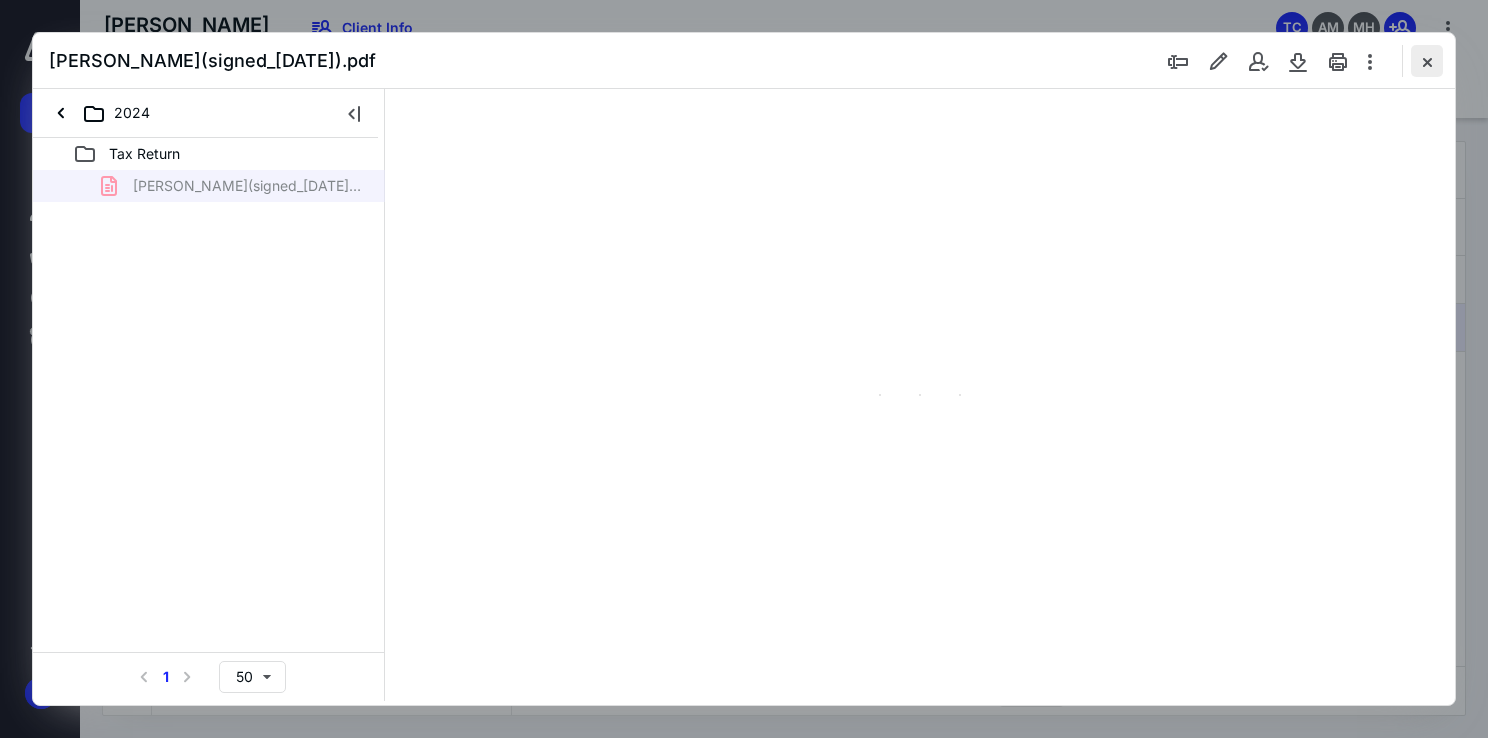 type on "68" 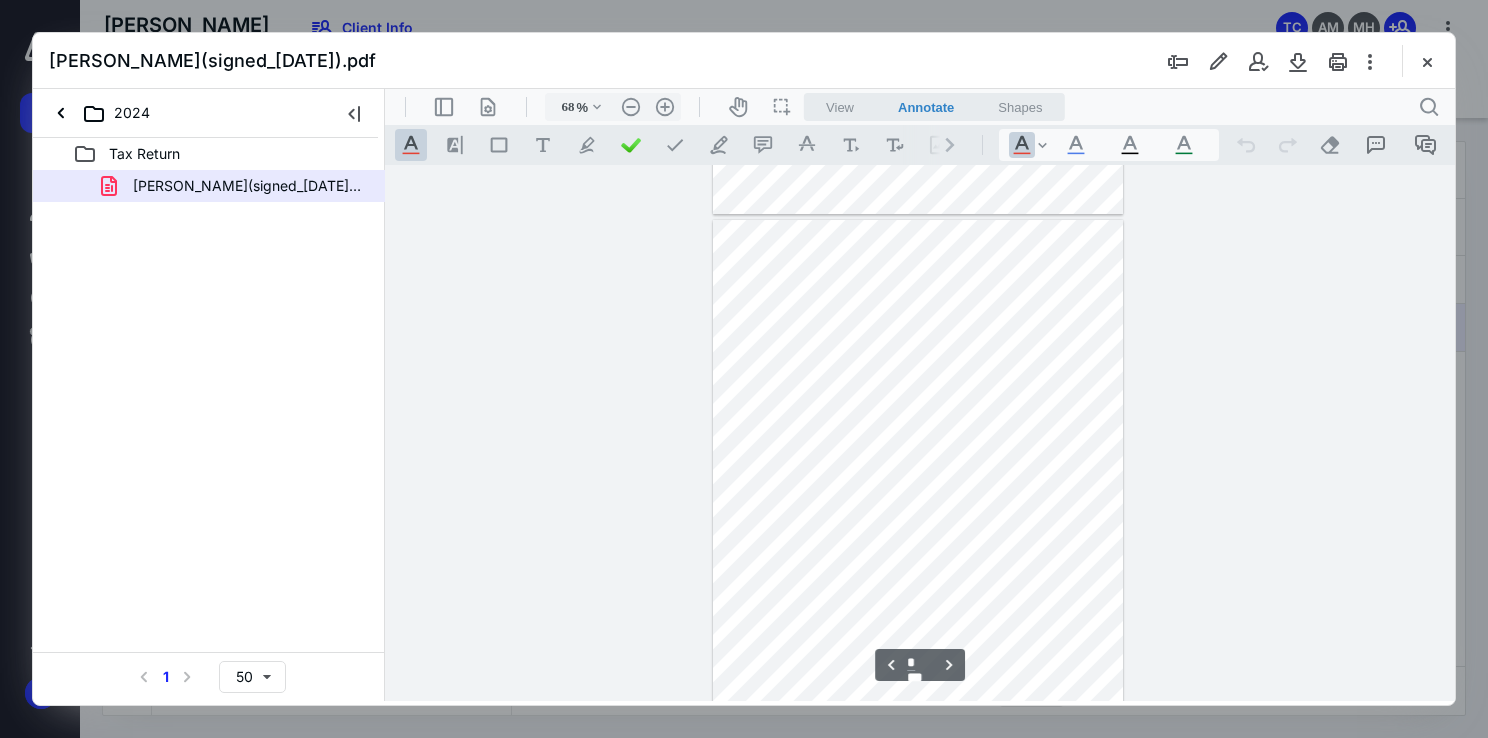 scroll, scrollTop: 422, scrollLeft: 0, axis: vertical 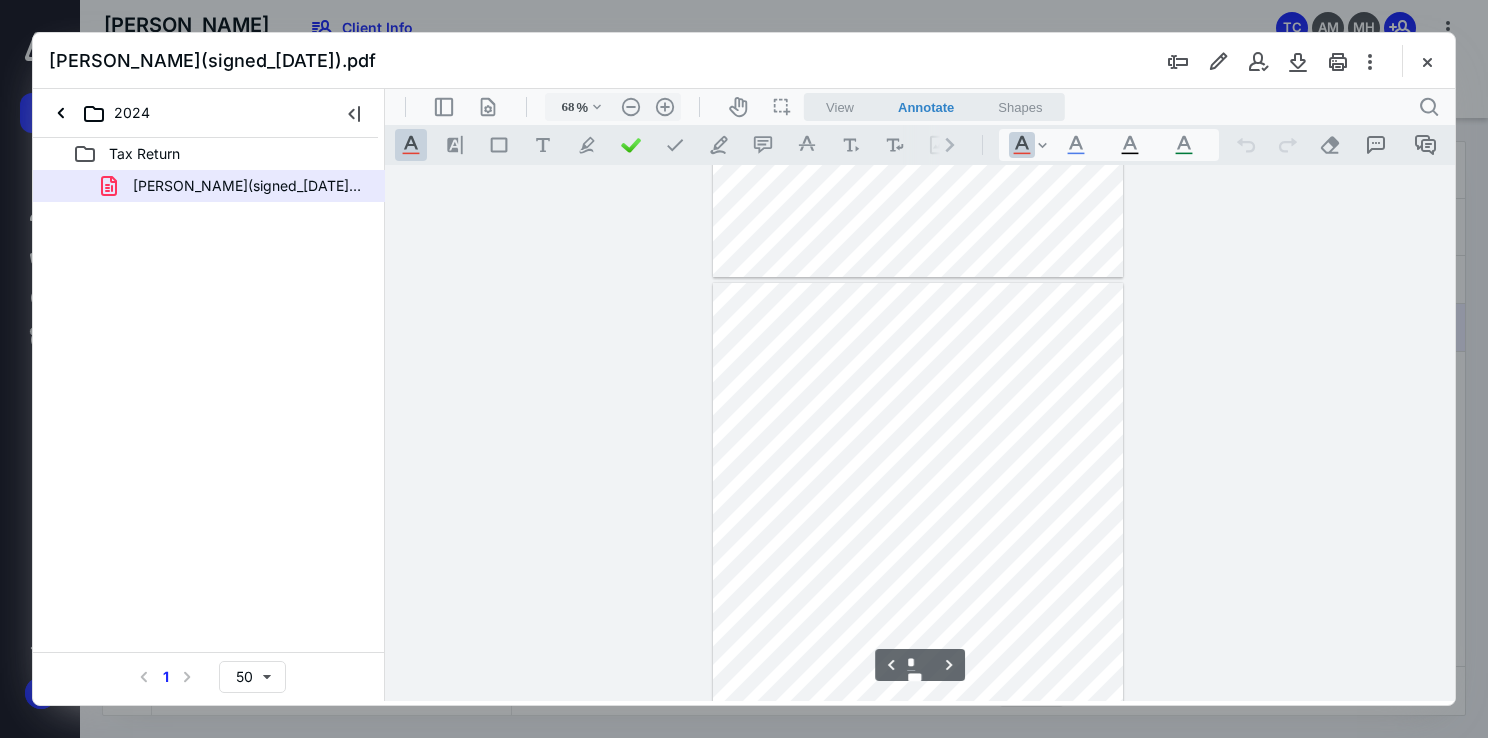 type on "*" 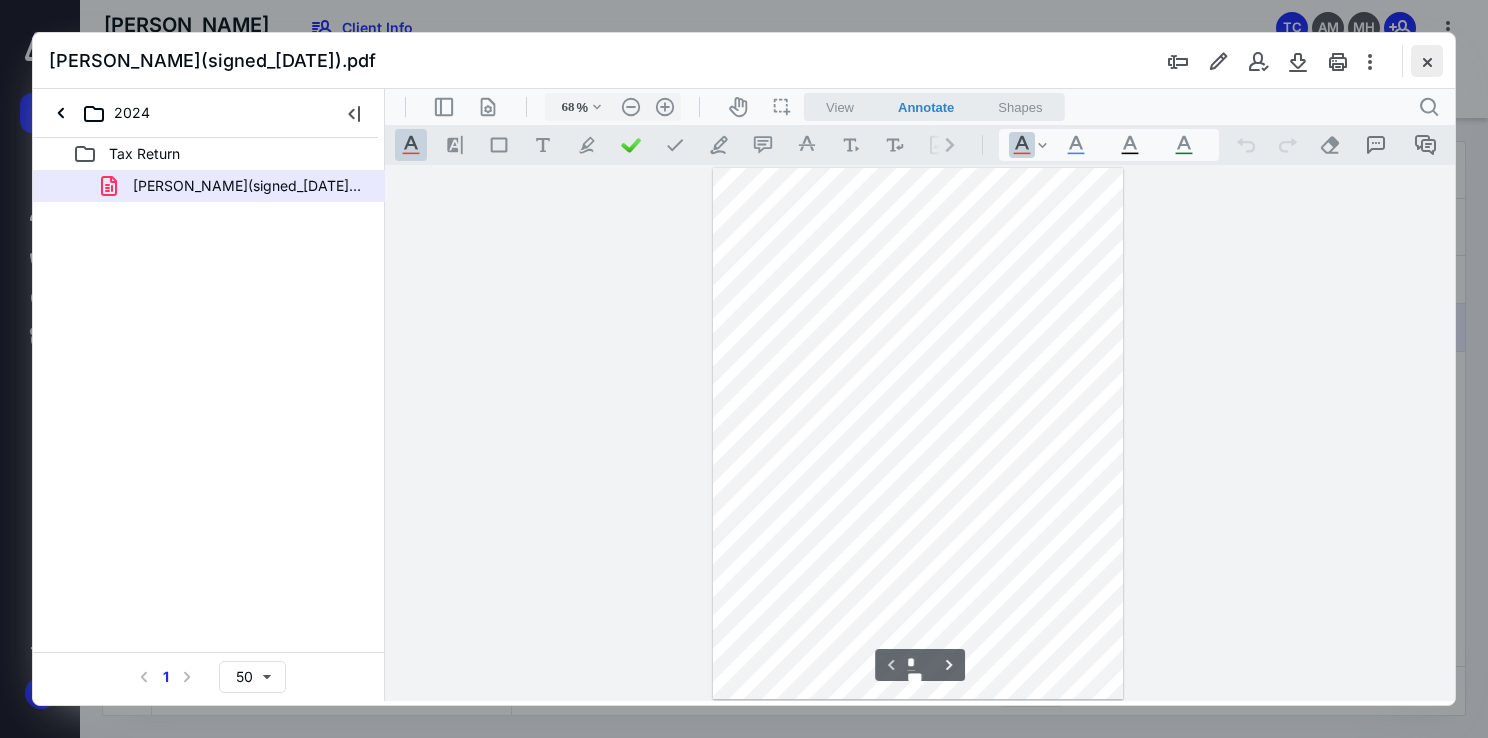 click at bounding box center [1427, 61] 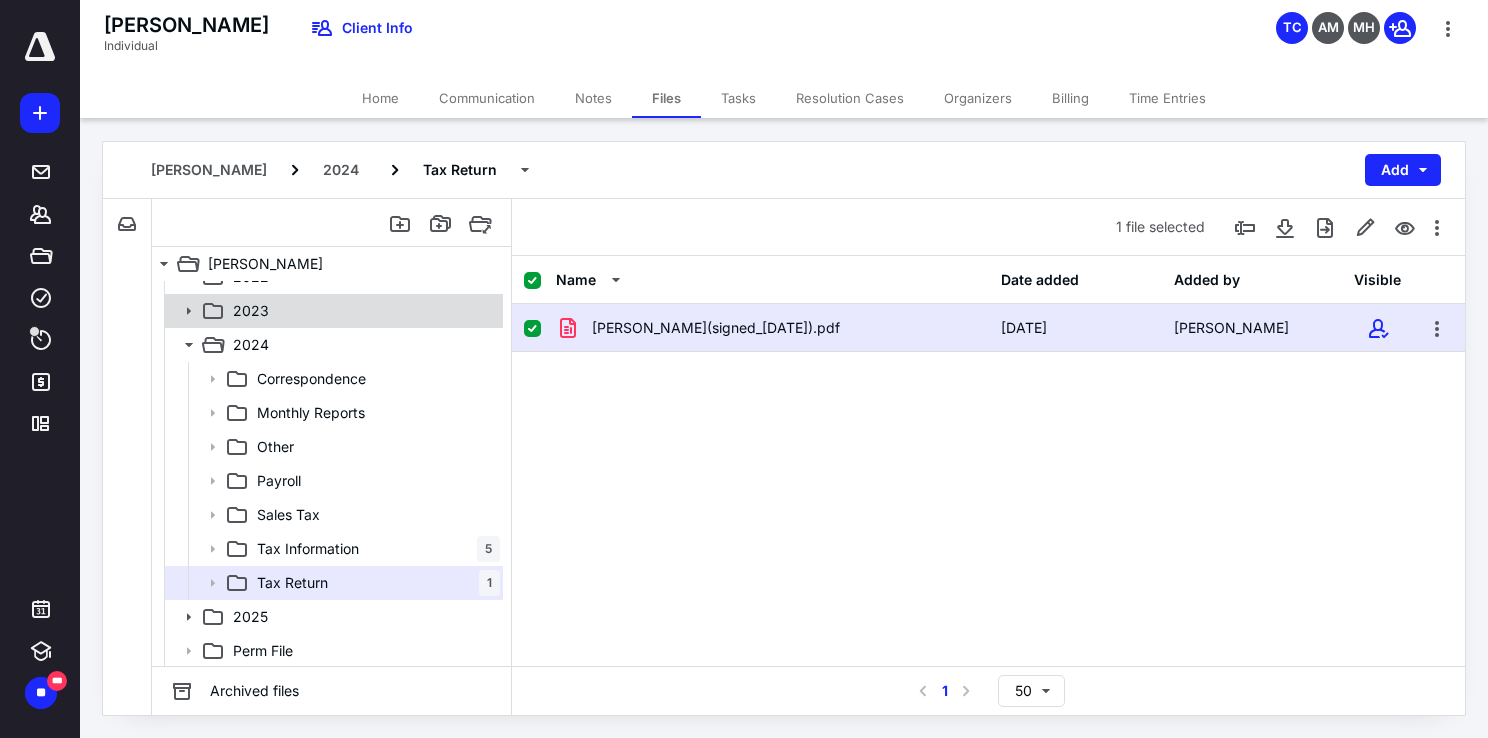 click 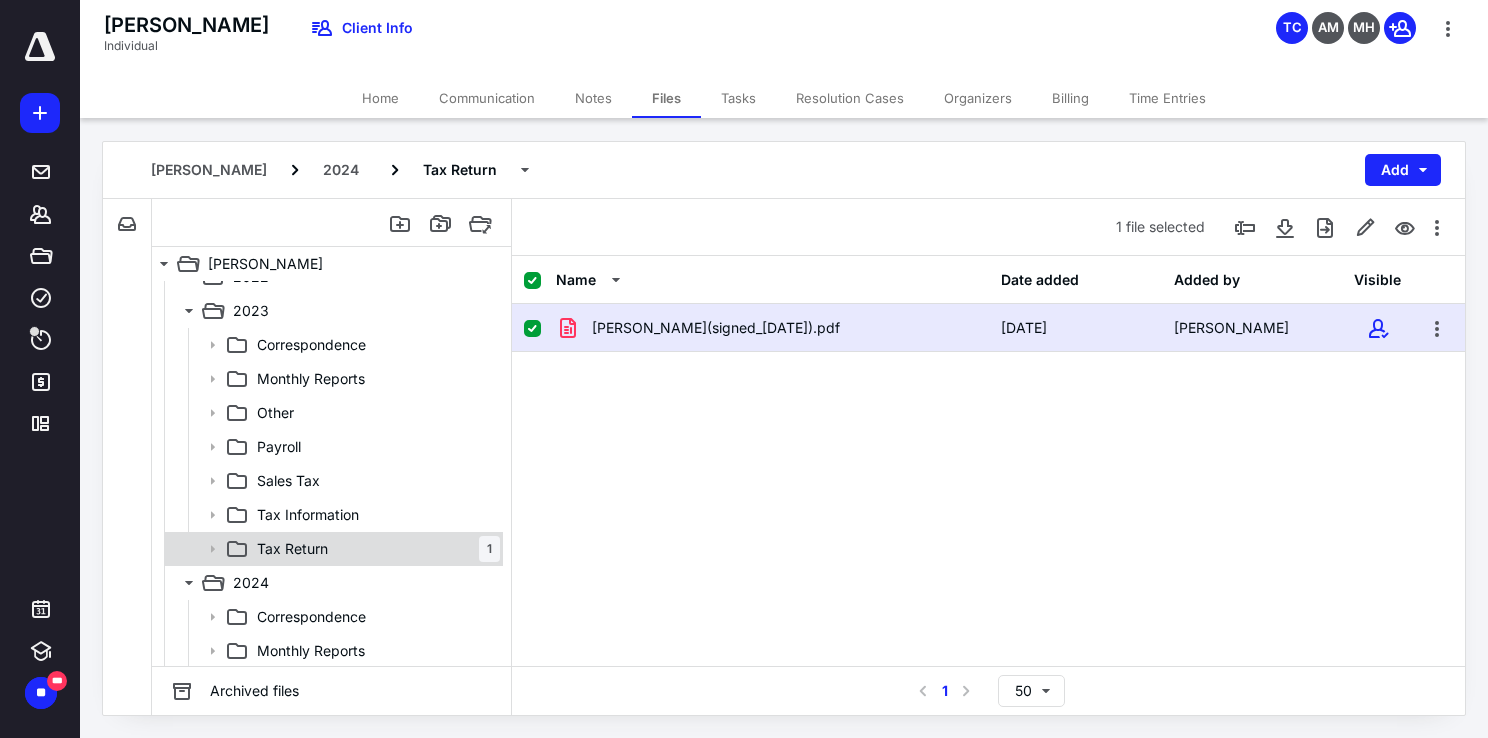 click 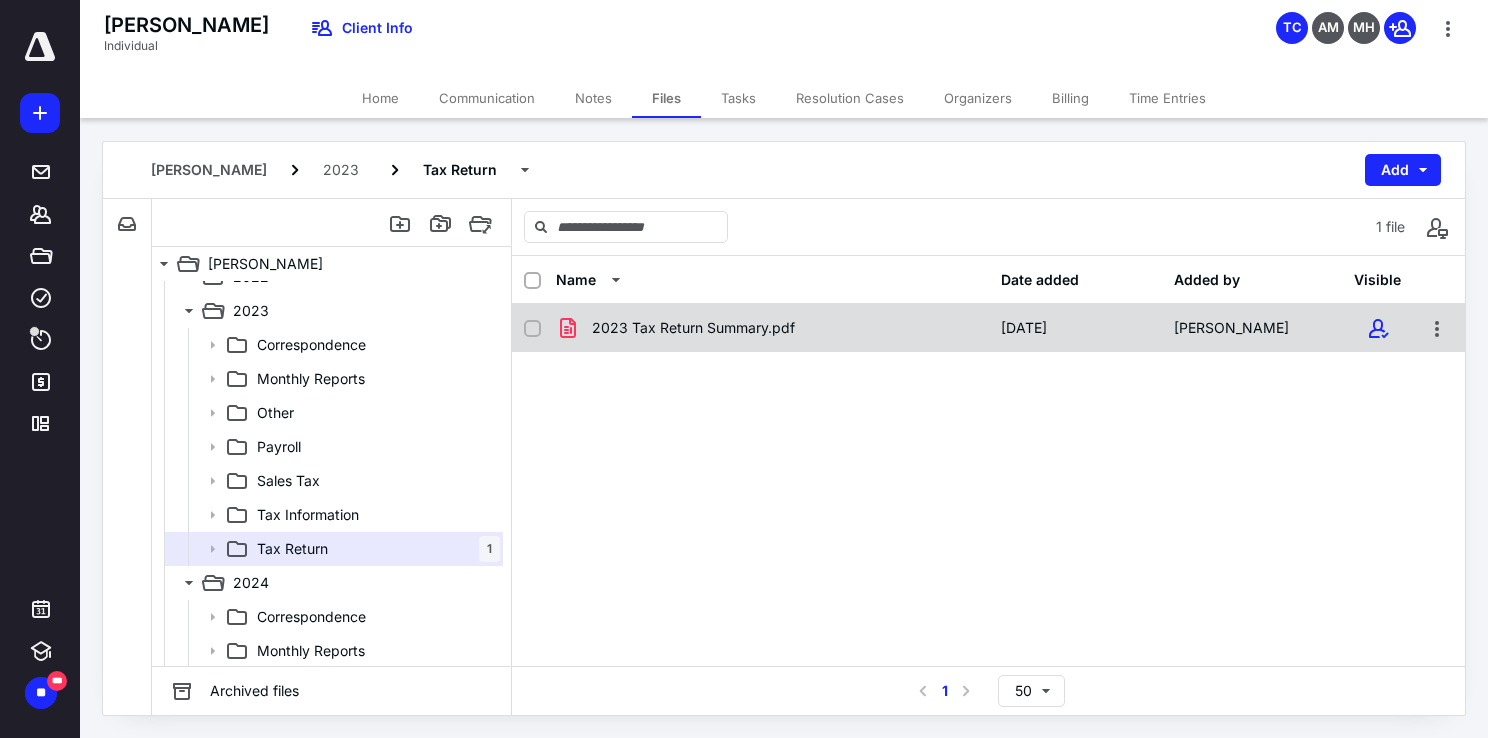 click on "2023 Tax Return Summary.pdf" at bounding box center (693, 328) 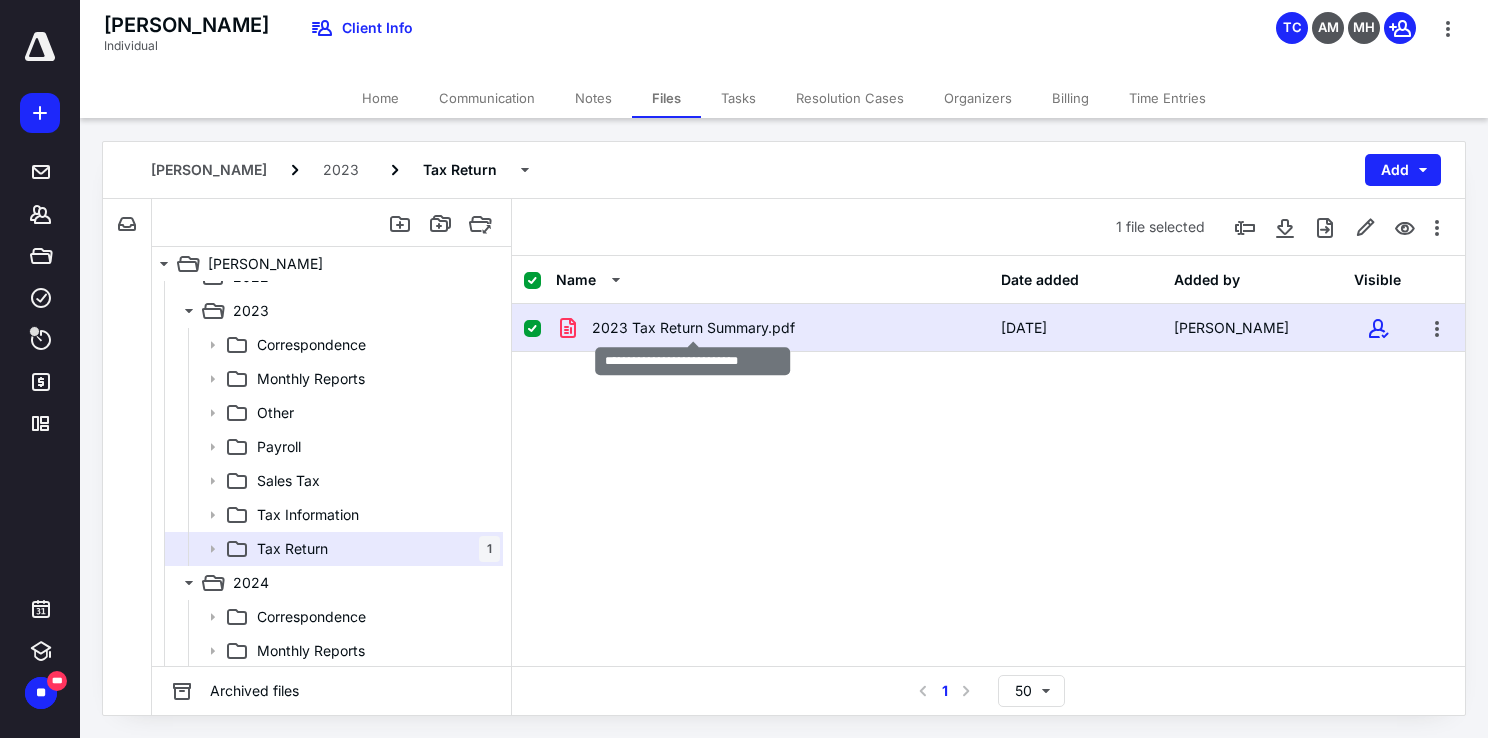 click on "2023 Tax Return Summary.pdf" at bounding box center [693, 328] 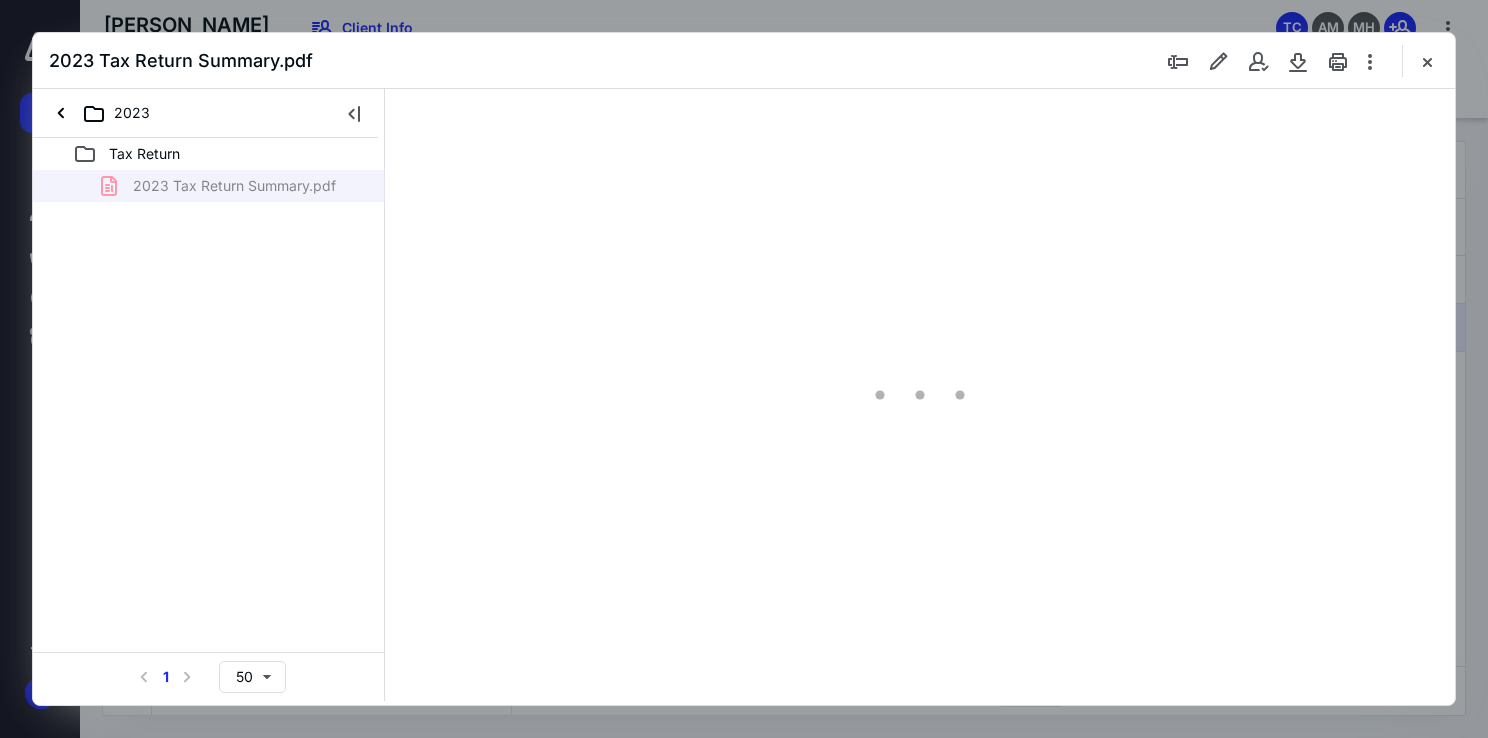scroll, scrollTop: 0, scrollLeft: 0, axis: both 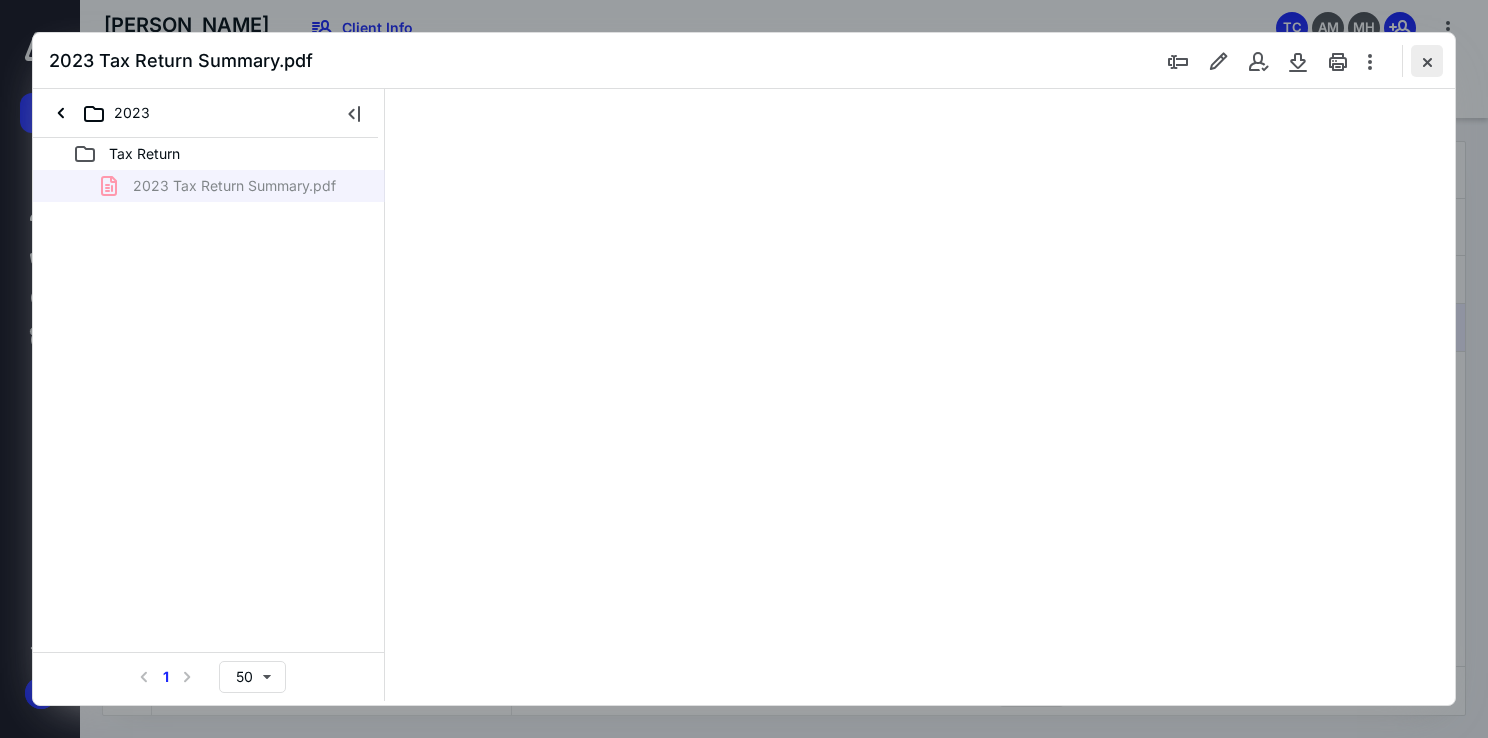 type on "77" 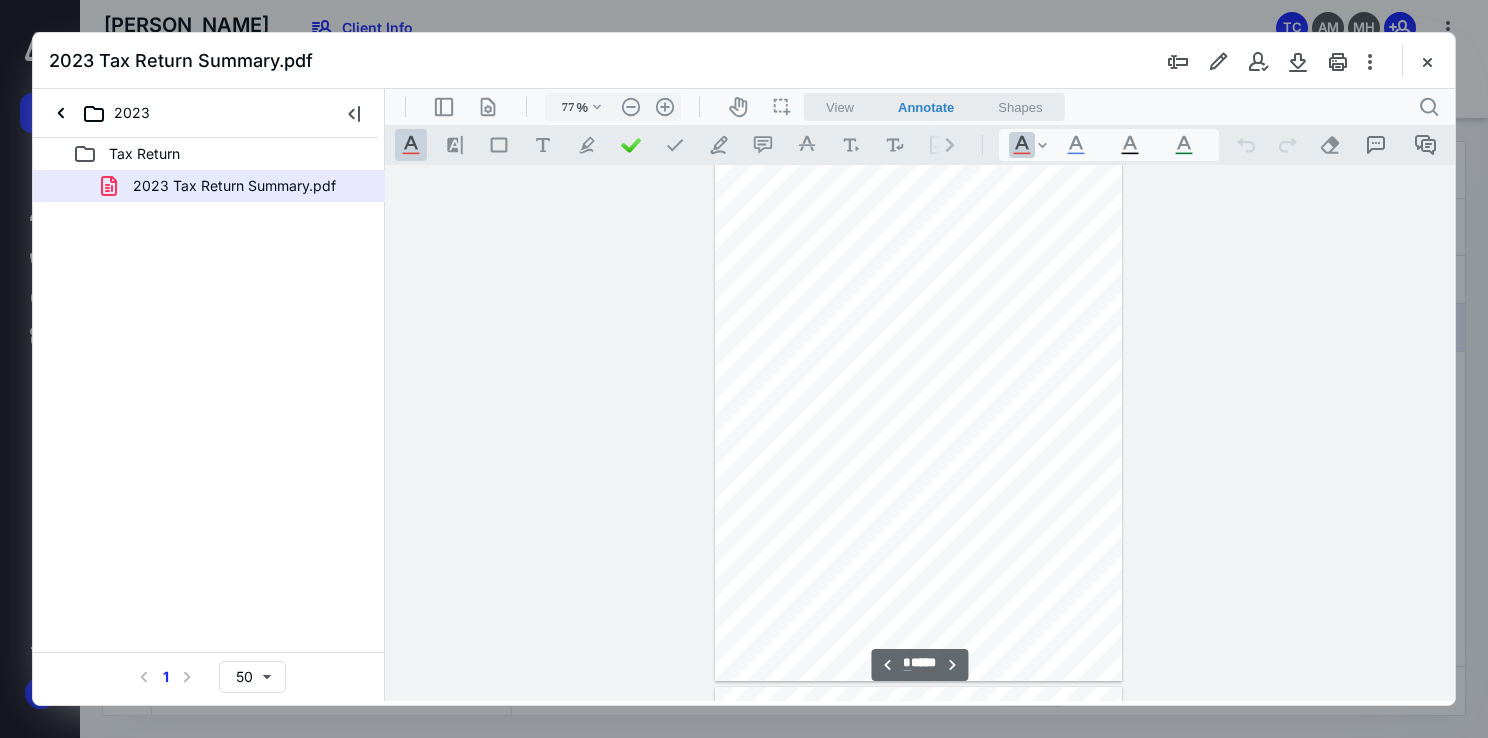 click at bounding box center [919, 416] 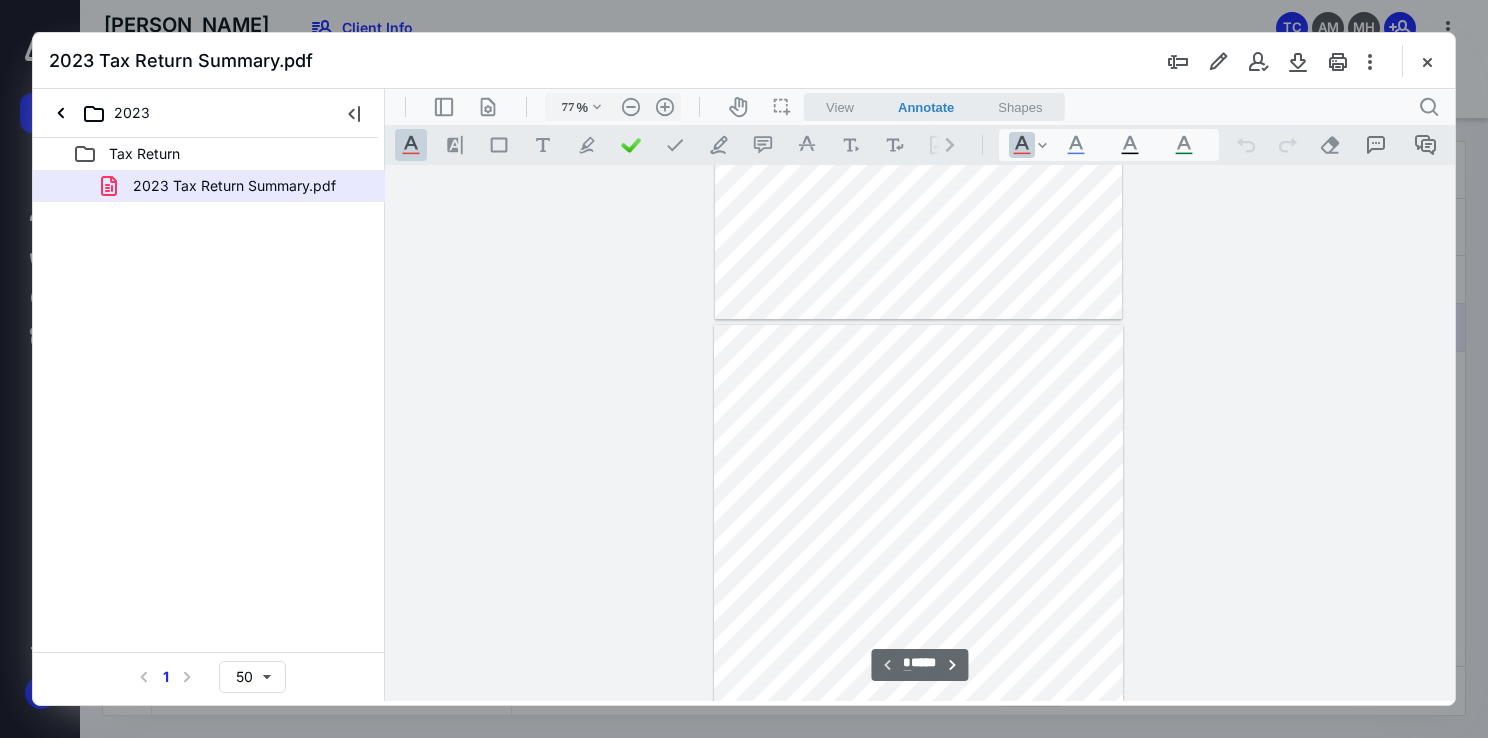 scroll, scrollTop: 0, scrollLeft: 0, axis: both 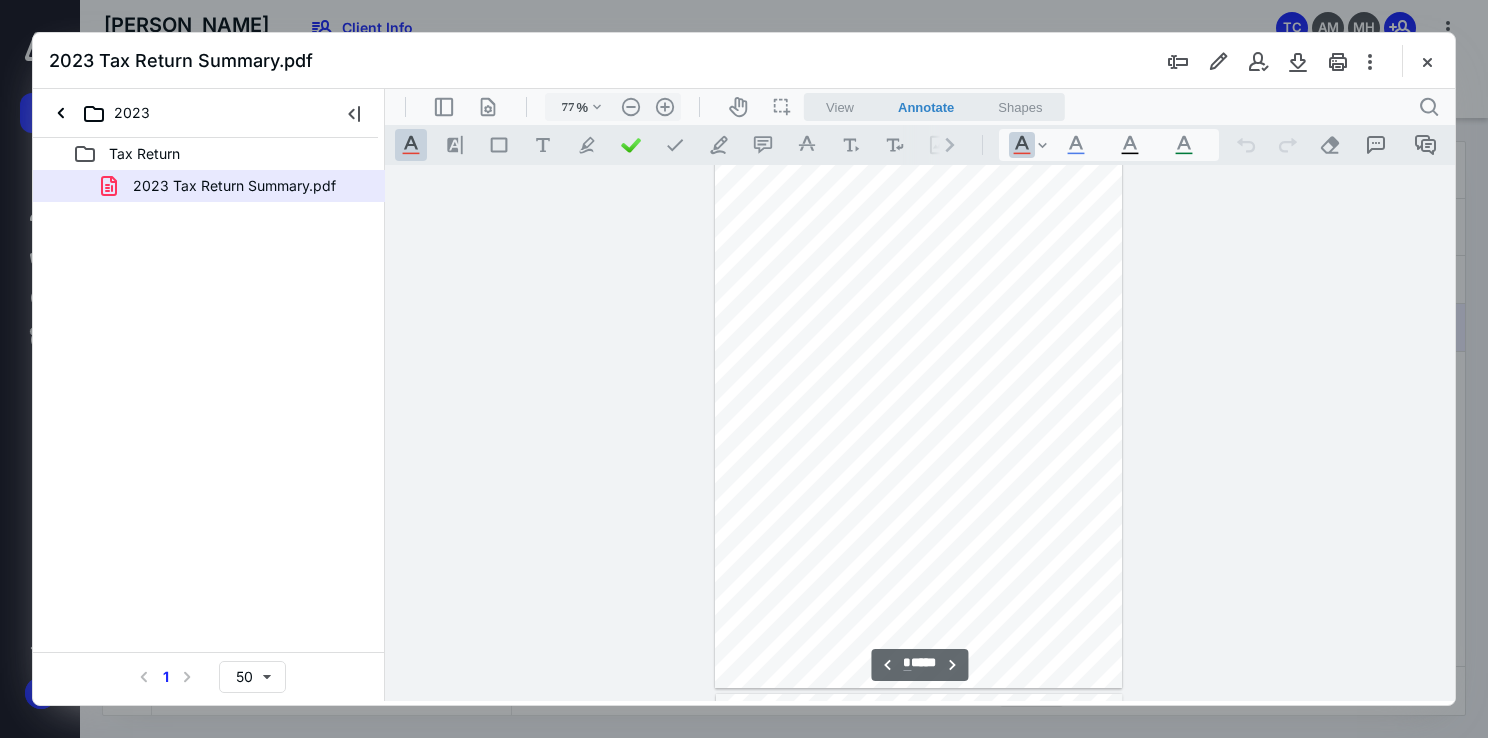 type on "*" 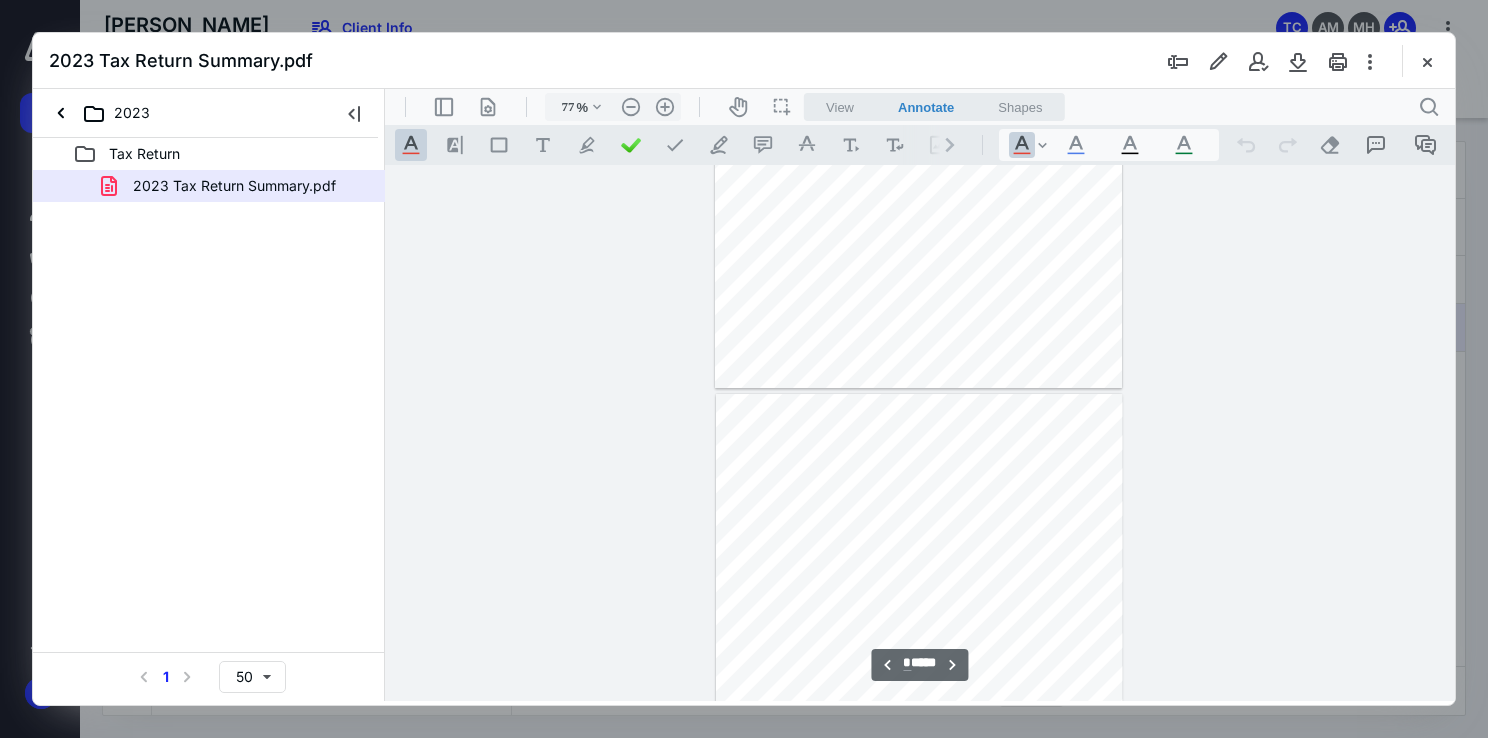 scroll, scrollTop: 1600, scrollLeft: 0, axis: vertical 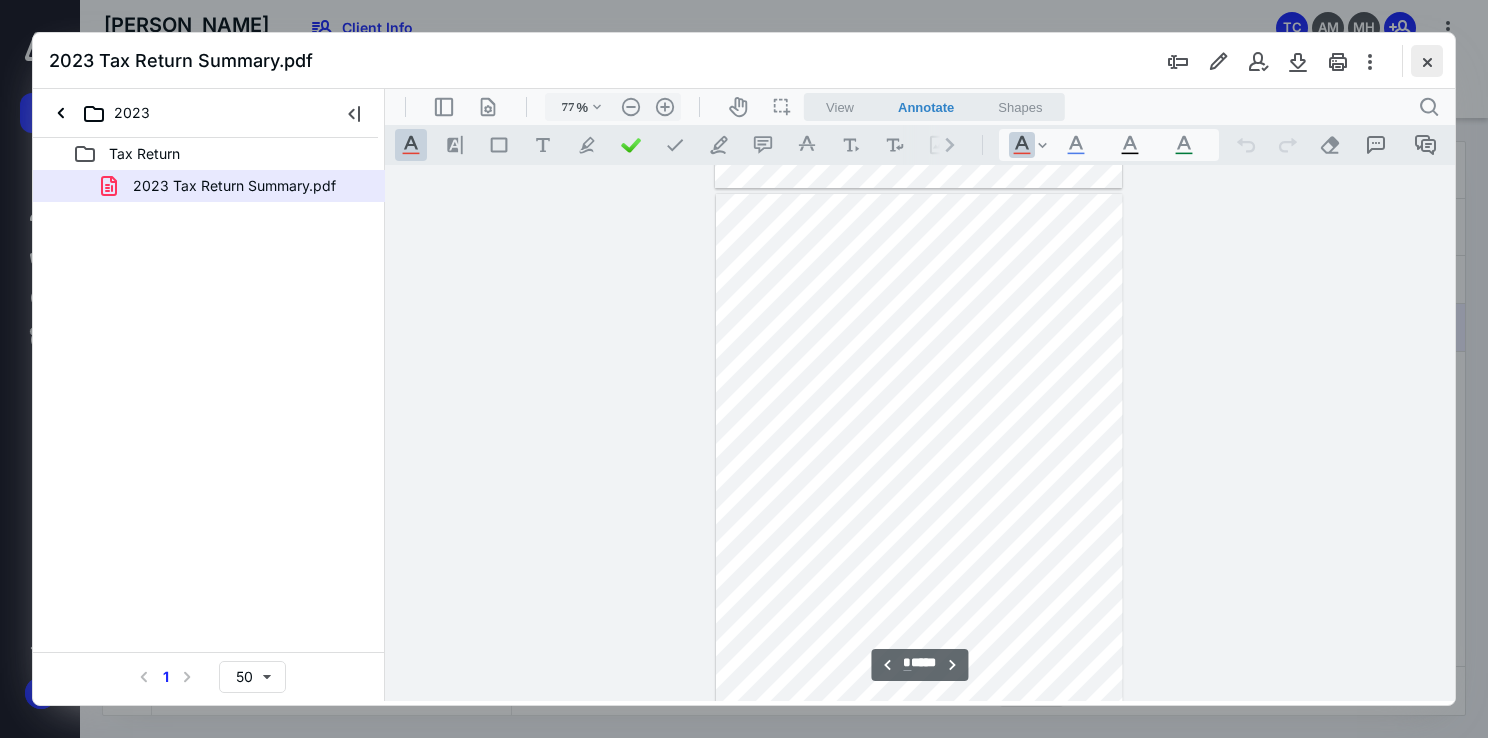 click at bounding box center [1427, 61] 